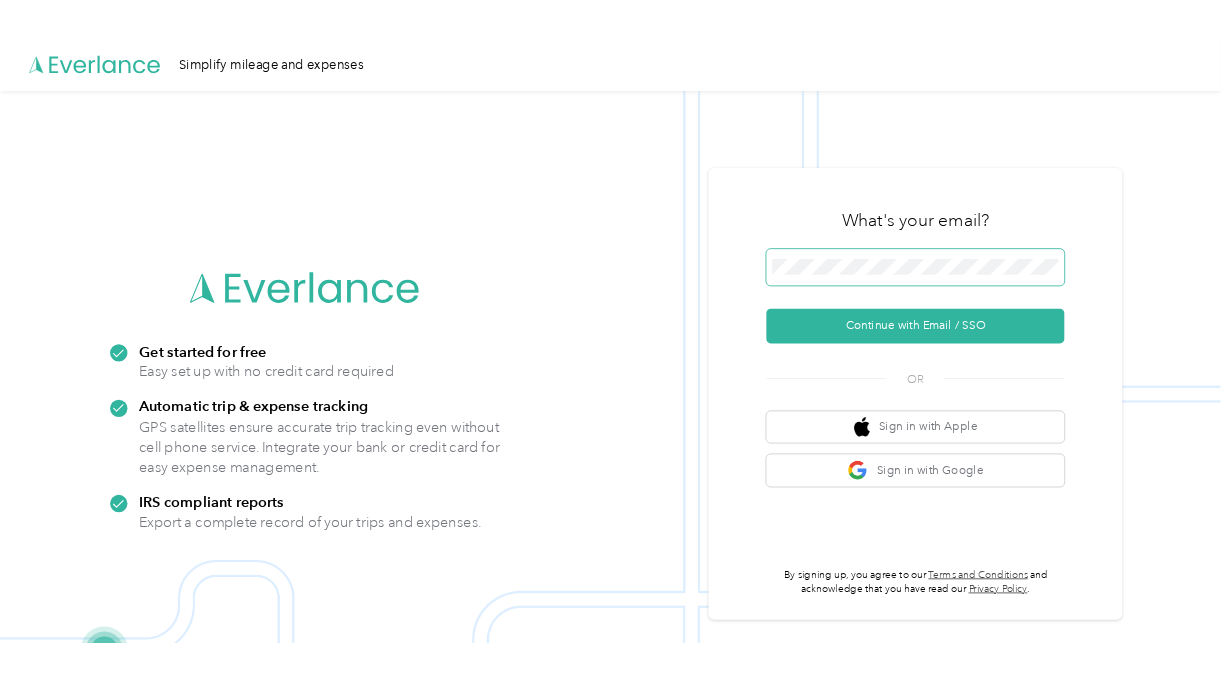 scroll, scrollTop: 0, scrollLeft: 0, axis: both 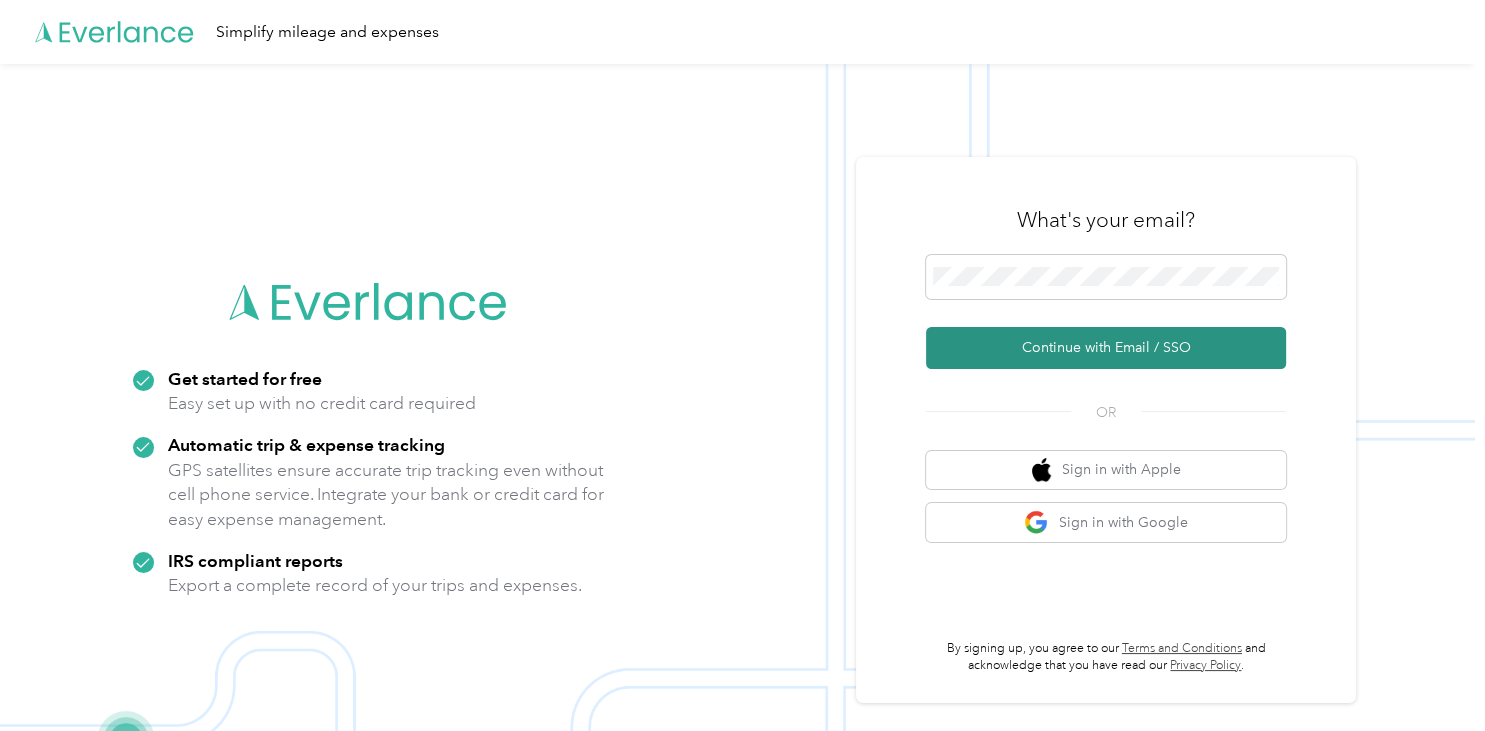 click on "Continue with Email / SSO" at bounding box center [1106, 348] 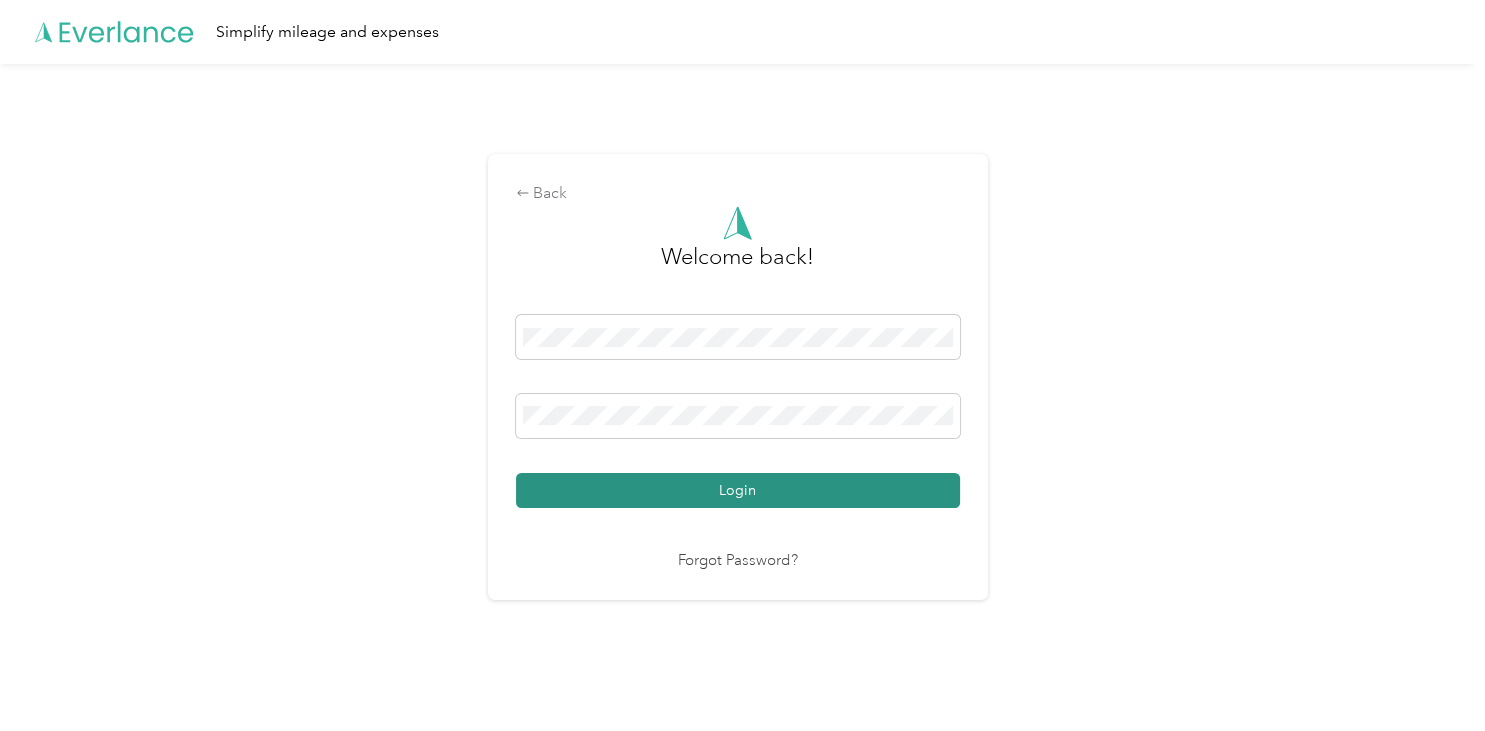 click on "Login" at bounding box center (738, 490) 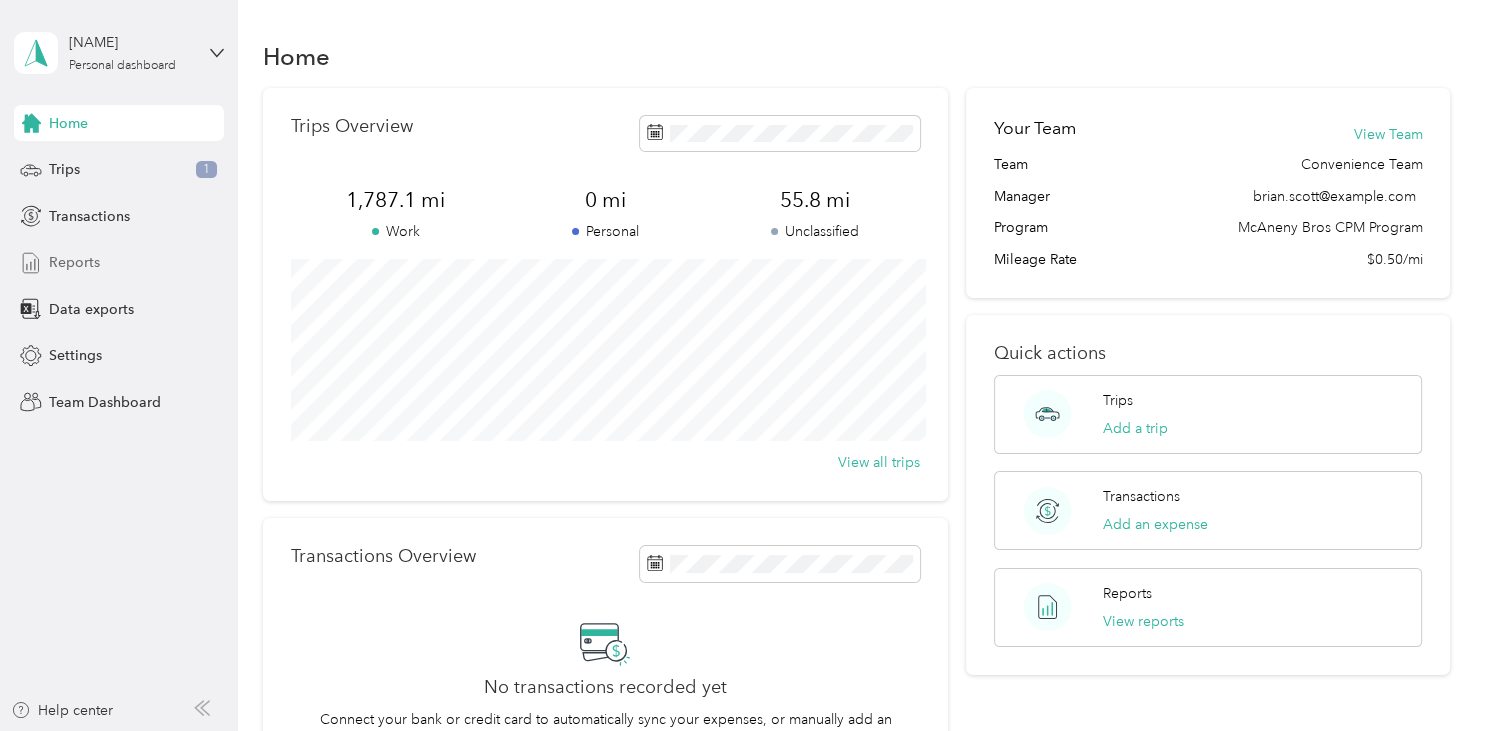 click on "Reports" at bounding box center [74, 262] 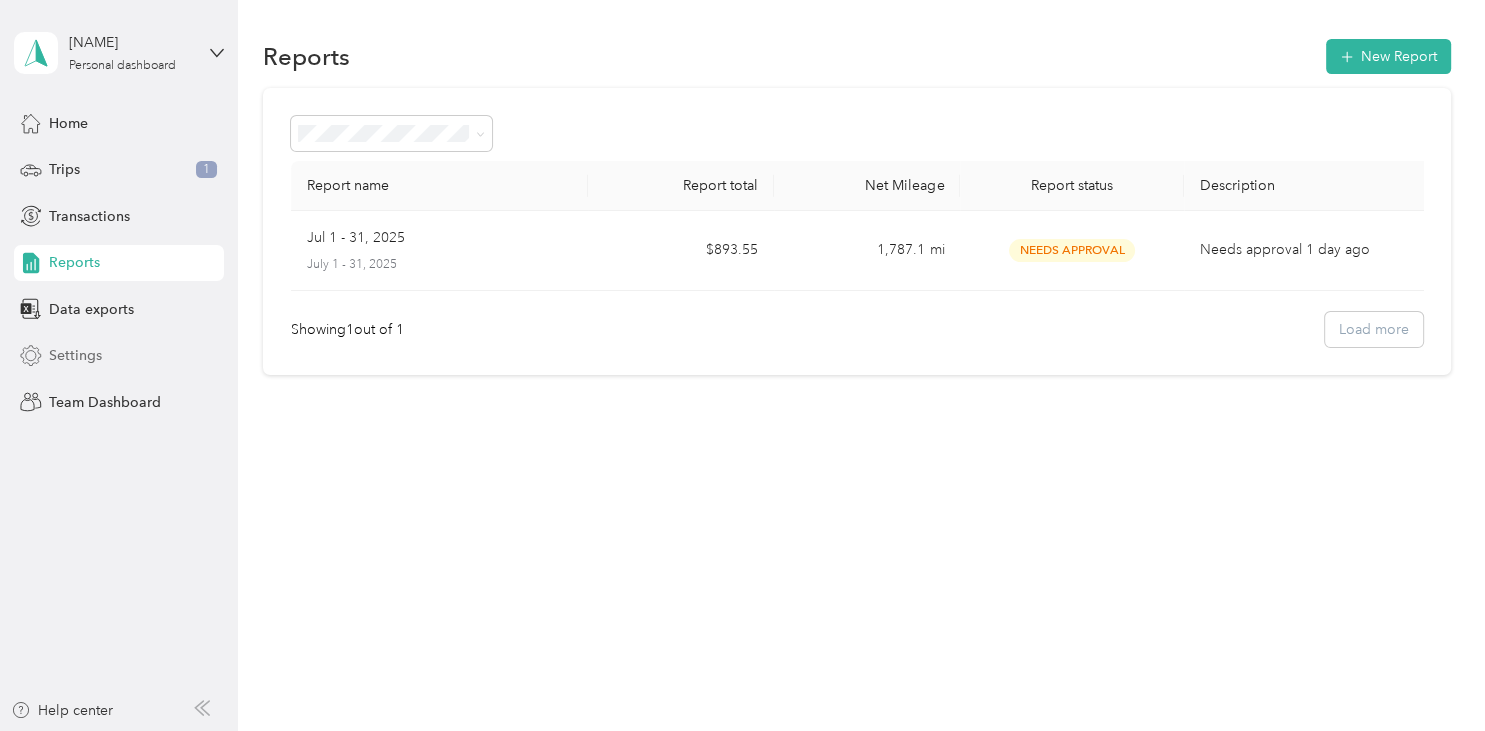click on "Settings" at bounding box center (75, 355) 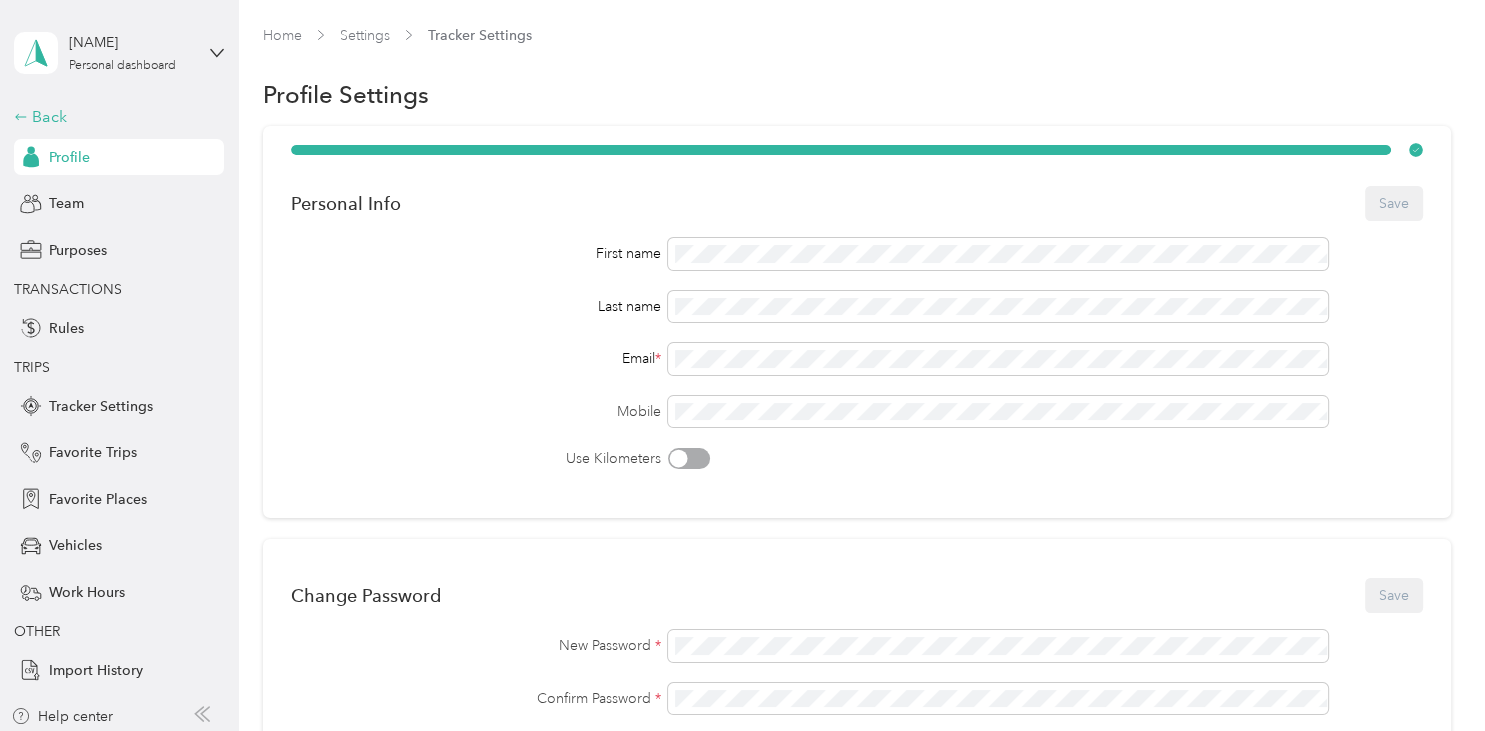 click 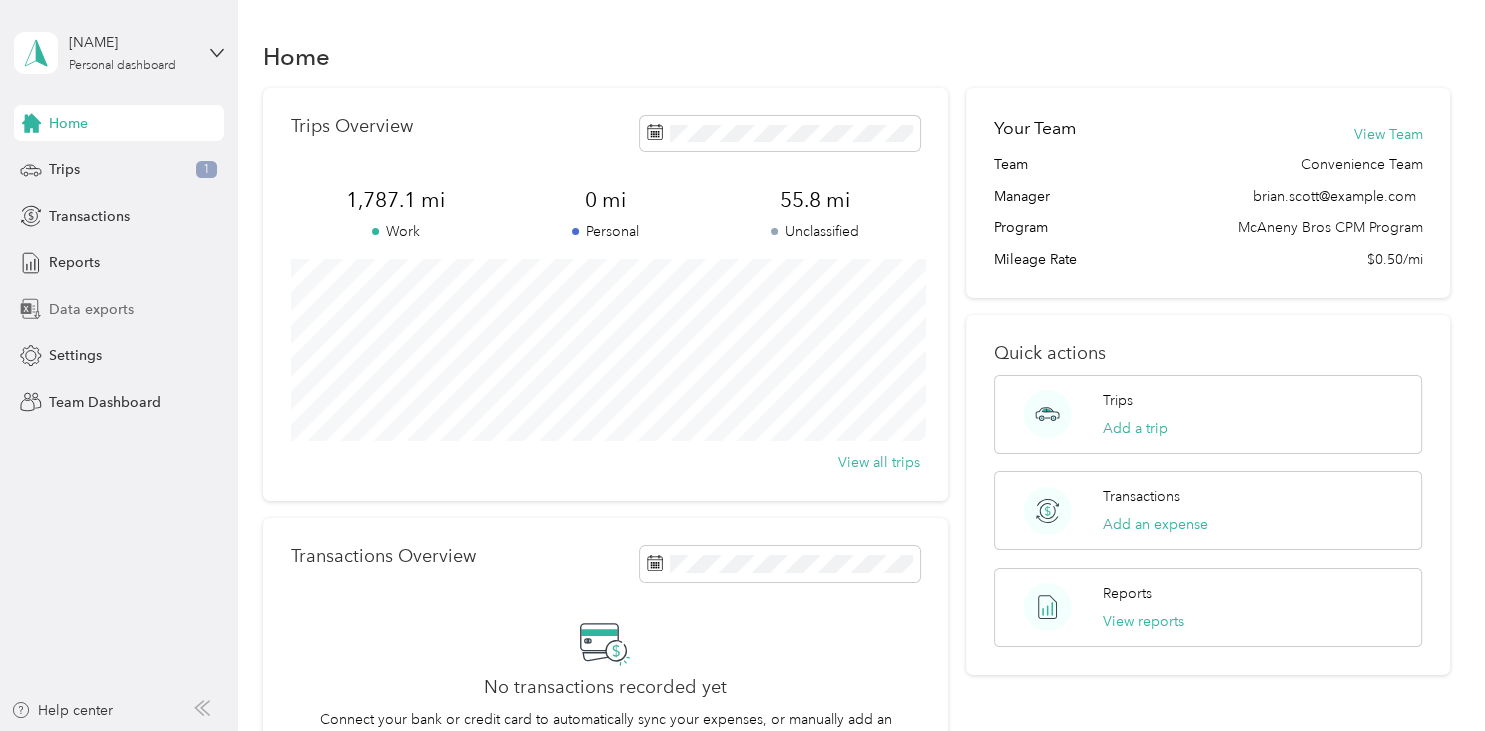 click on "Data exports" at bounding box center [91, 309] 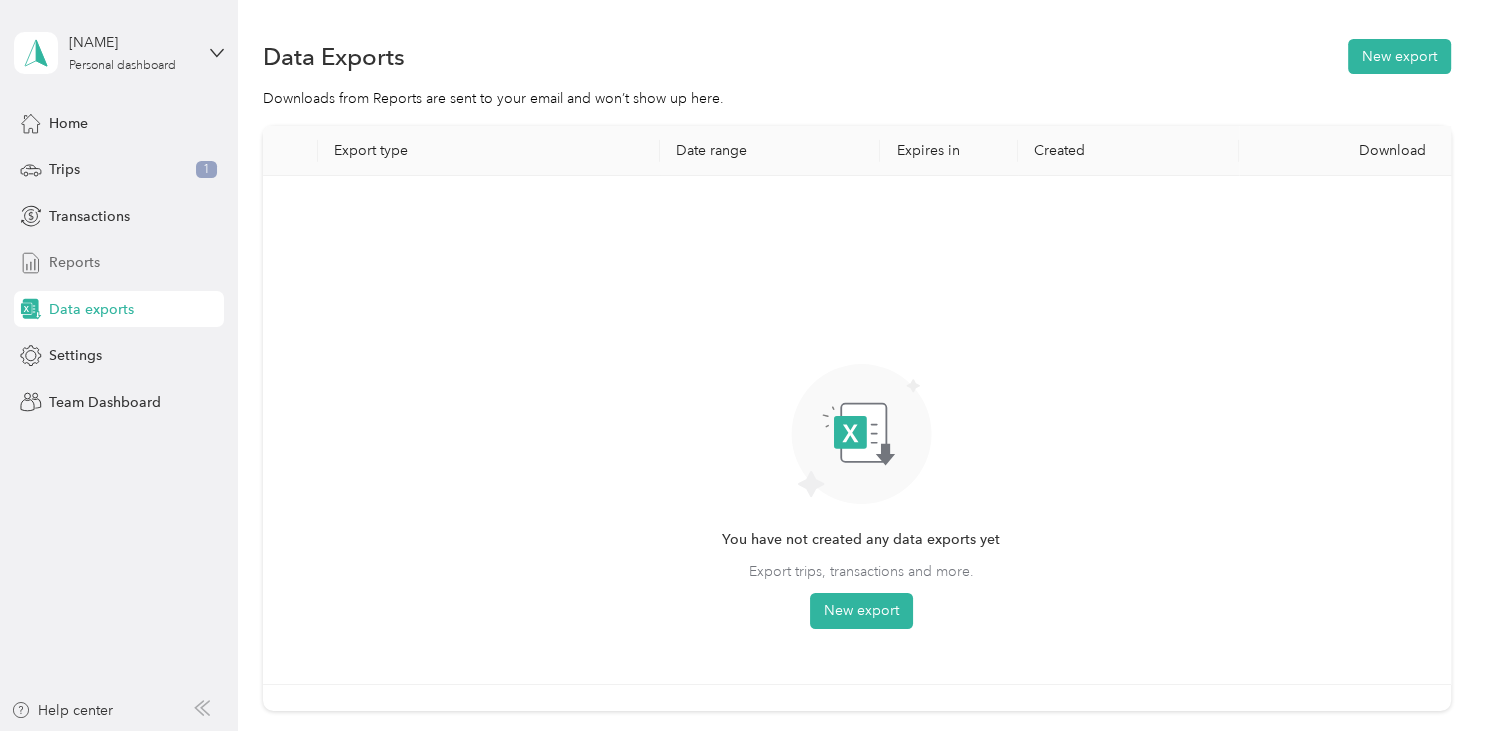 click on "Reports" at bounding box center (74, 262) 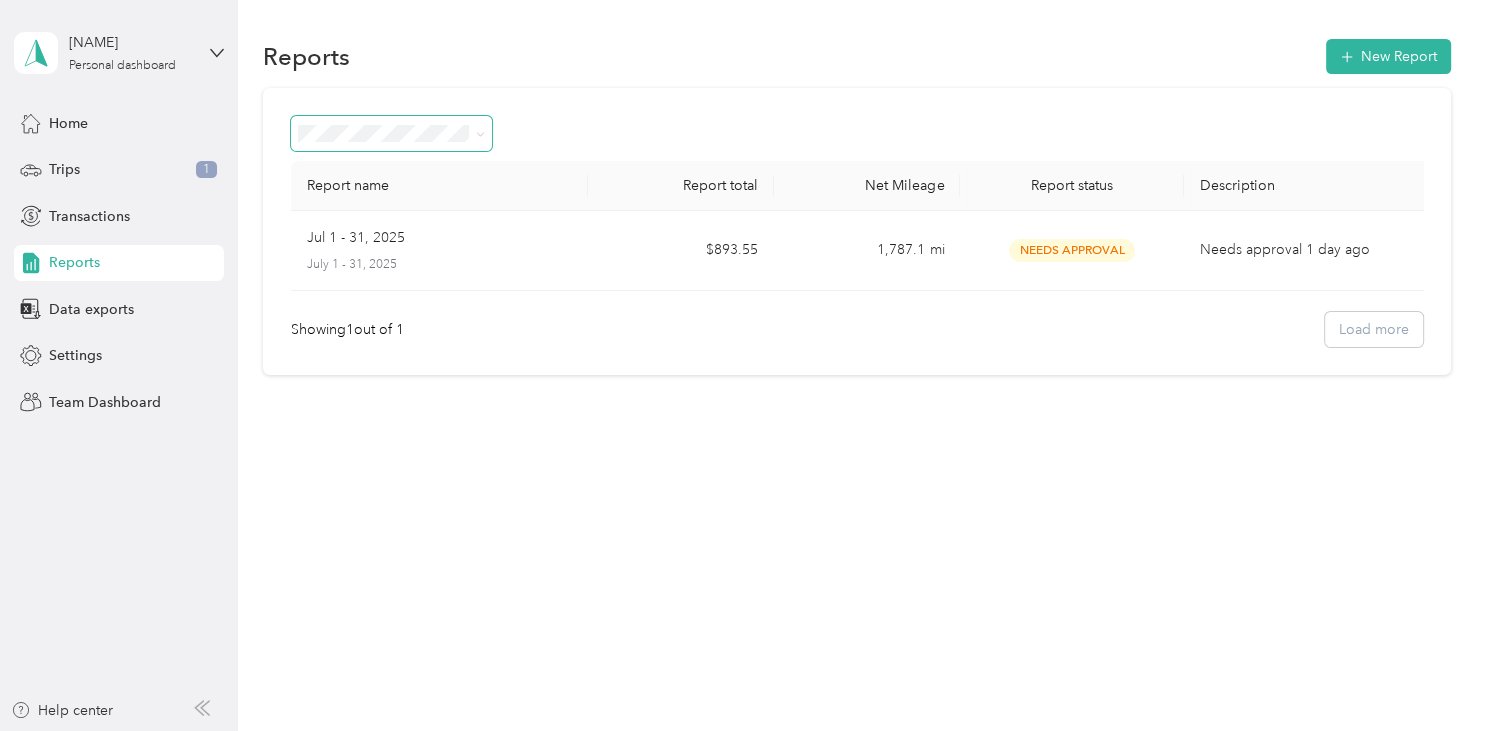 click 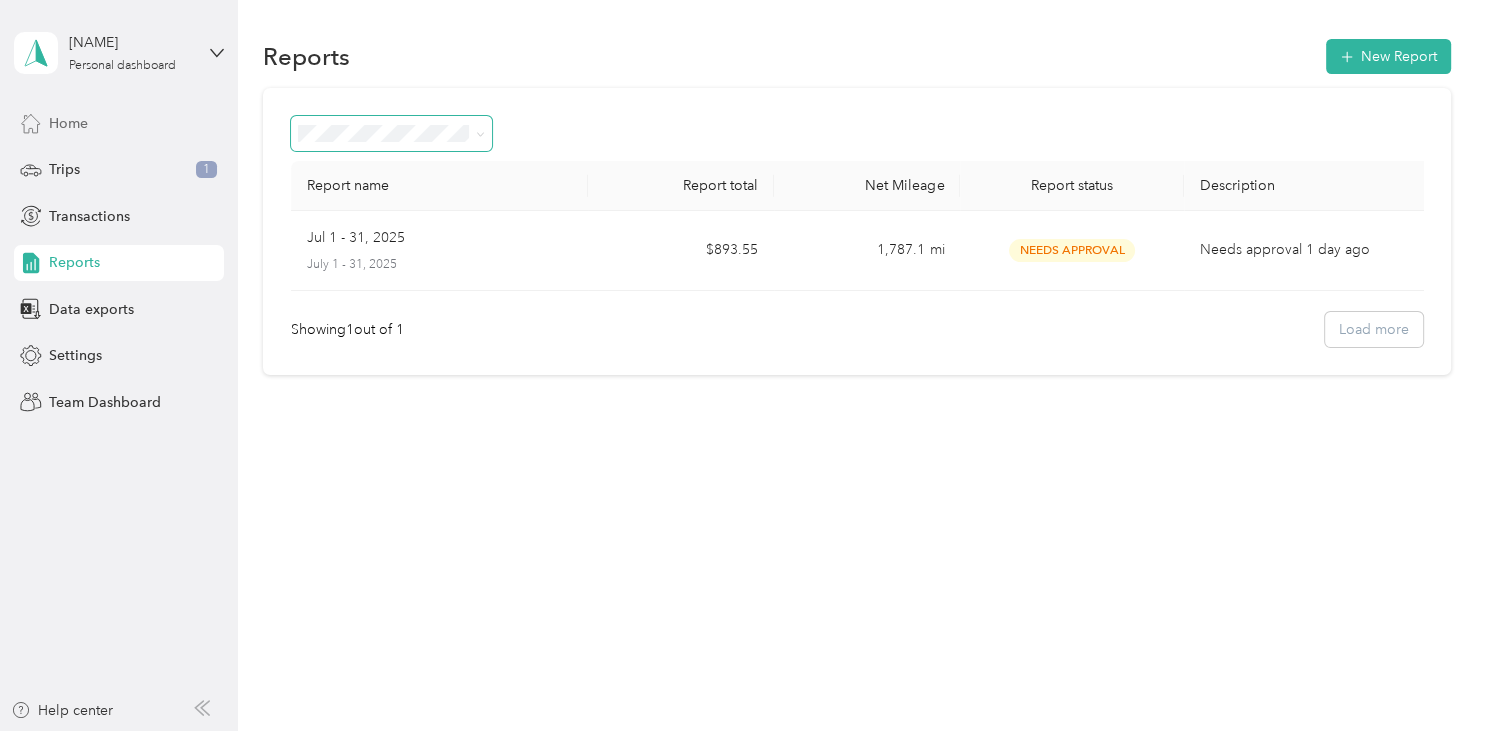 click on "Home" at bounding box center (68, 123) 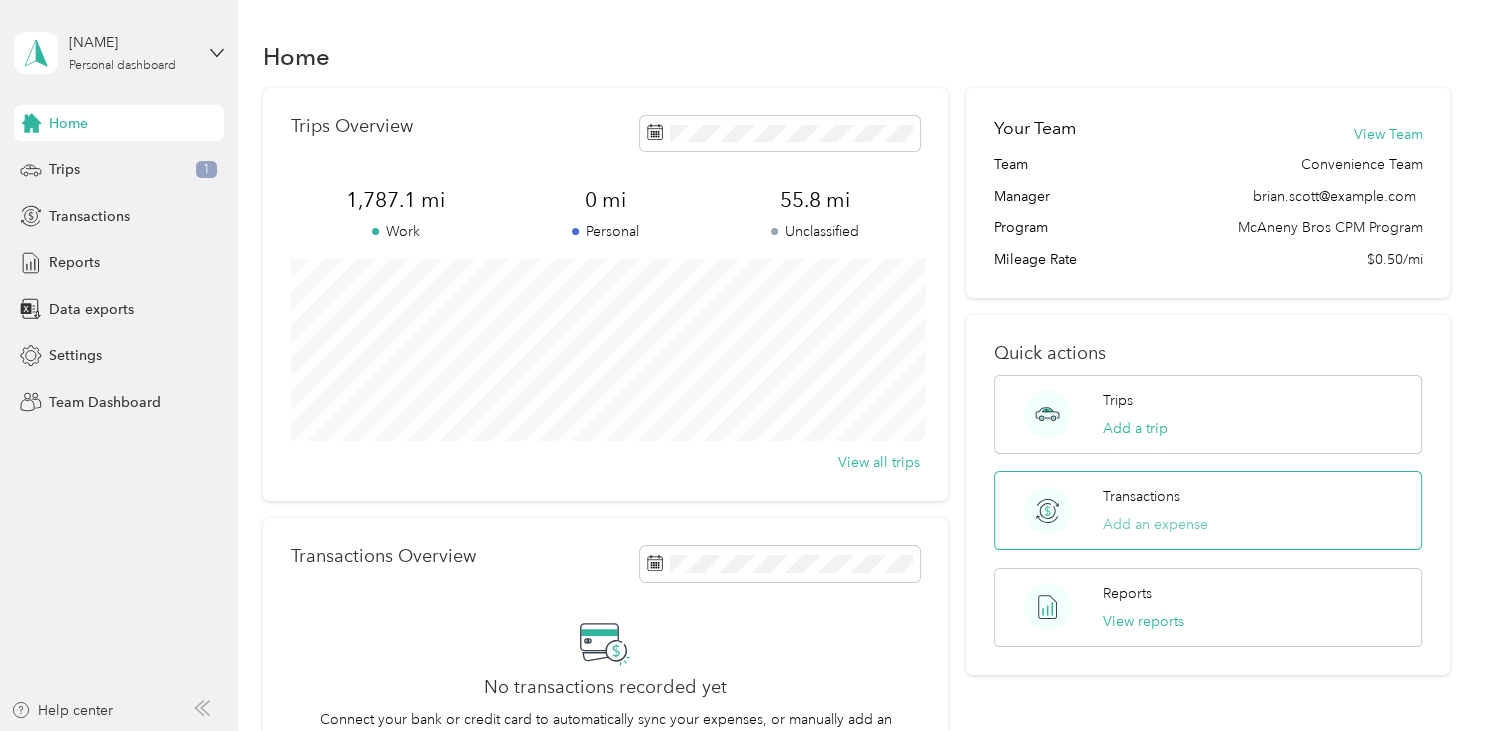 click on "Add an expense" at bounding box center (1155, 524) 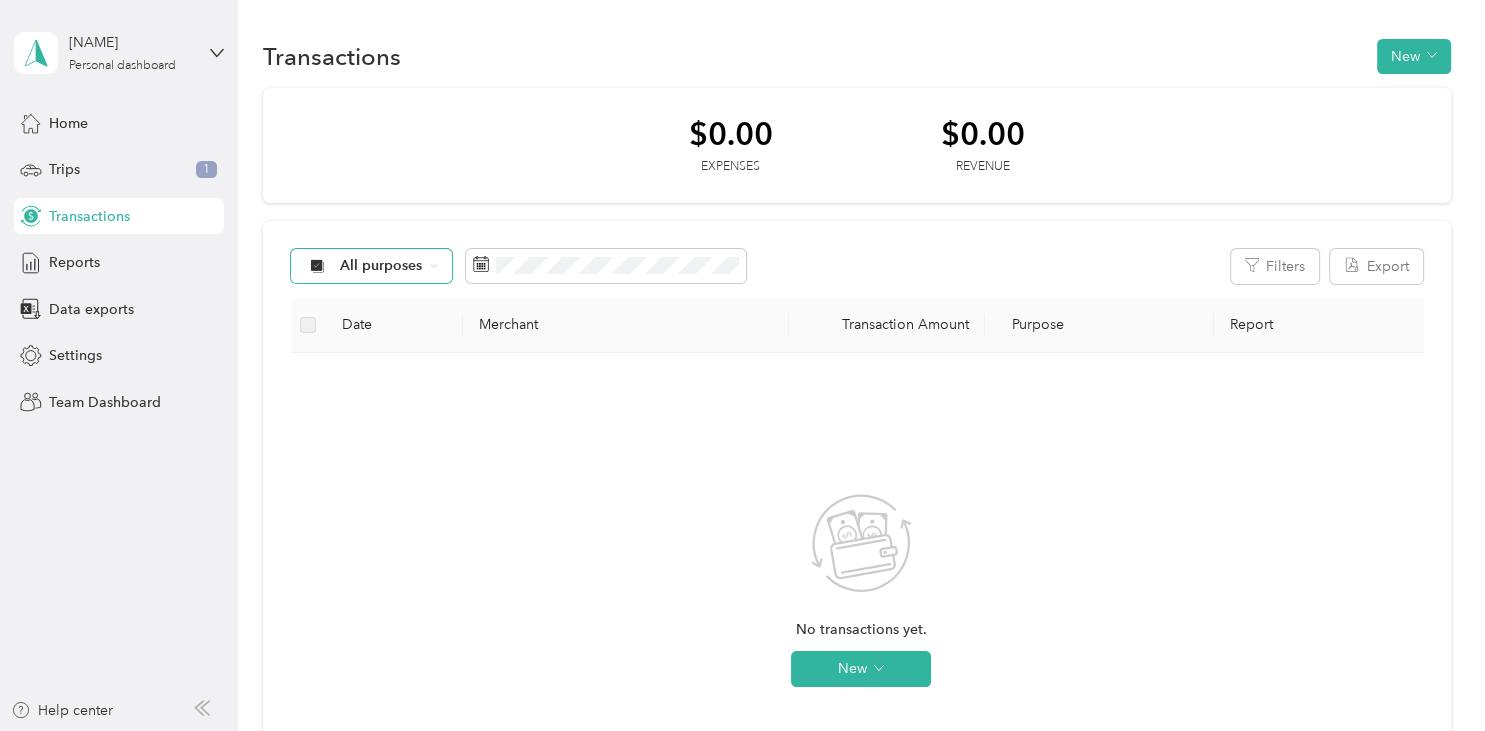 click 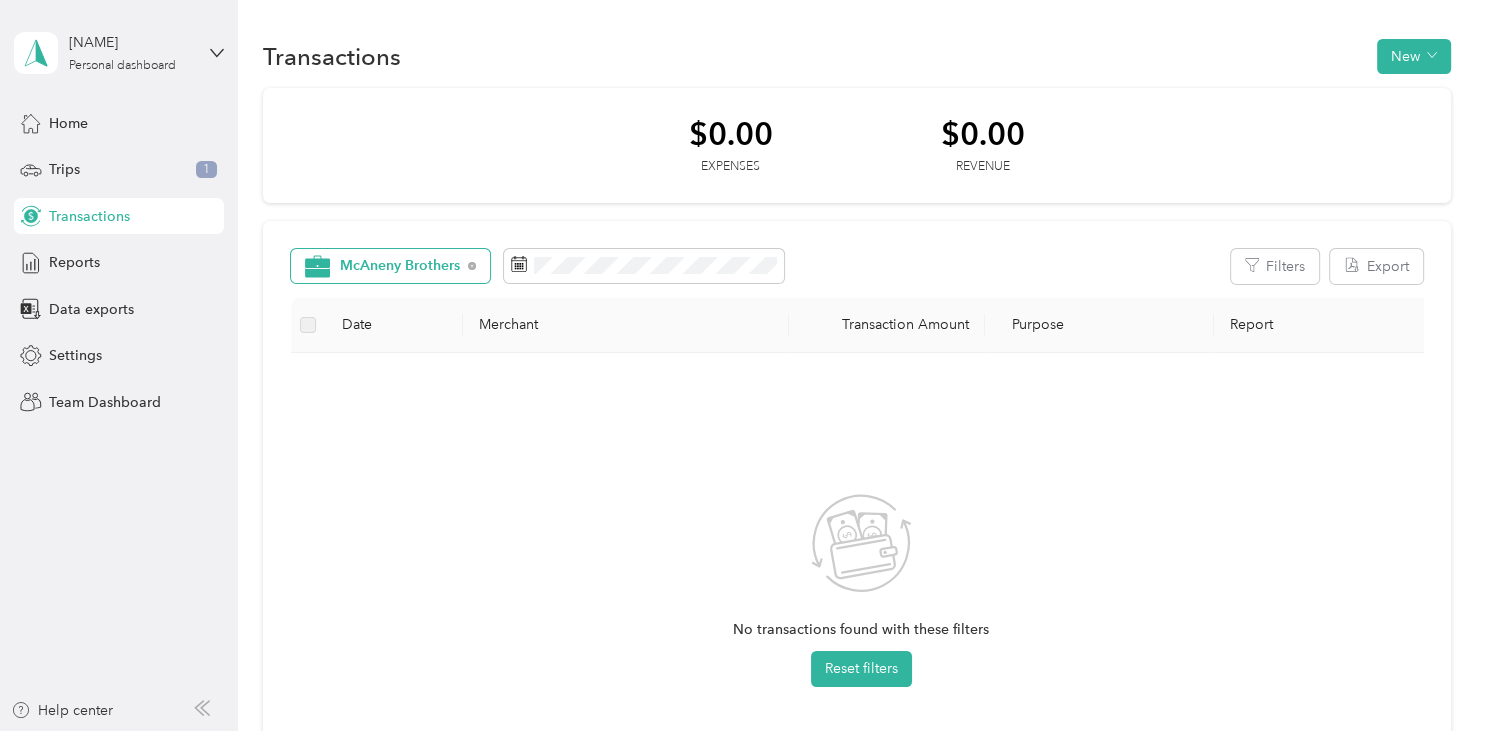 click on "Transaction Amount" at bounding box center (887, 325) 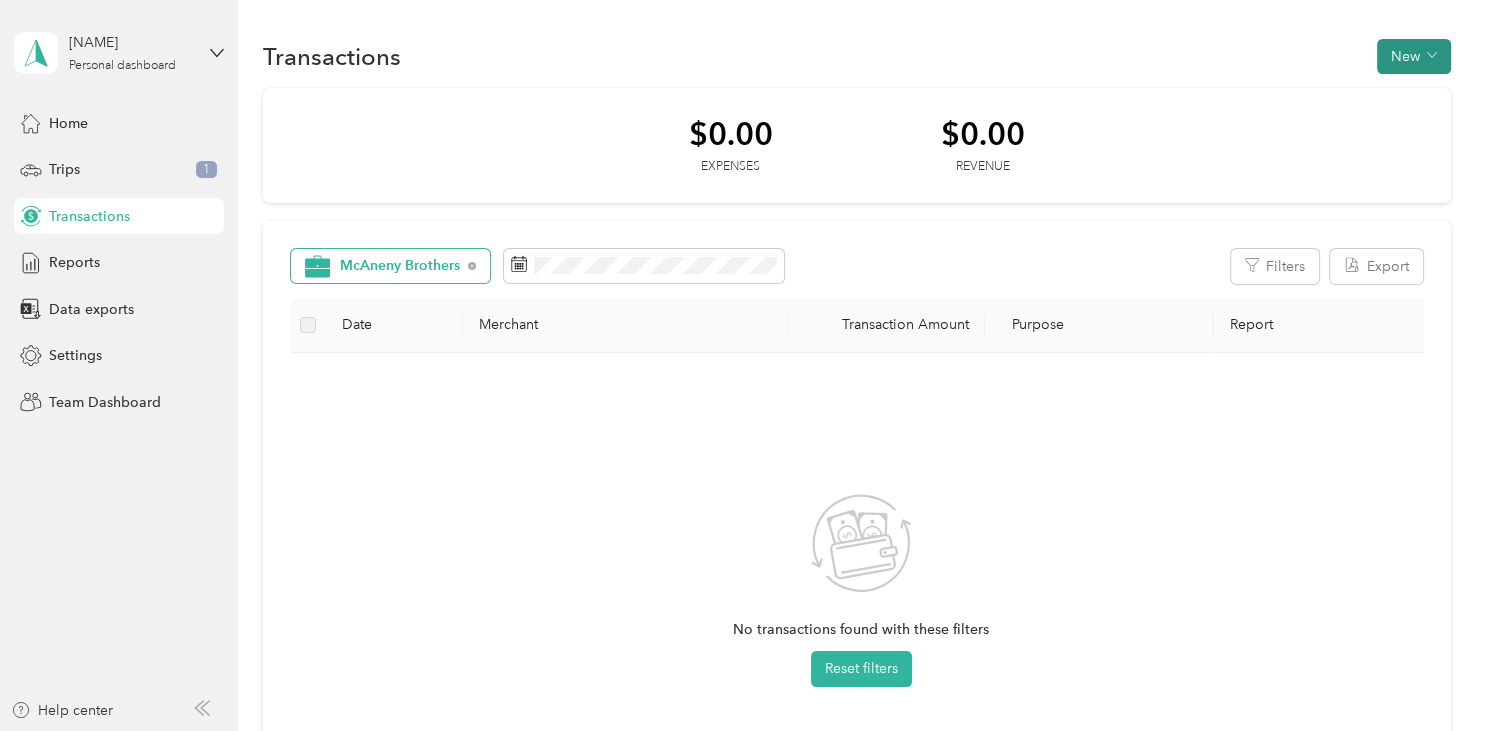 click on "New" at bounding box center (1414, 56) 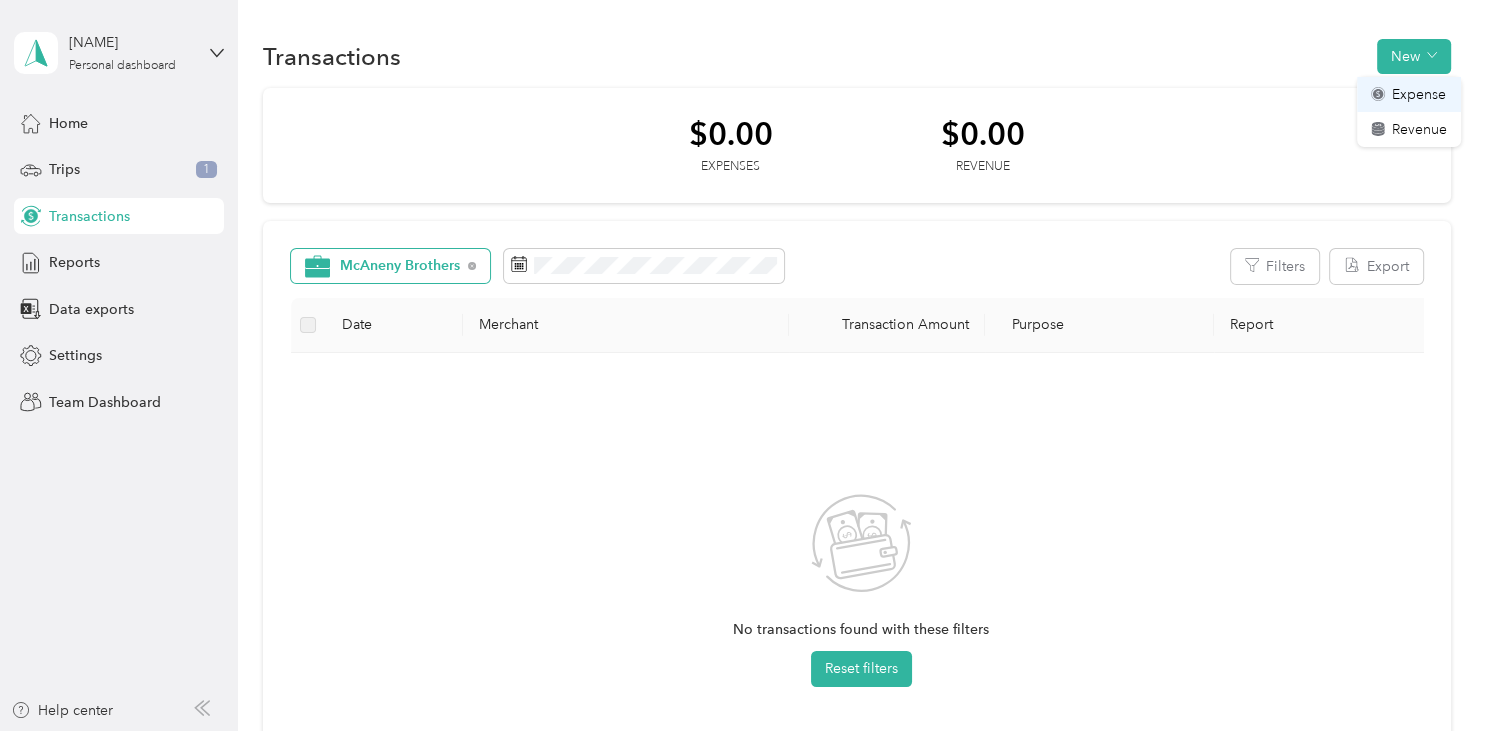 click on "Expense" at bounding box center (1419, 94) 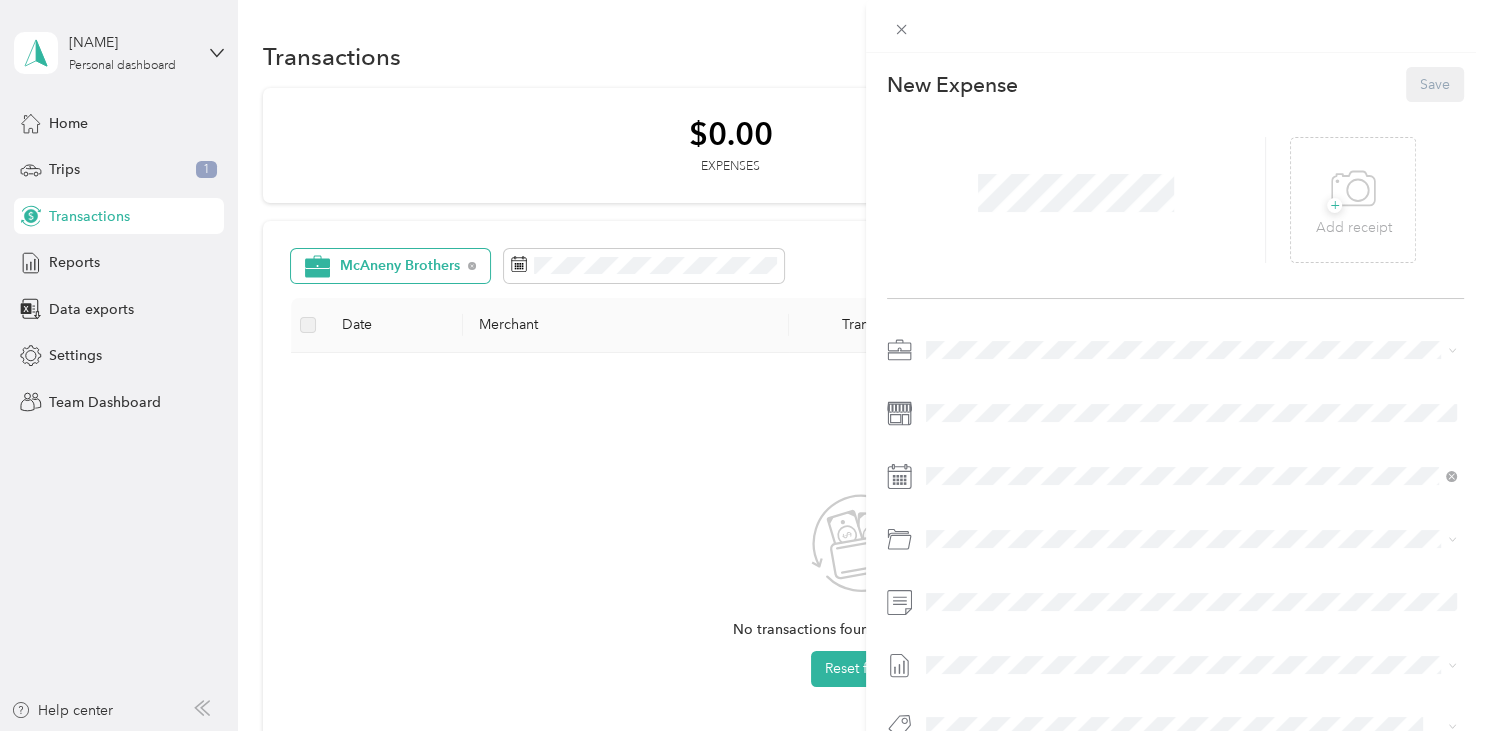 click on "McAneny Brothers" at bounding box center (1179, 373) 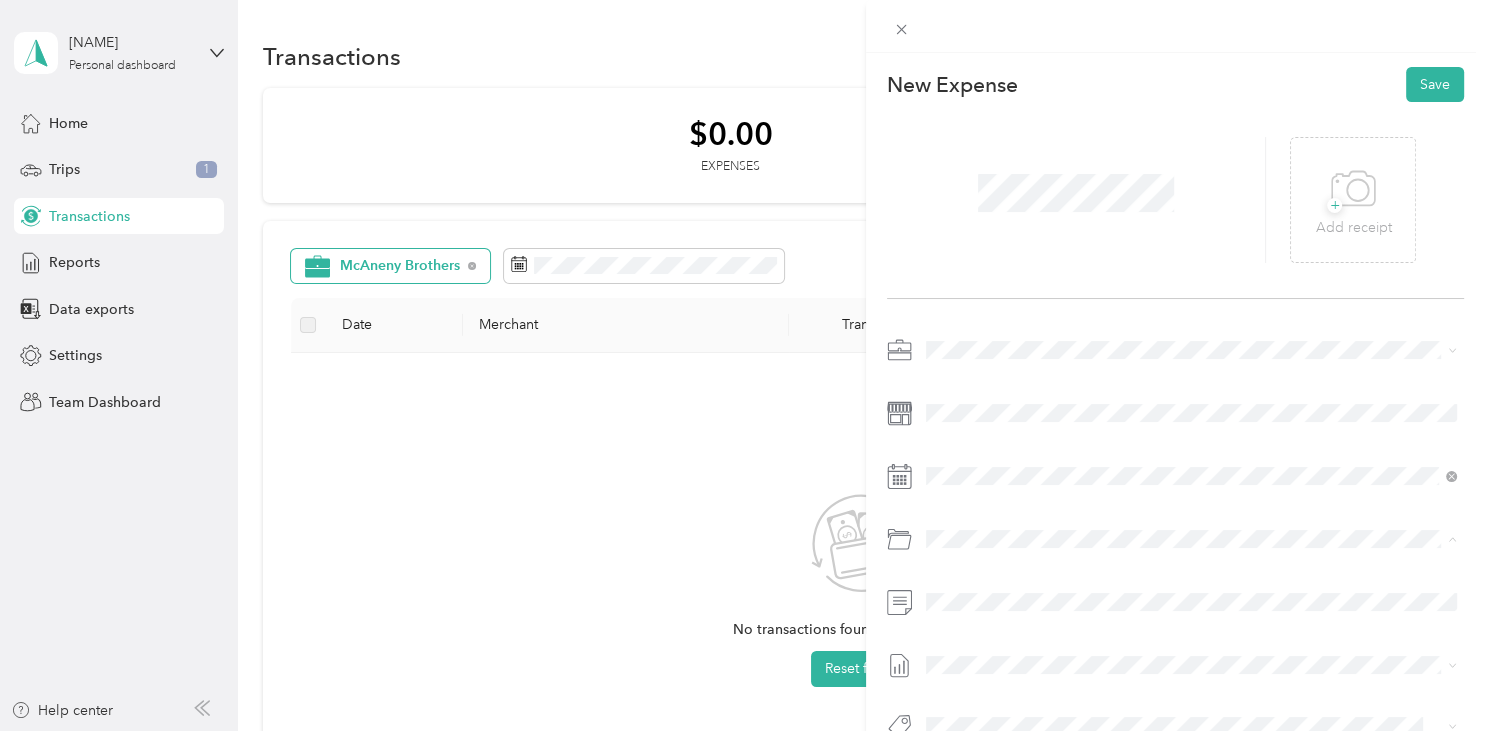 click on "This  expense  cannot be edited because it is either under review, approved, or paid. Contact your Team Manager to edit it. New Expense  Save + Add receipt" at bounding box center (742, 365) 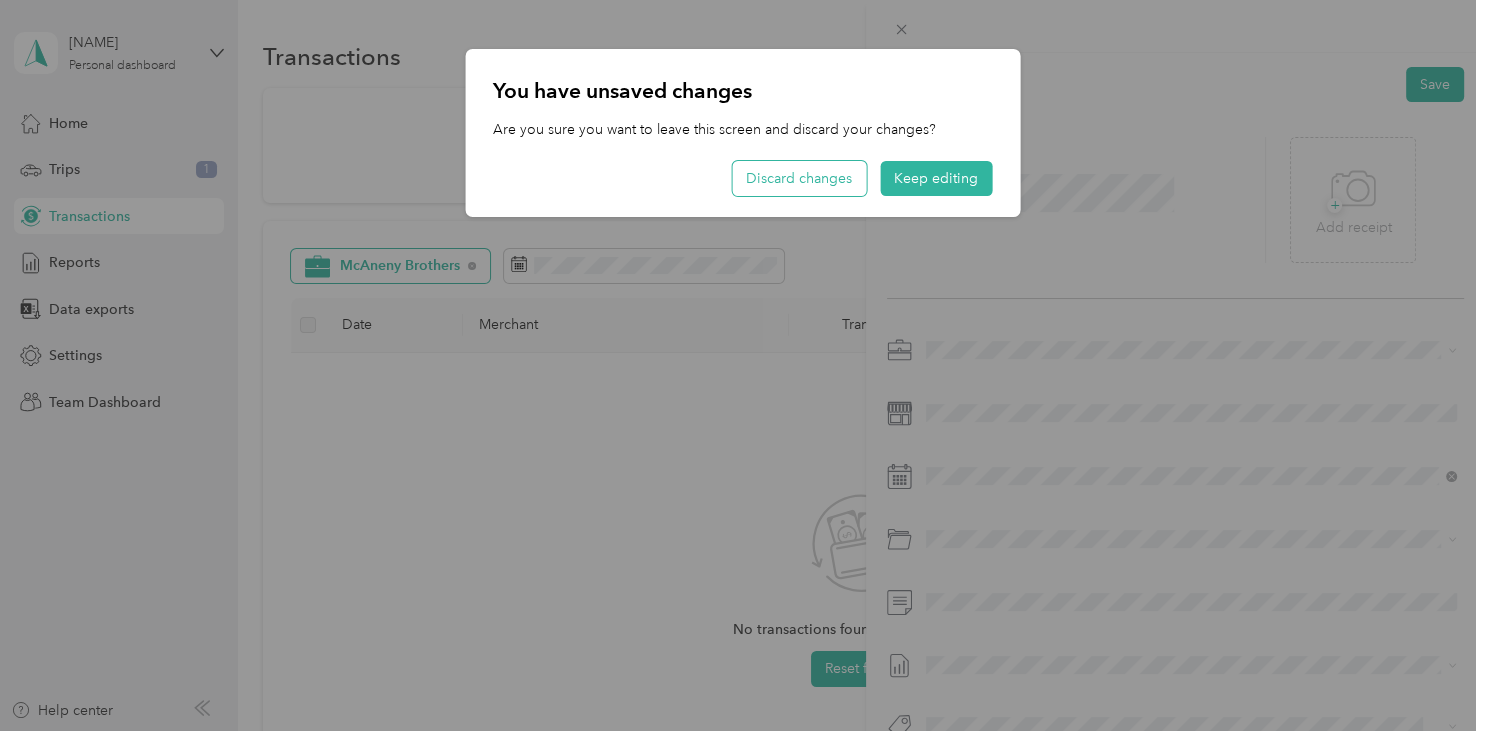 click on "Discard changes" at bounding box center [799, 178] 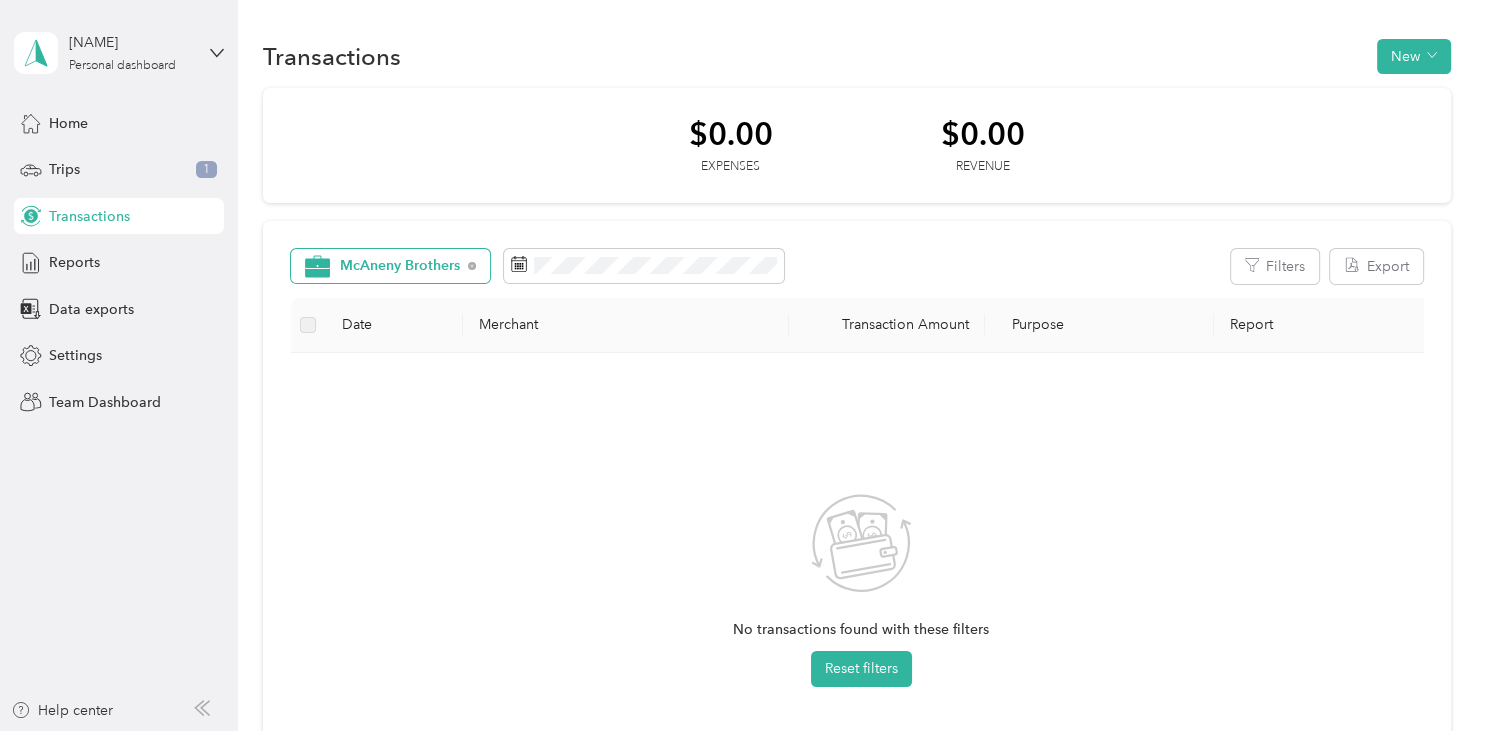 click on "Transaction Amount" at bounding box center (887, 325) 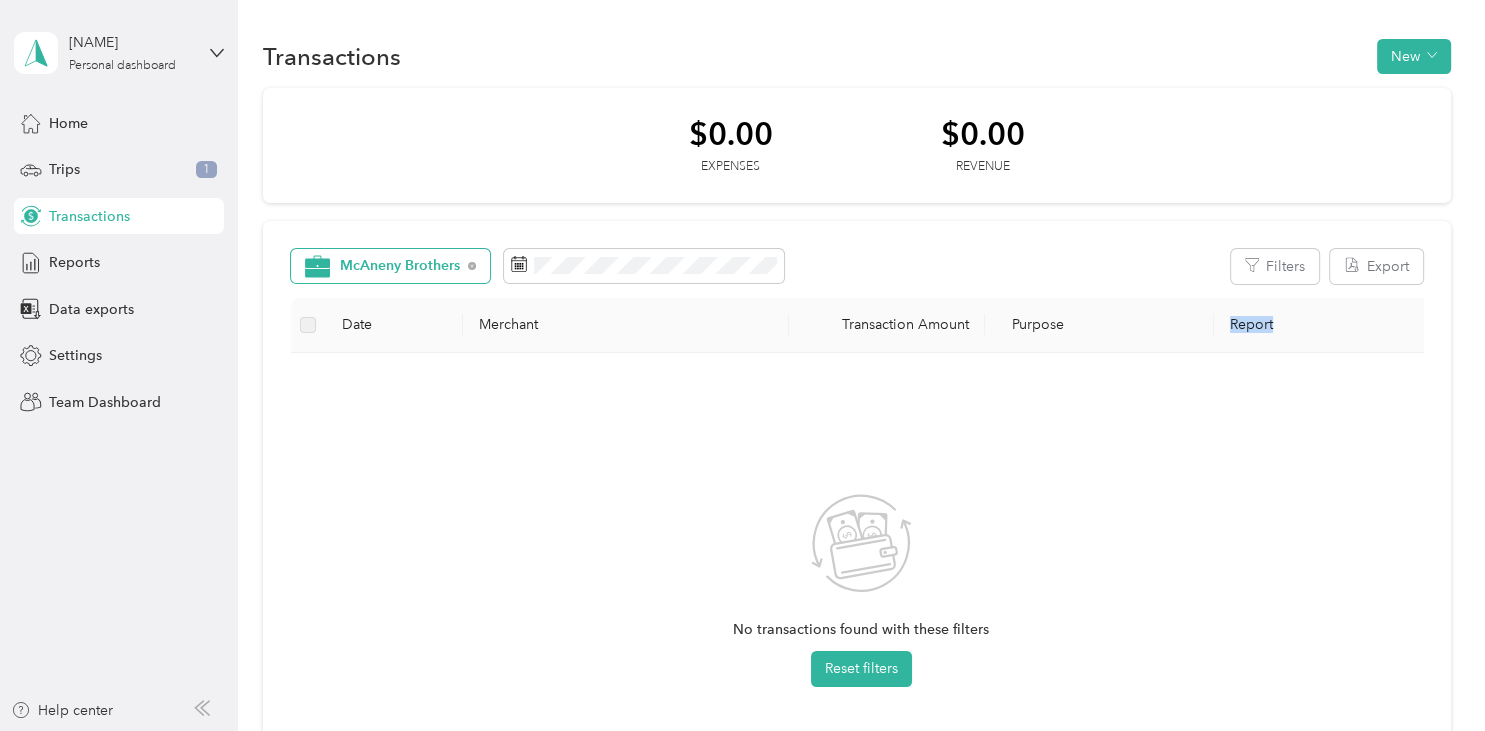 click on "Report" at bounding box center (1323, 325) 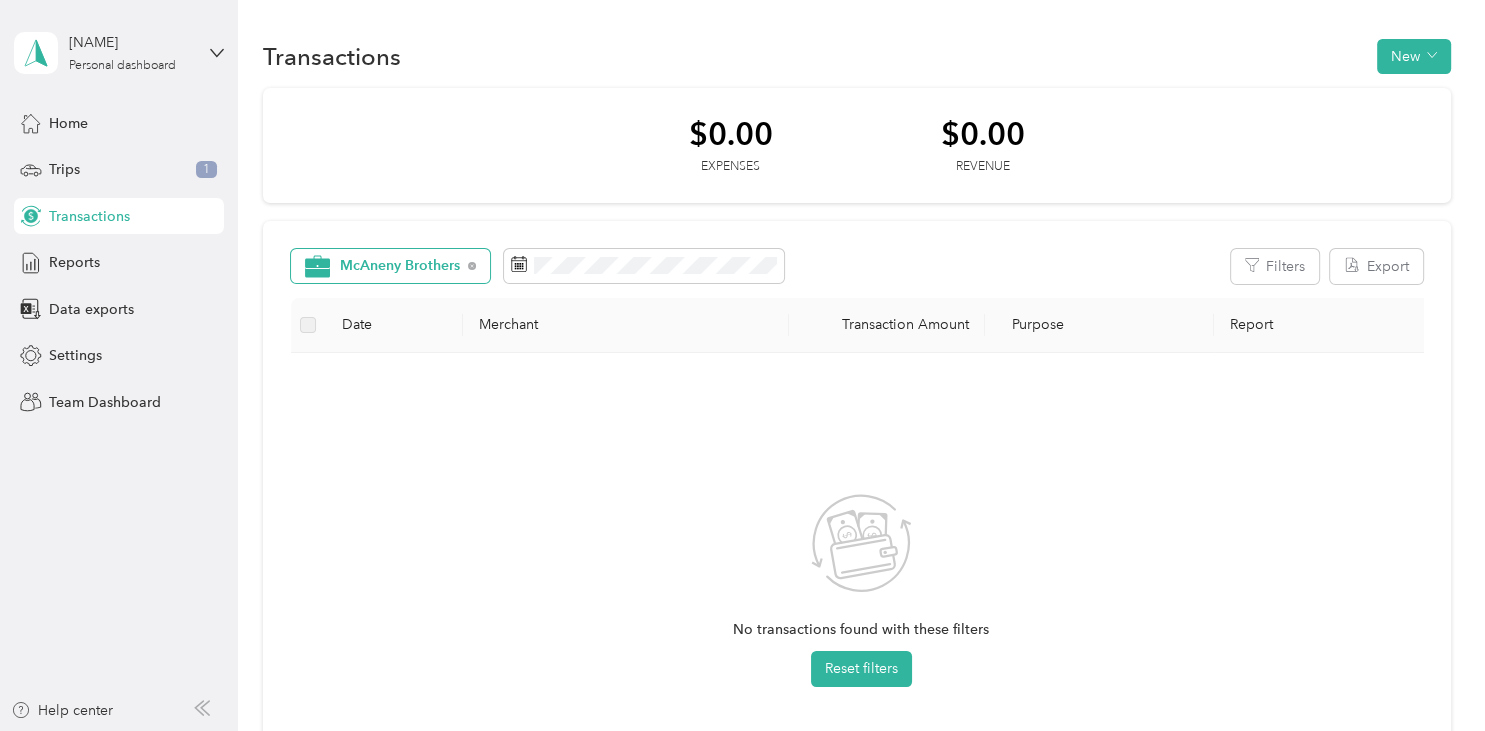 click on "Report" at bounding box center [1323, 325] 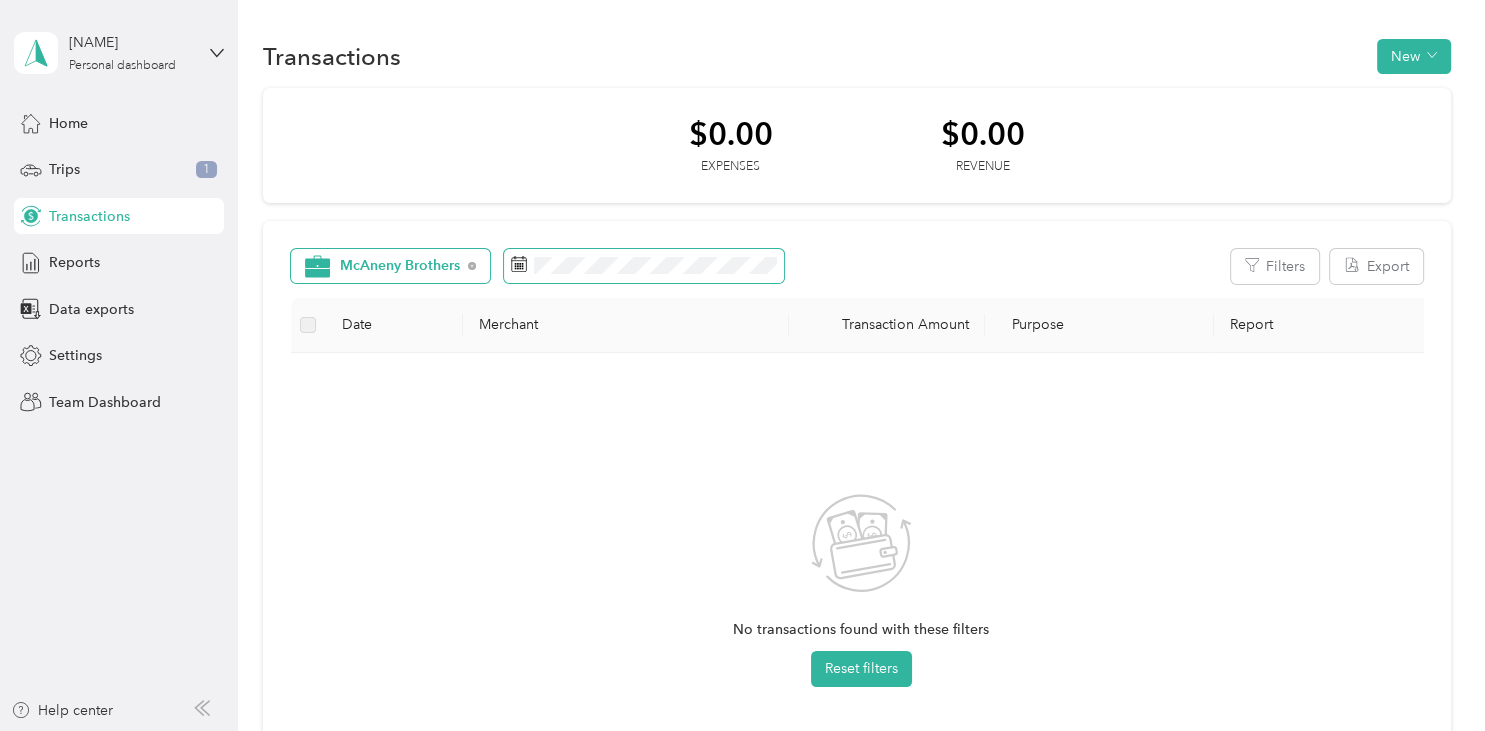 click 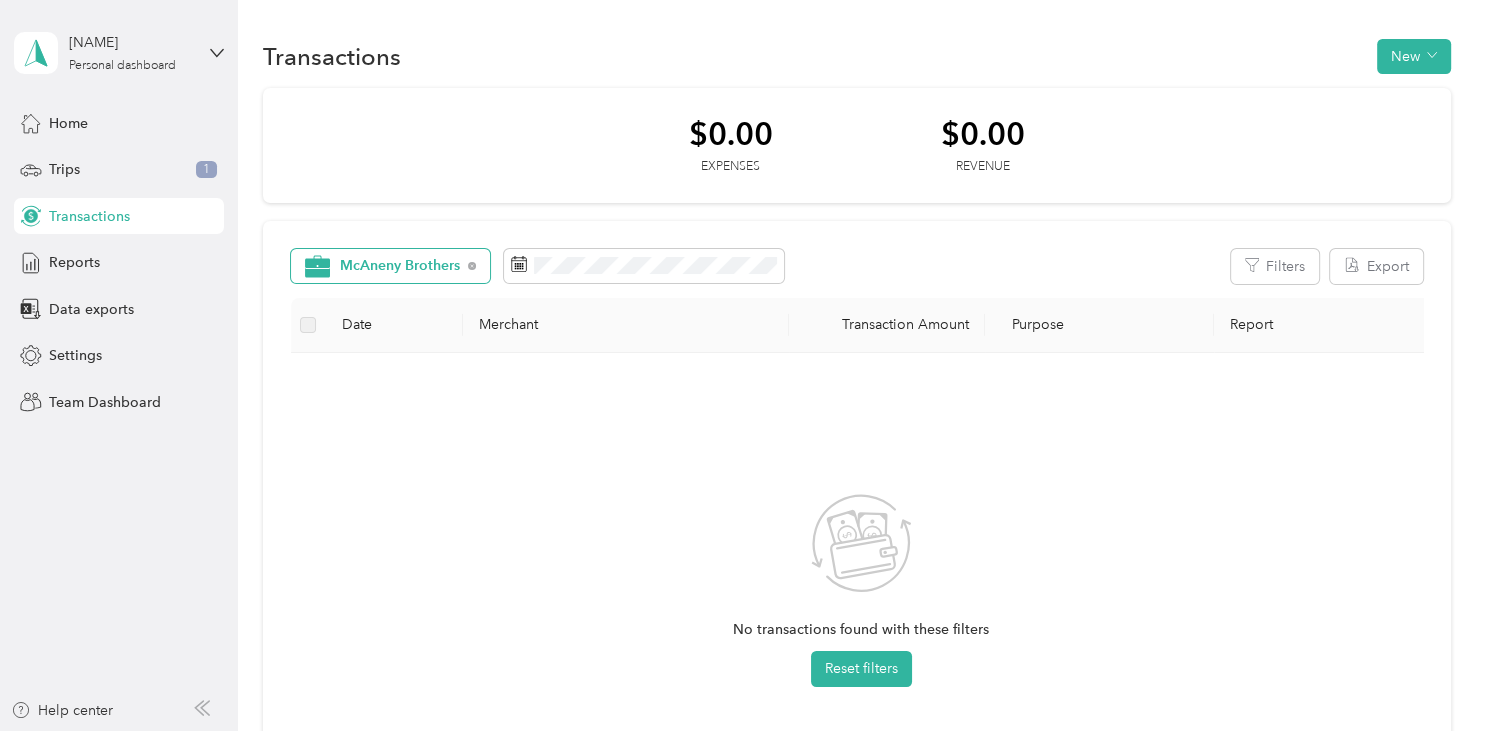 click on "Date" at bounding box center (394, 325) 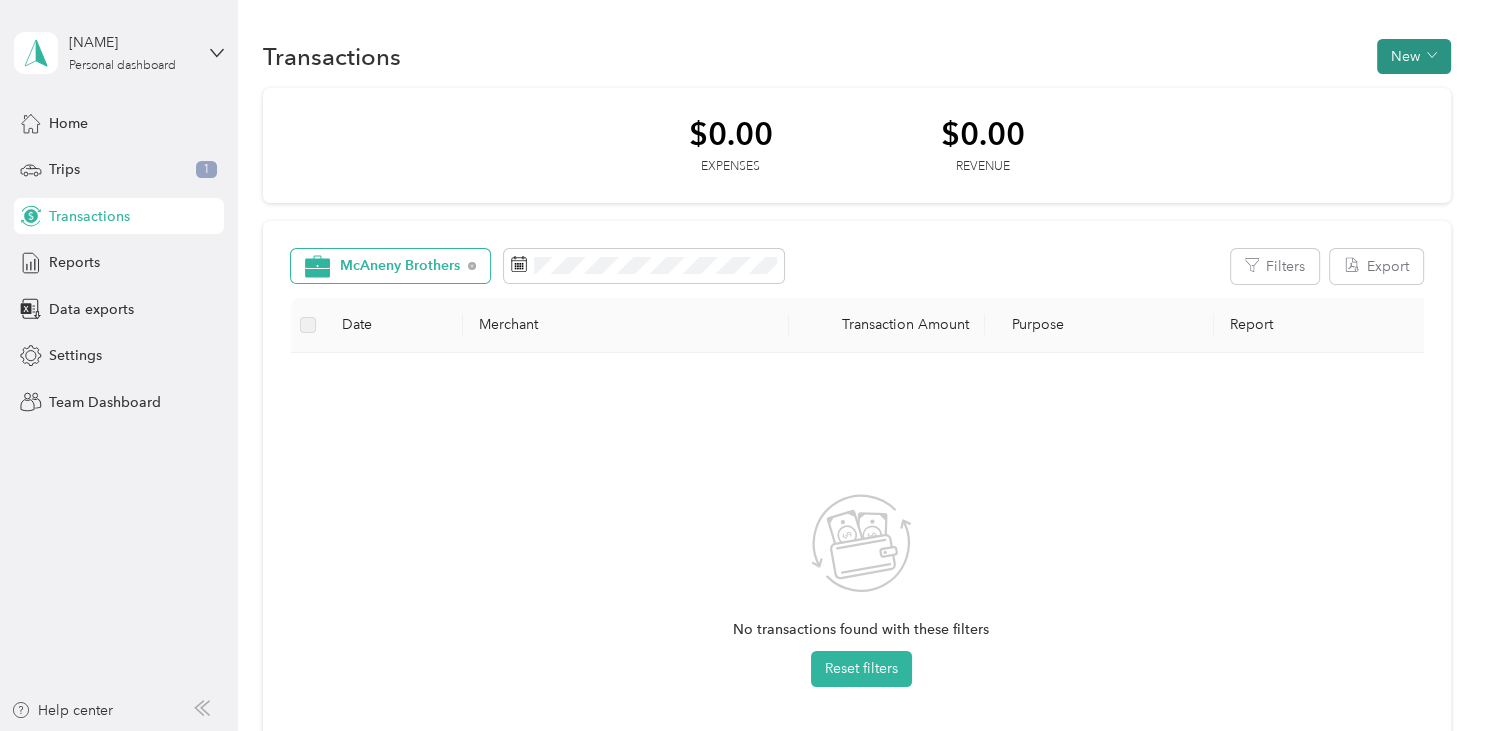 click on "New" at bounding box center (1414, 56) 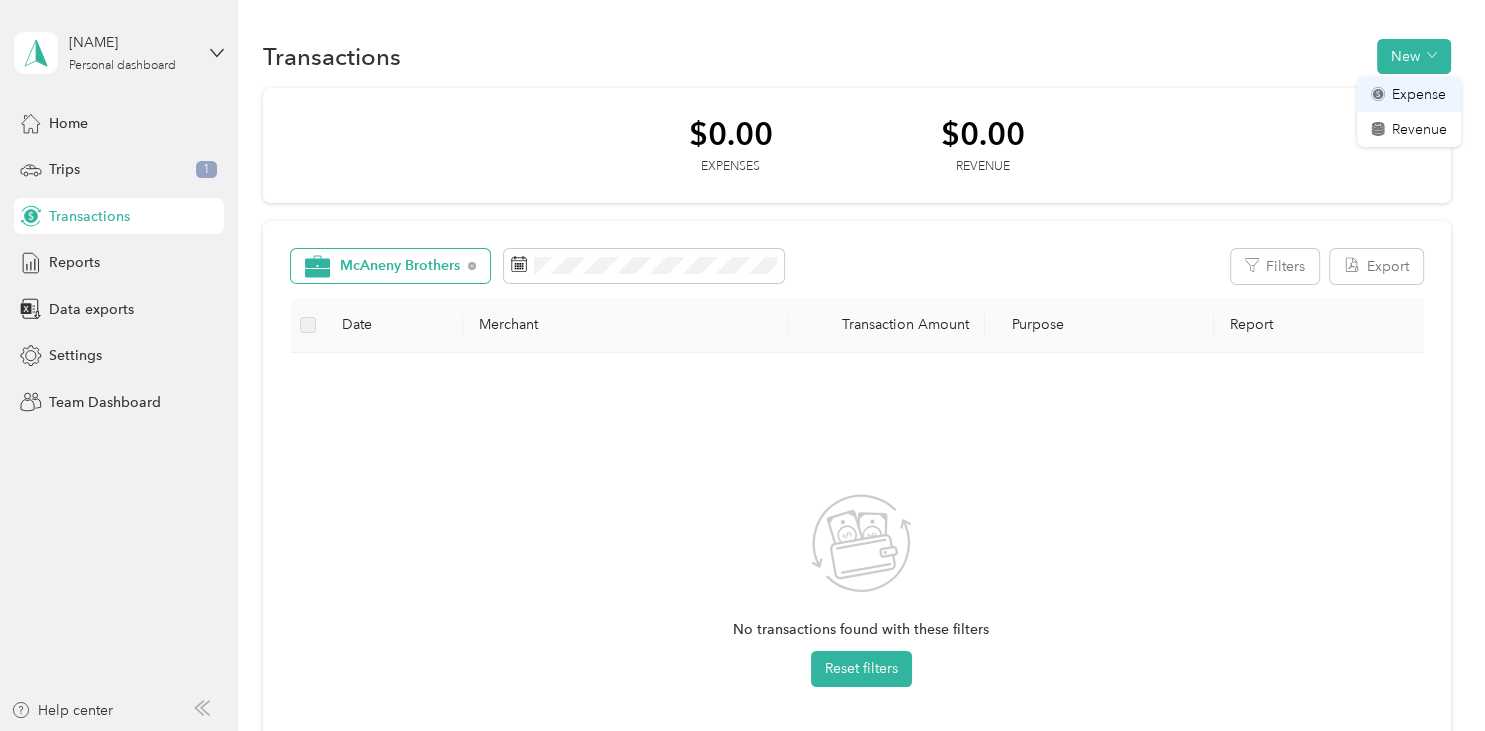 click on "Expense" at bounding box center [1419, 94] 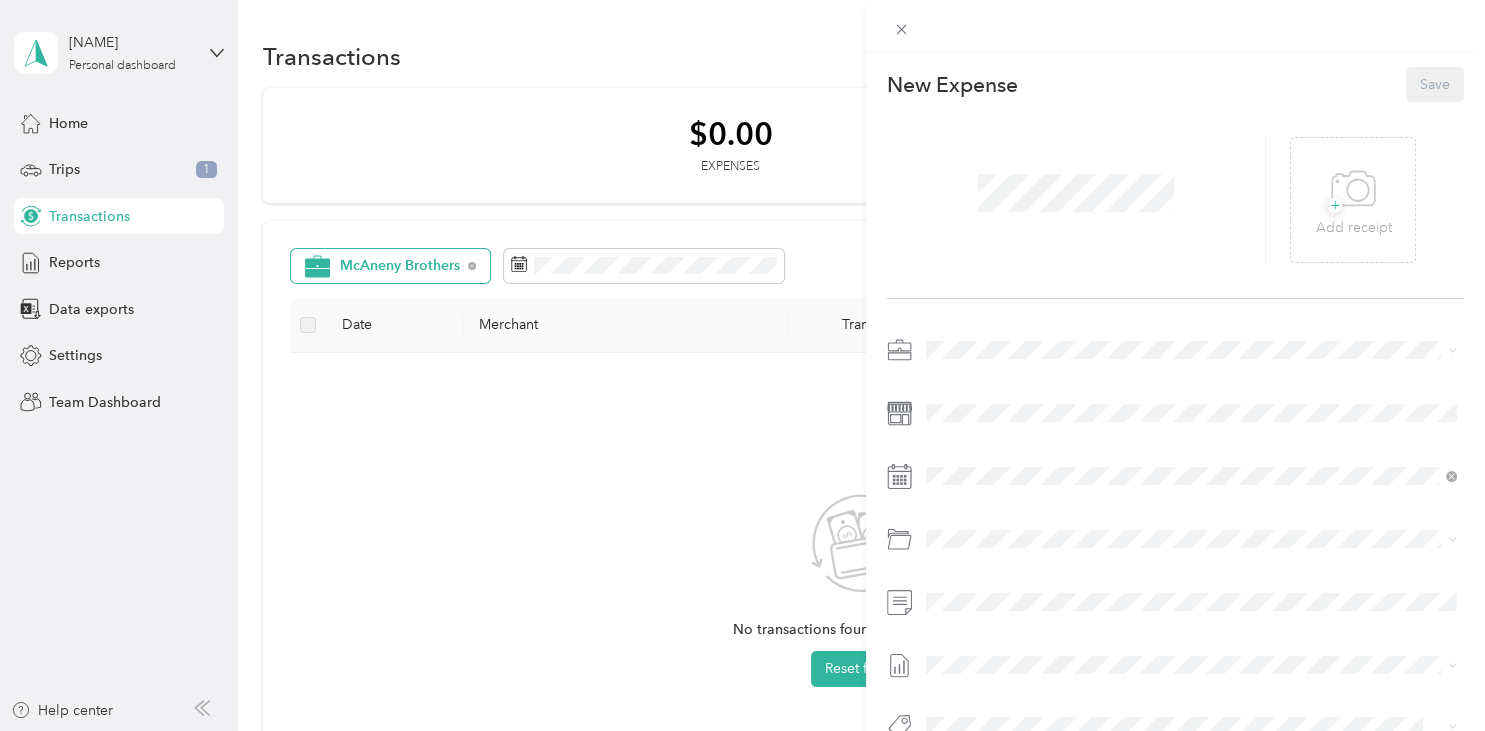 click on "McAneny Brothers" at bounding box center (1179, 375) 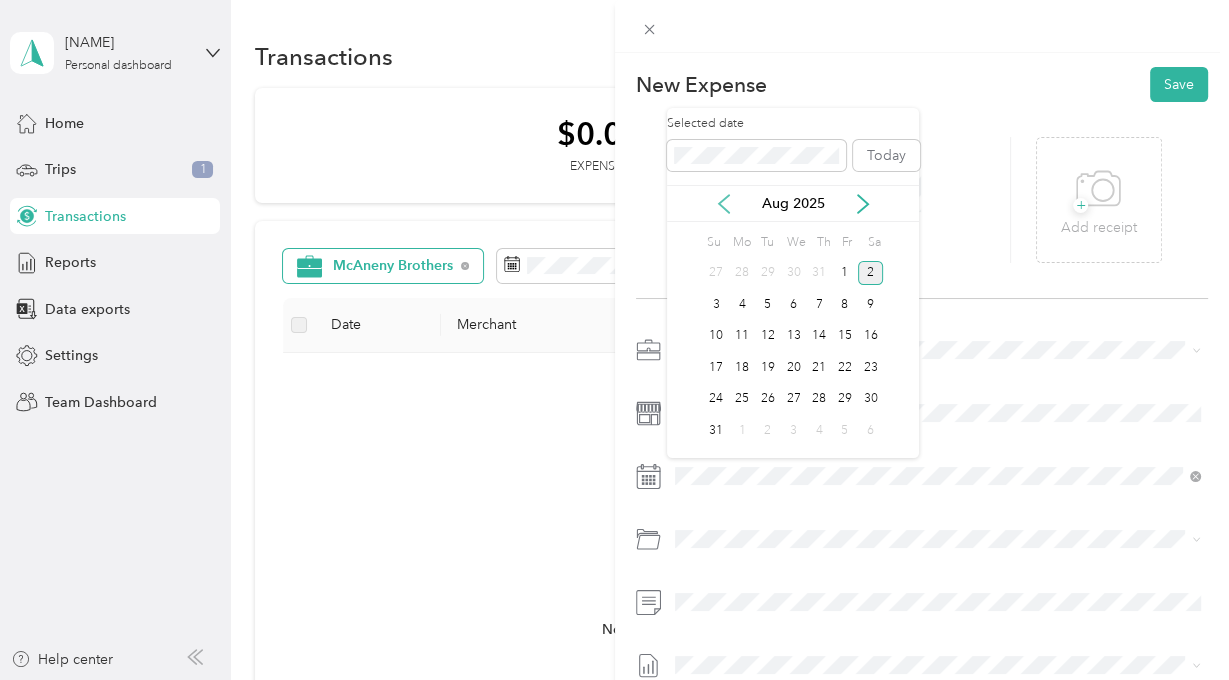click 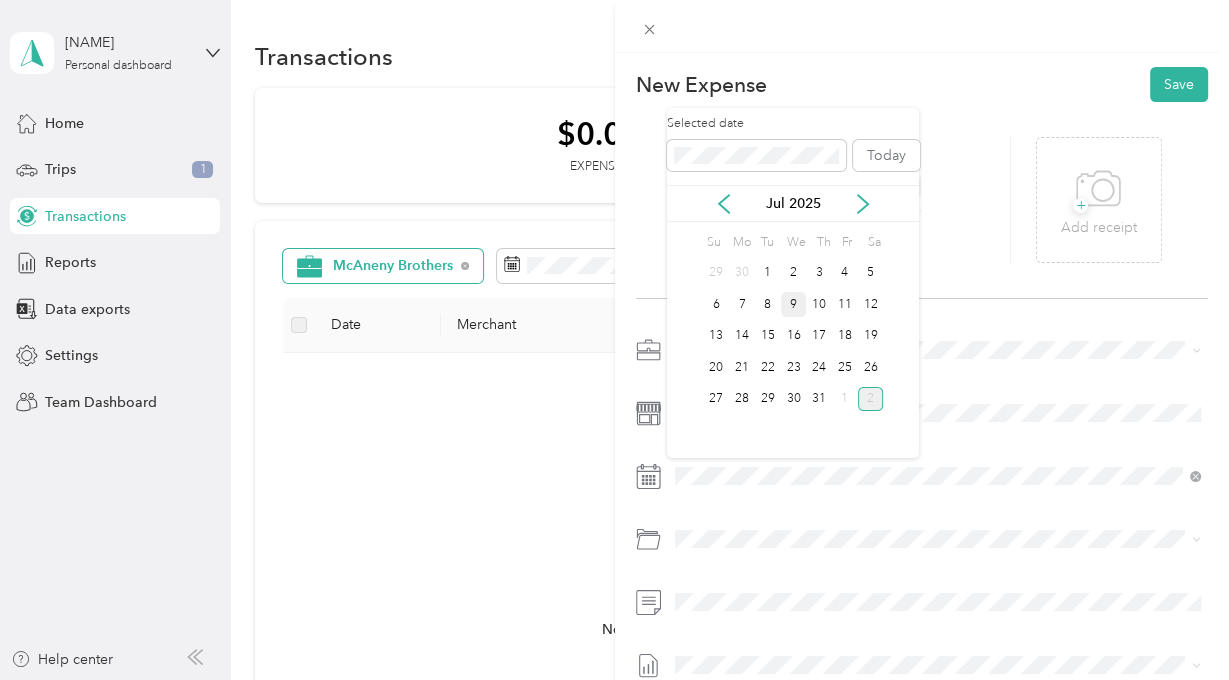 click on "9" at bounding box center [794, 304] 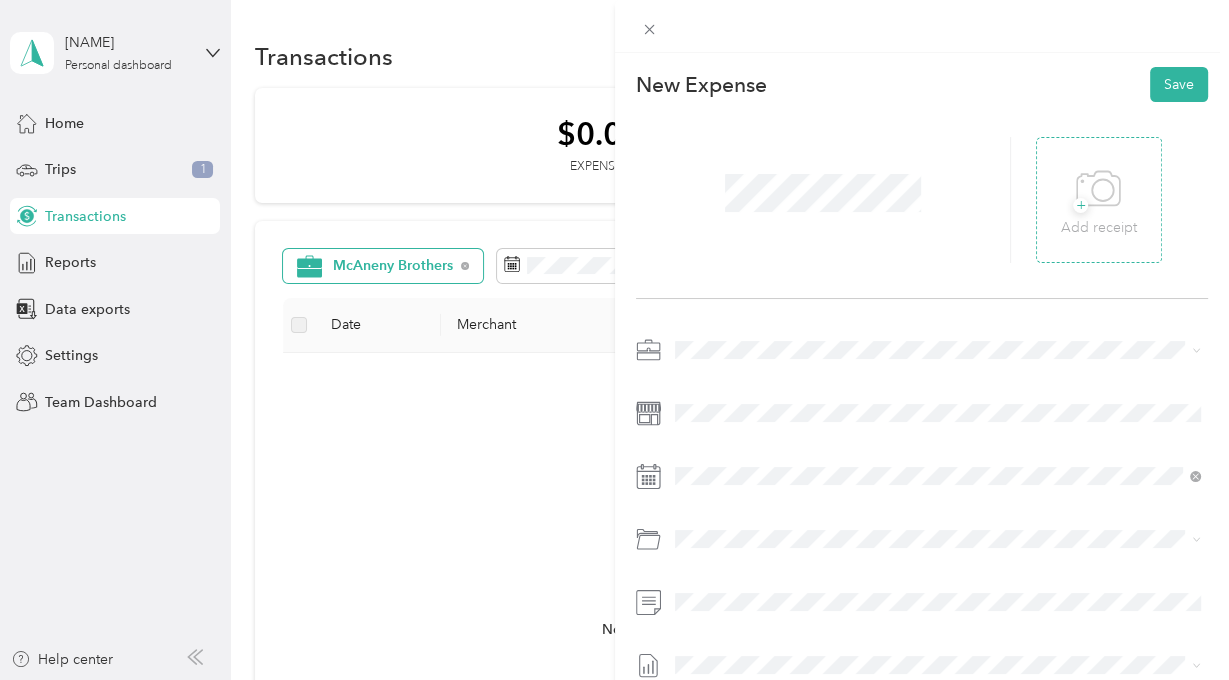 click 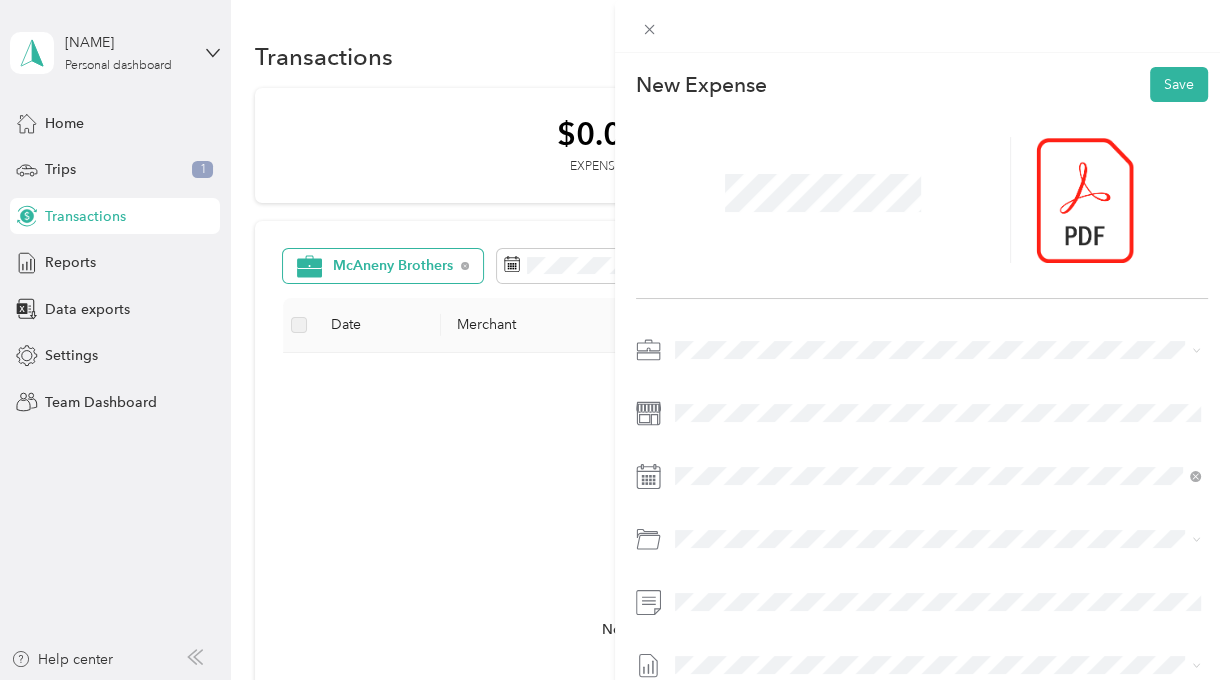 click 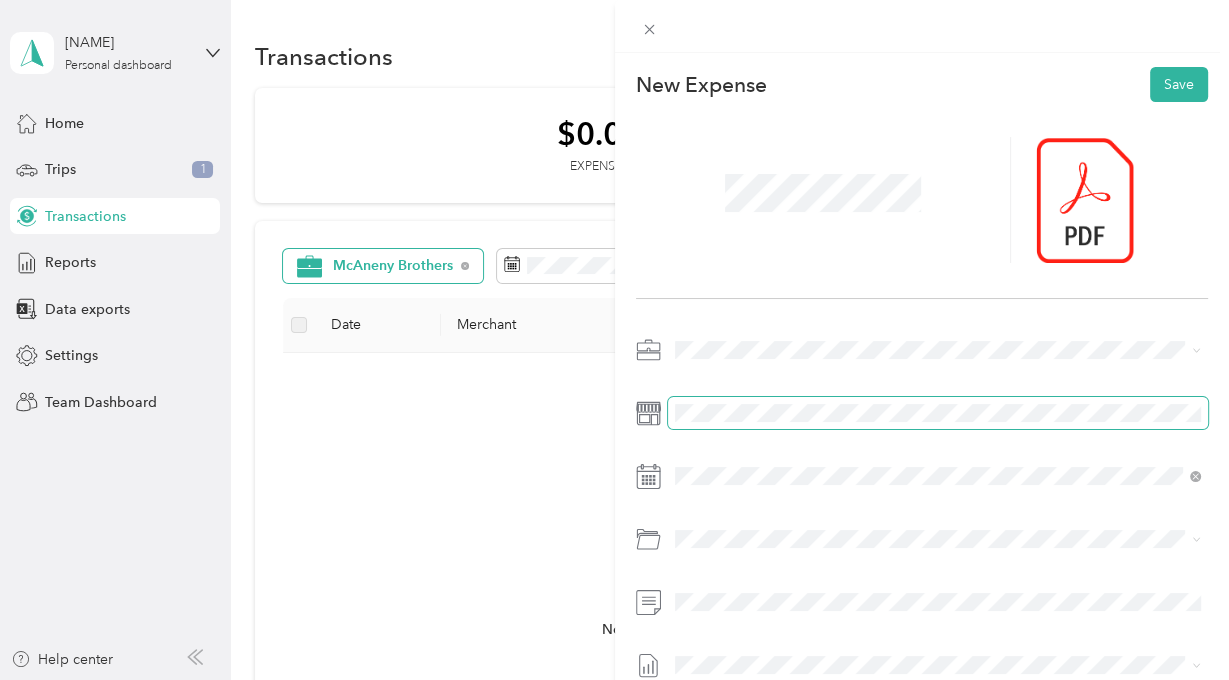 click at bounding box center (938, 413) 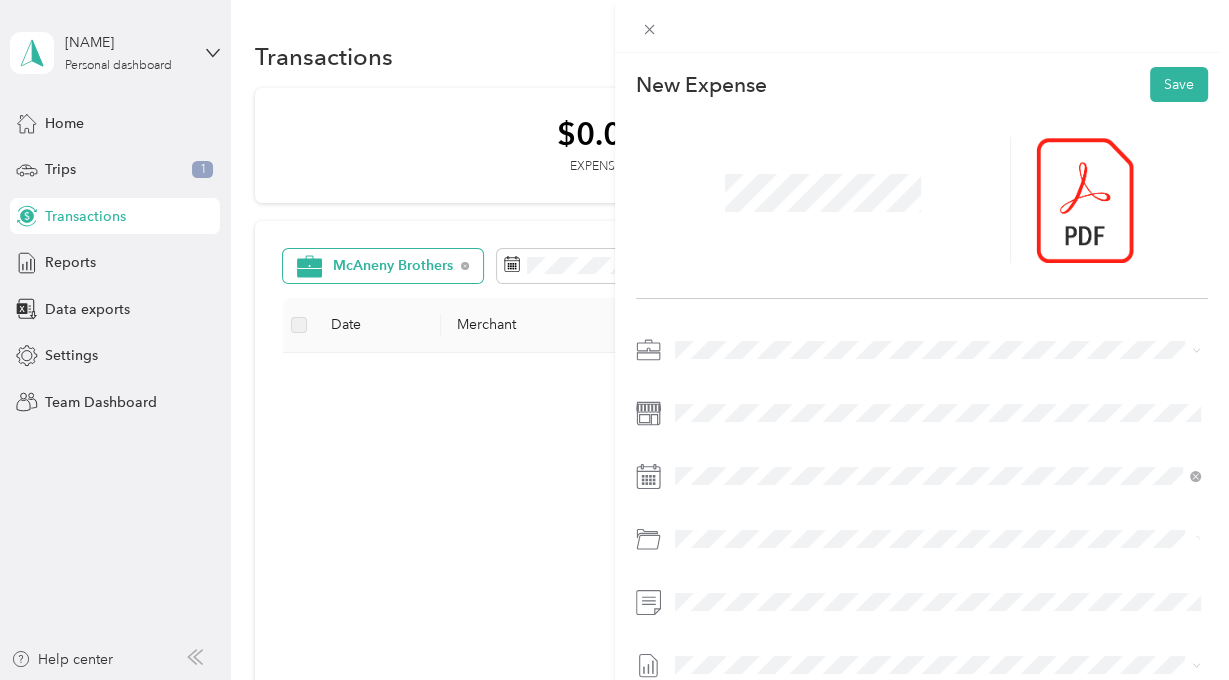 click on "This  expense  cannot be edited because it is either under review, approved, or paid. Contact your Team Manager to edit it. New Expense  Save" at bounding box center [614, 340] 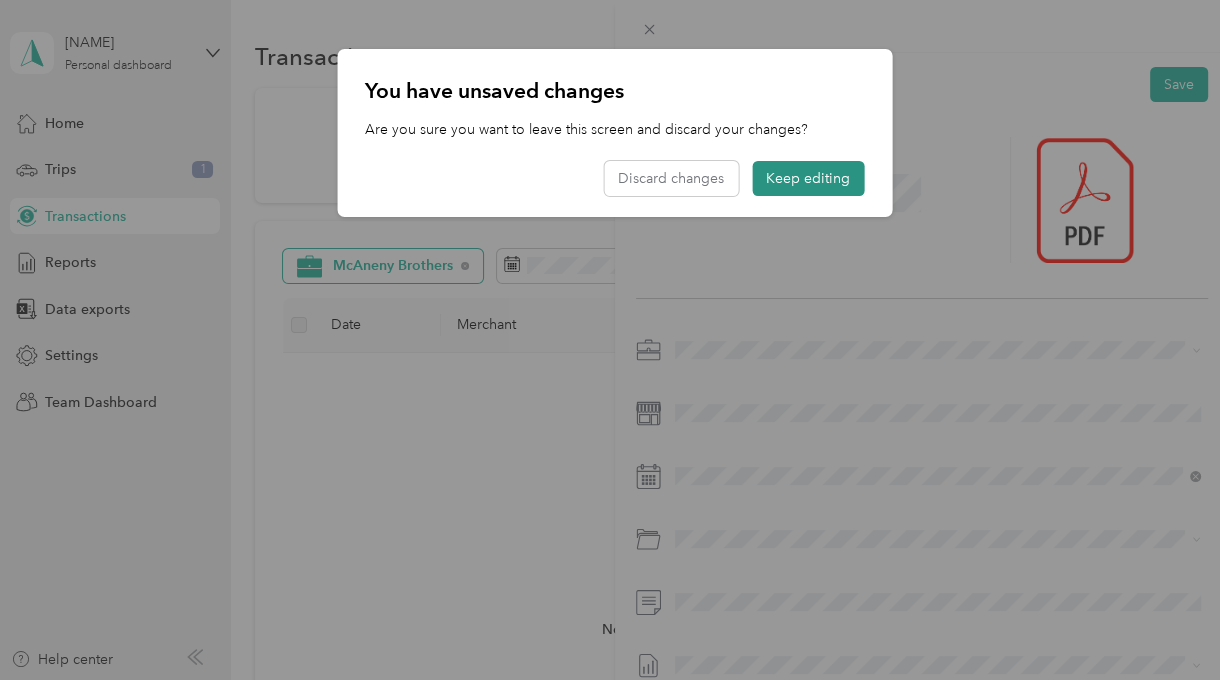 click on "Keep editing" at bounding box center (808, 178) 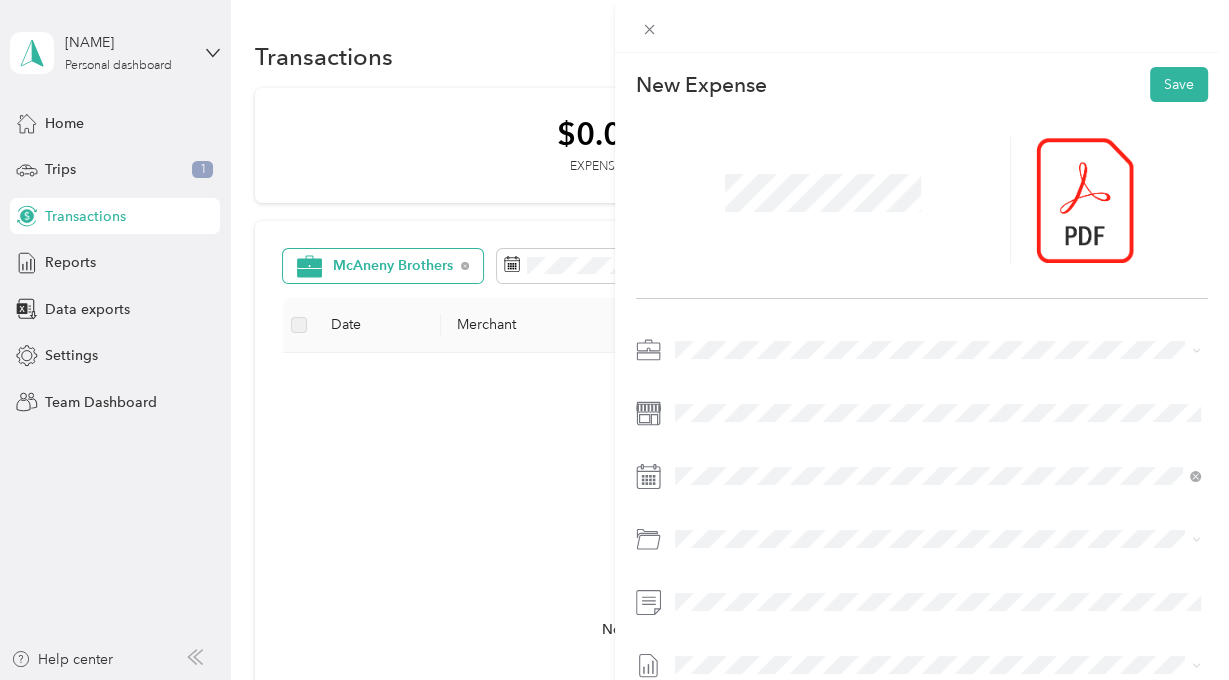 click 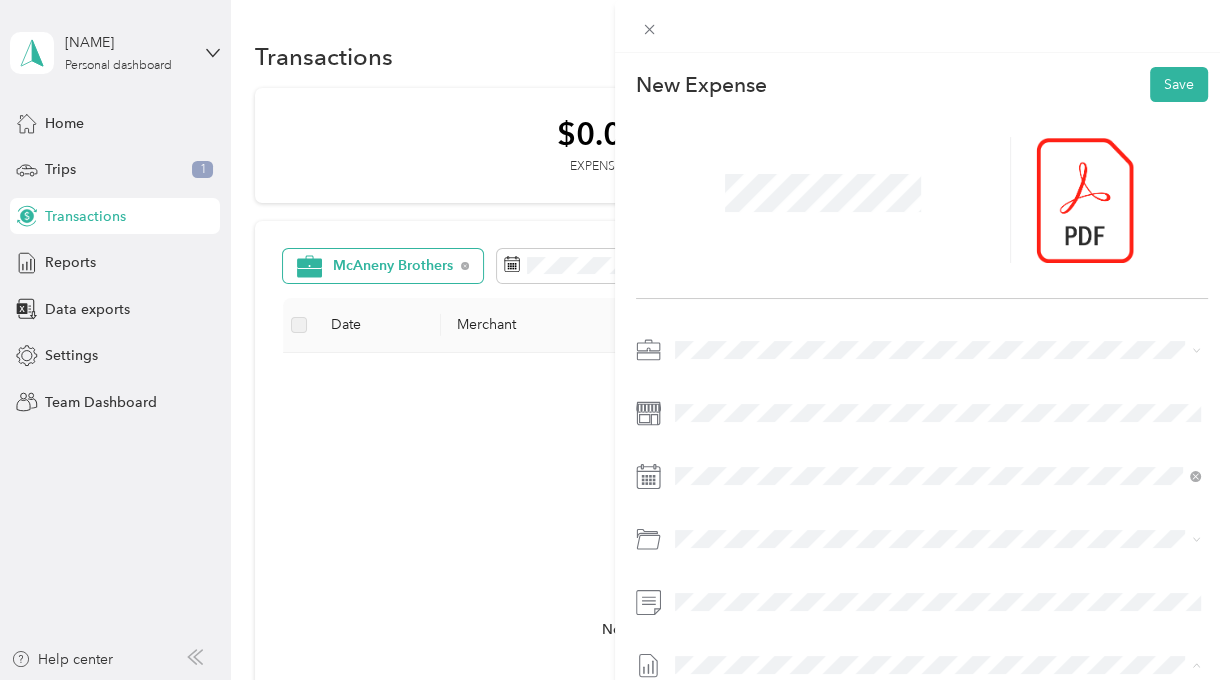 click on "None" at bounding box center [937, 631] 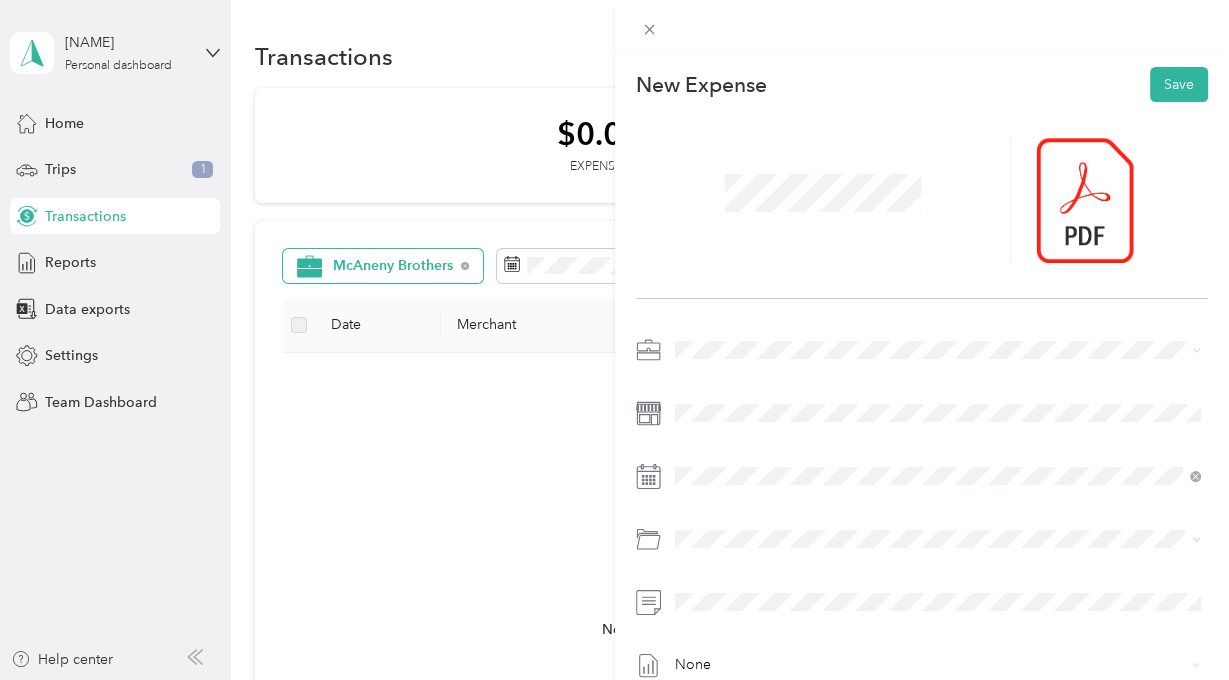 click at bounding box center (824, 200) 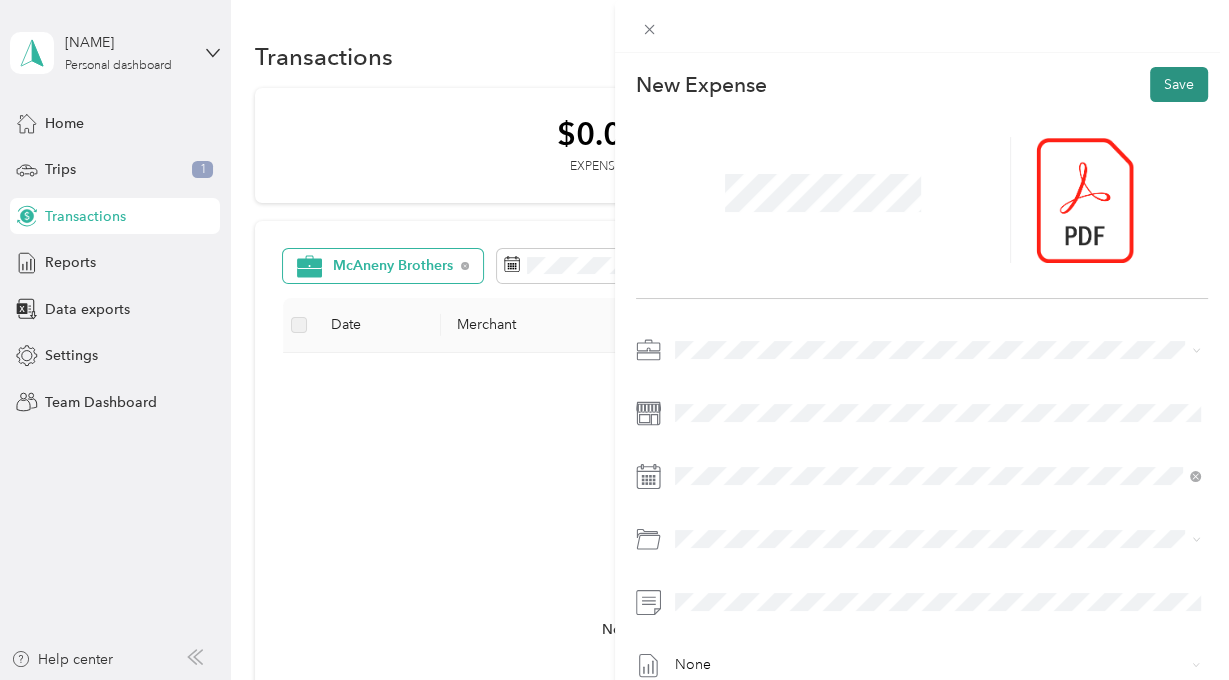 click on "Save" at bounding box center [1179, 84] 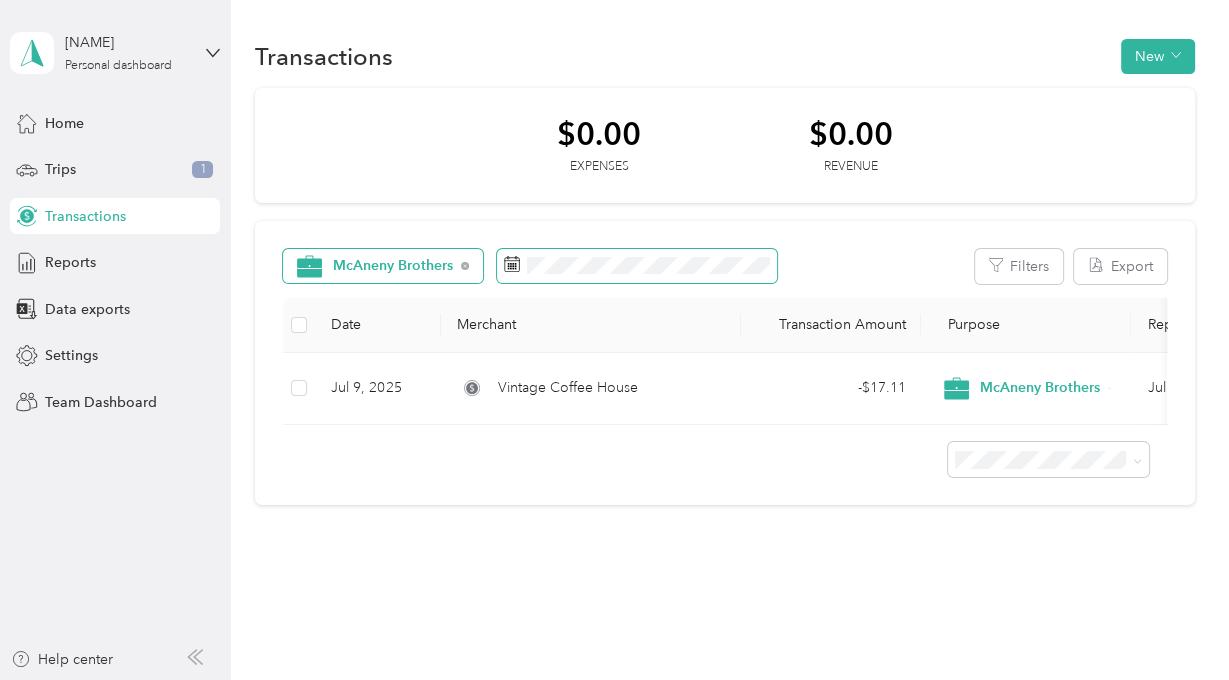 click 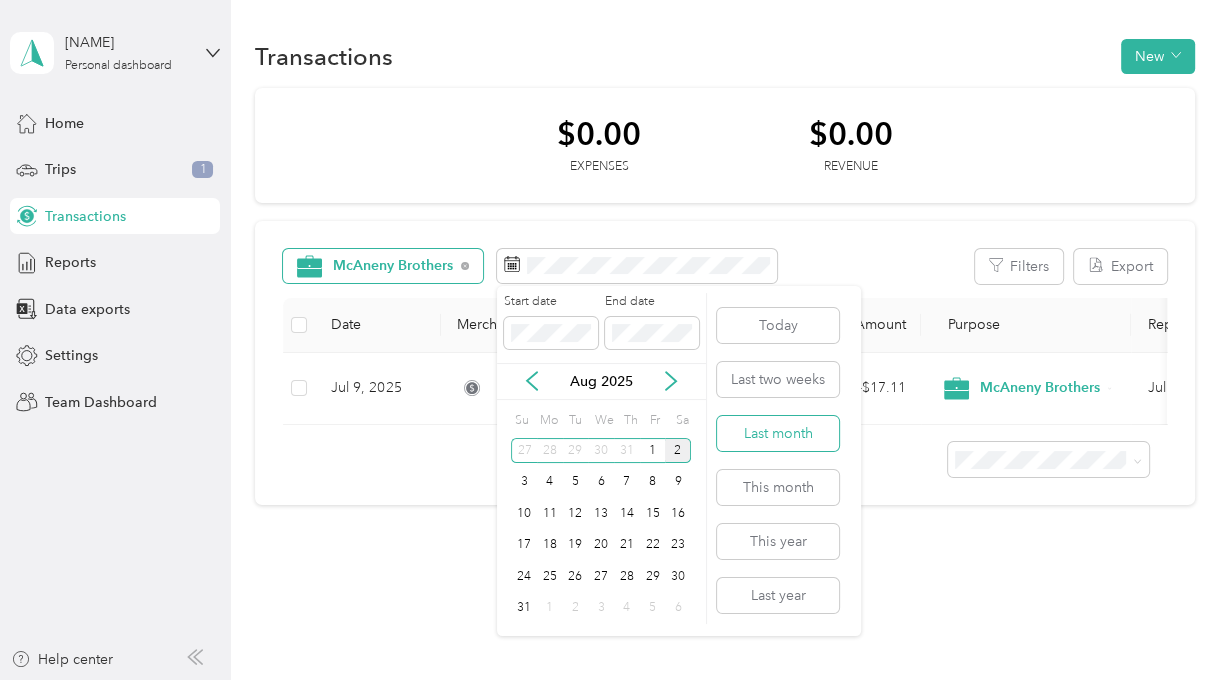 click on "Last month" at bounding box center [778, 433] 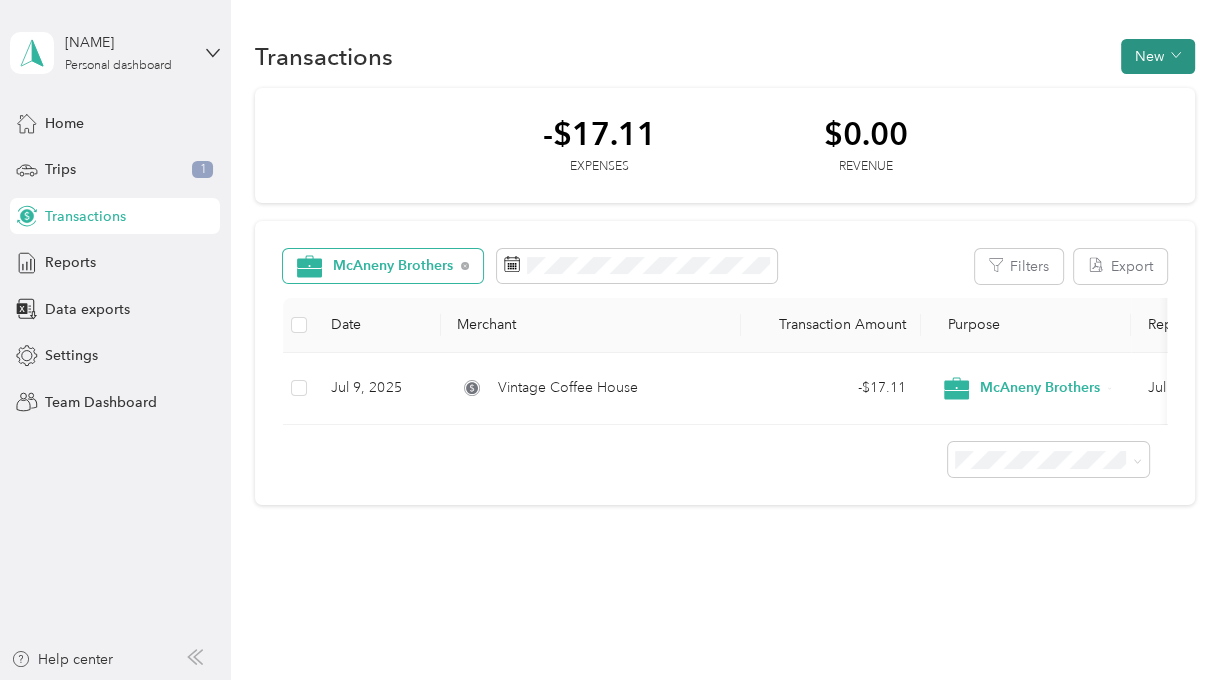 click on "New" at bounding box center [1158, 56] 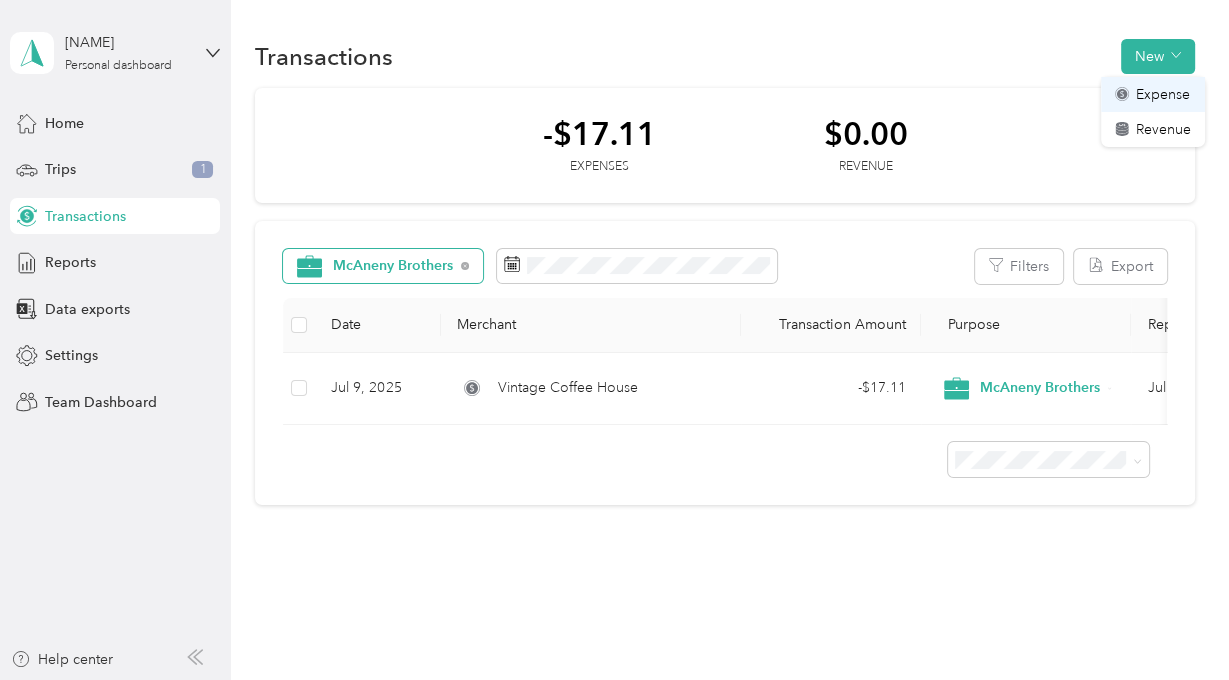 click on "Expense" at bounding box center (1153, 94) 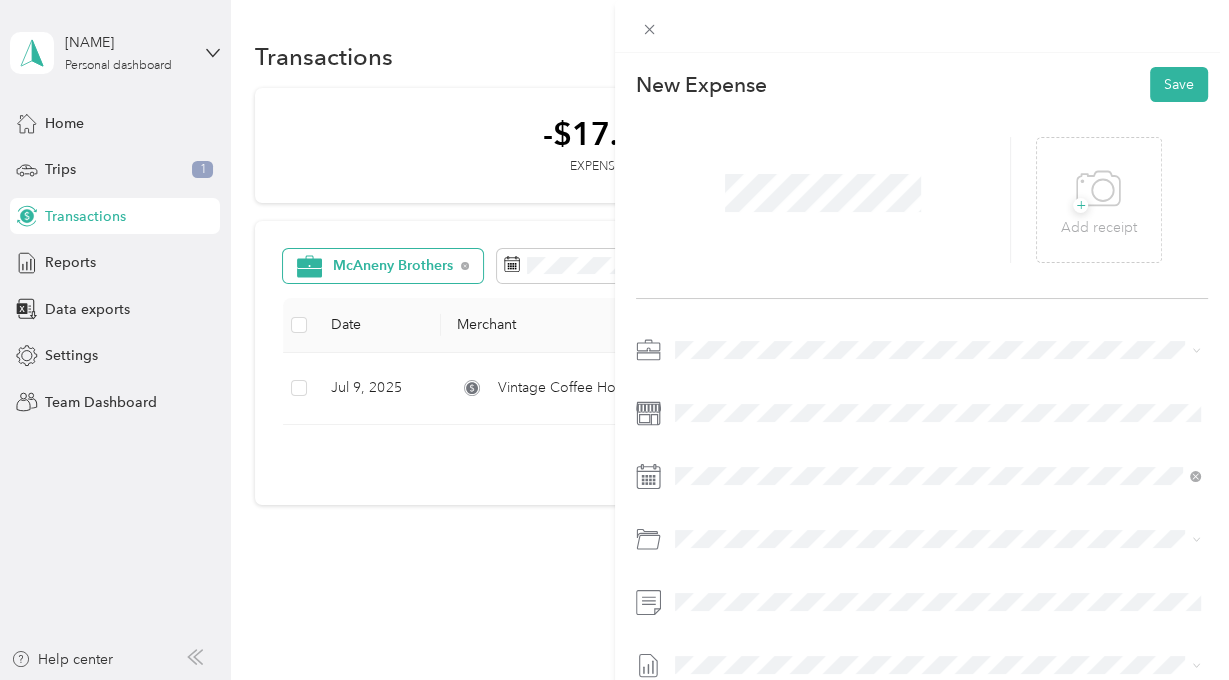 click 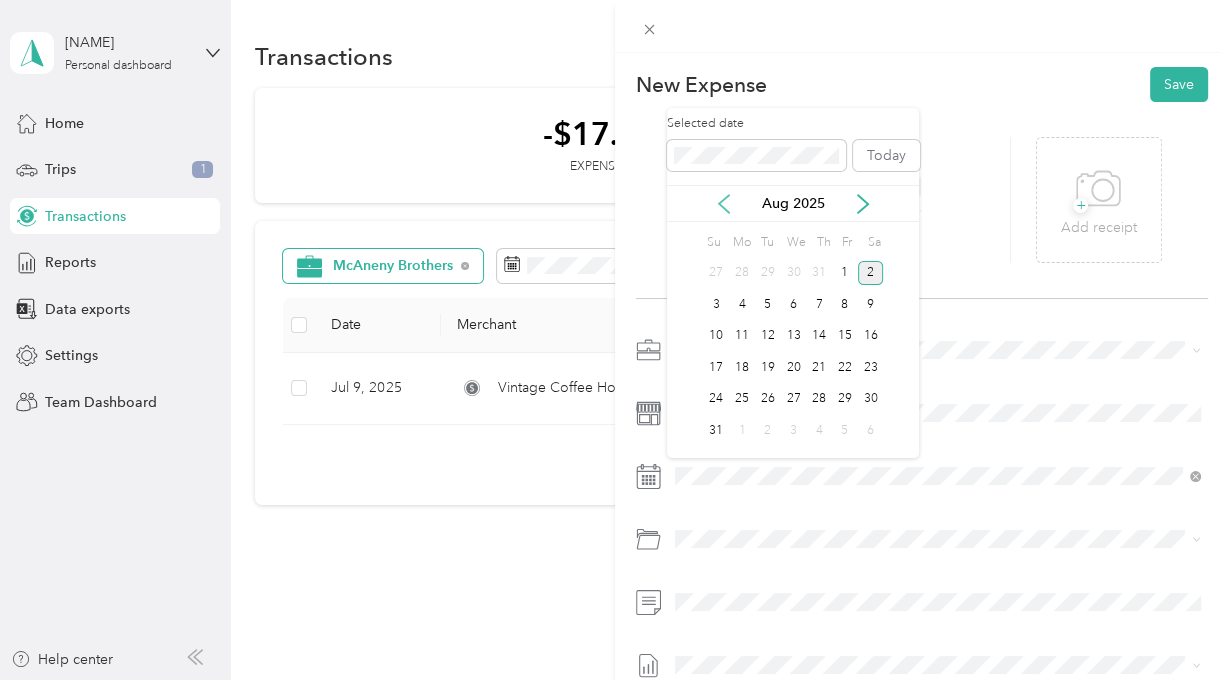 click 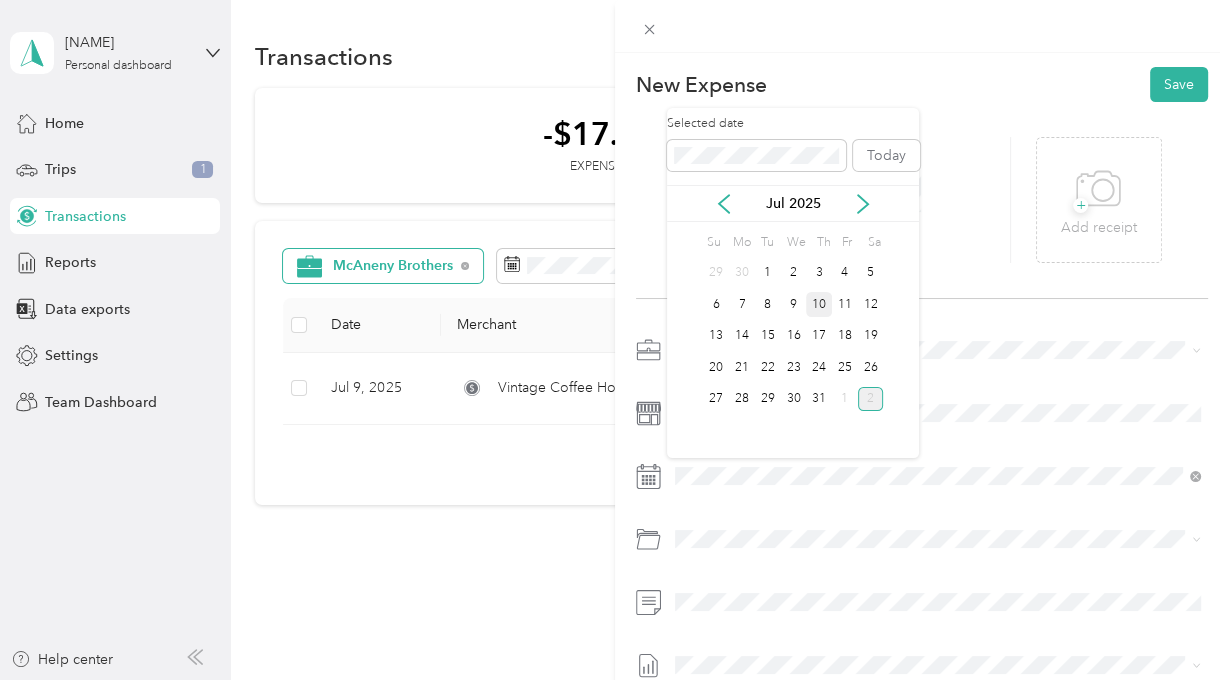 click on "10" at bounding box center (819, 304) 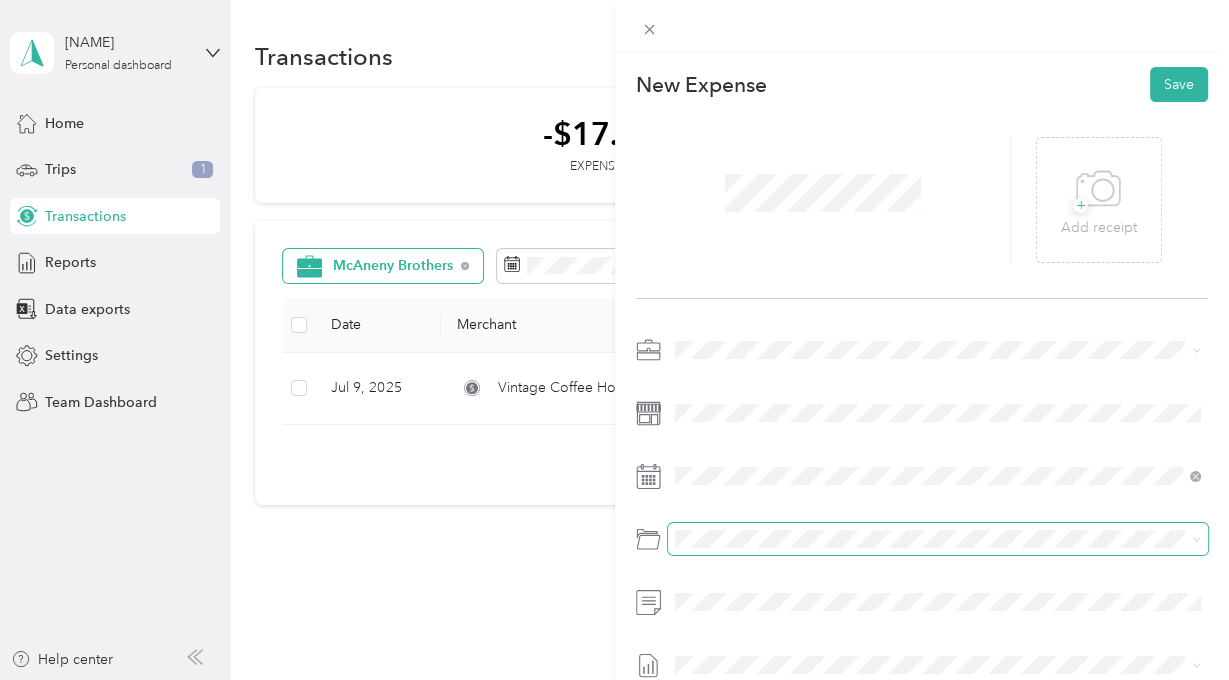 click at bounding box center (938, 539) 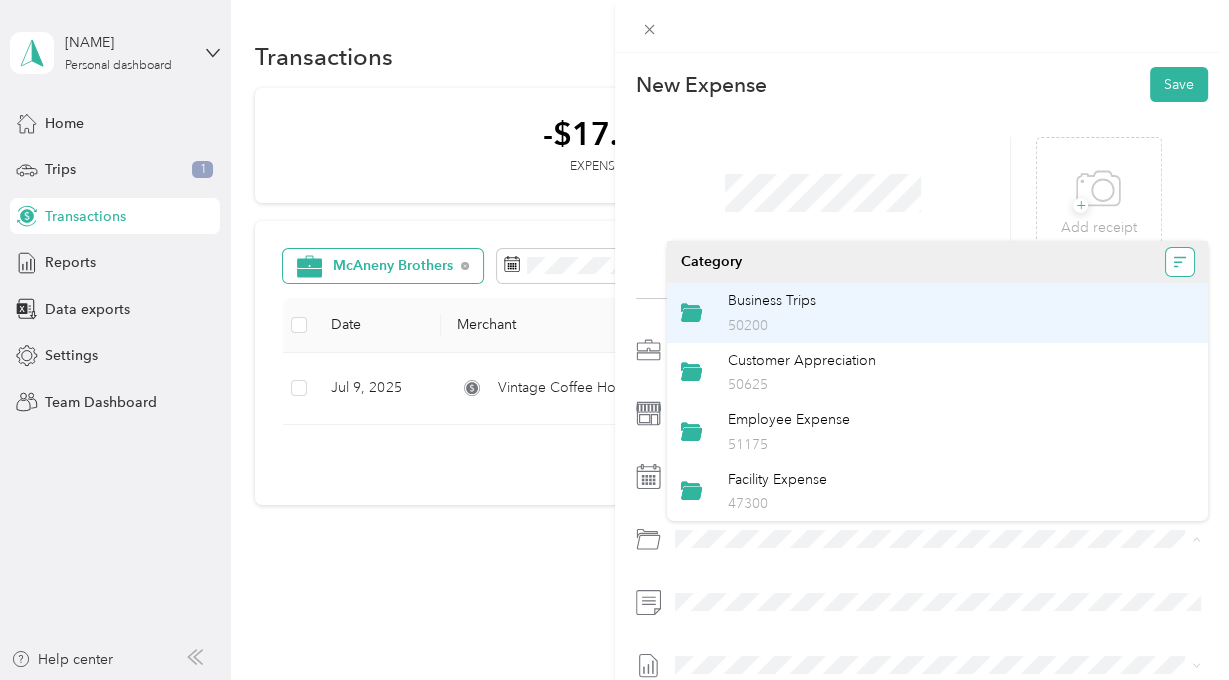 click at bounding box center [1180, 262] 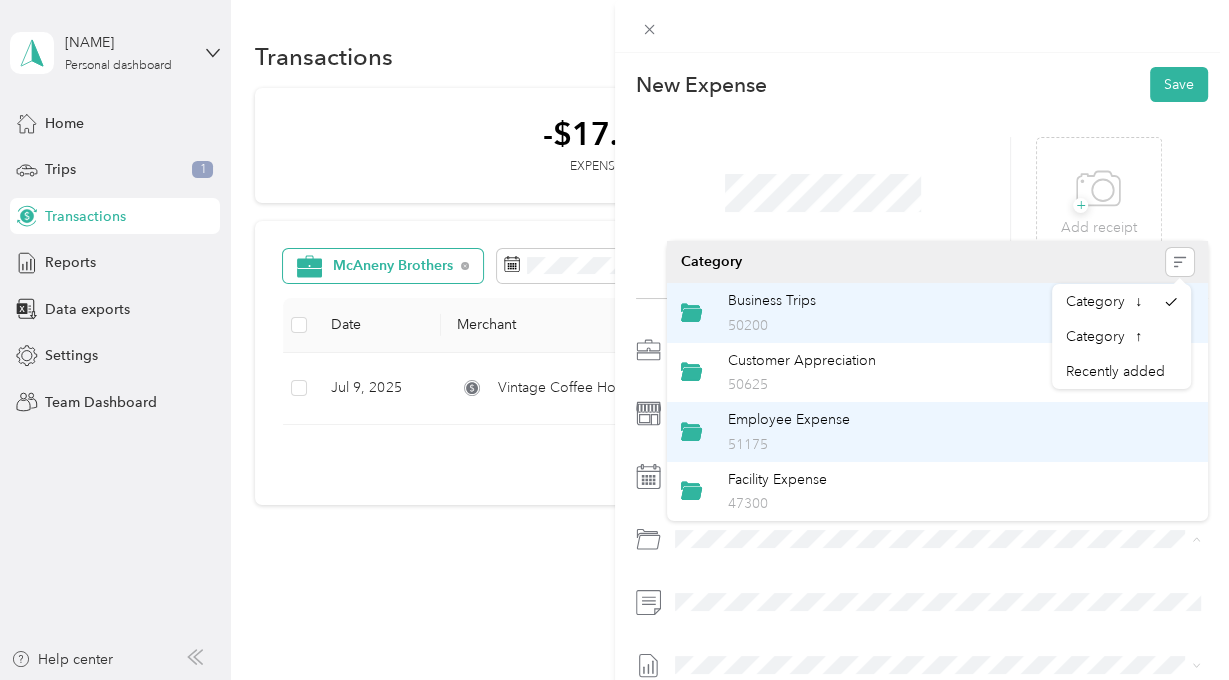 click on "Employee Expense 51175" at bounding box center (961, 432) 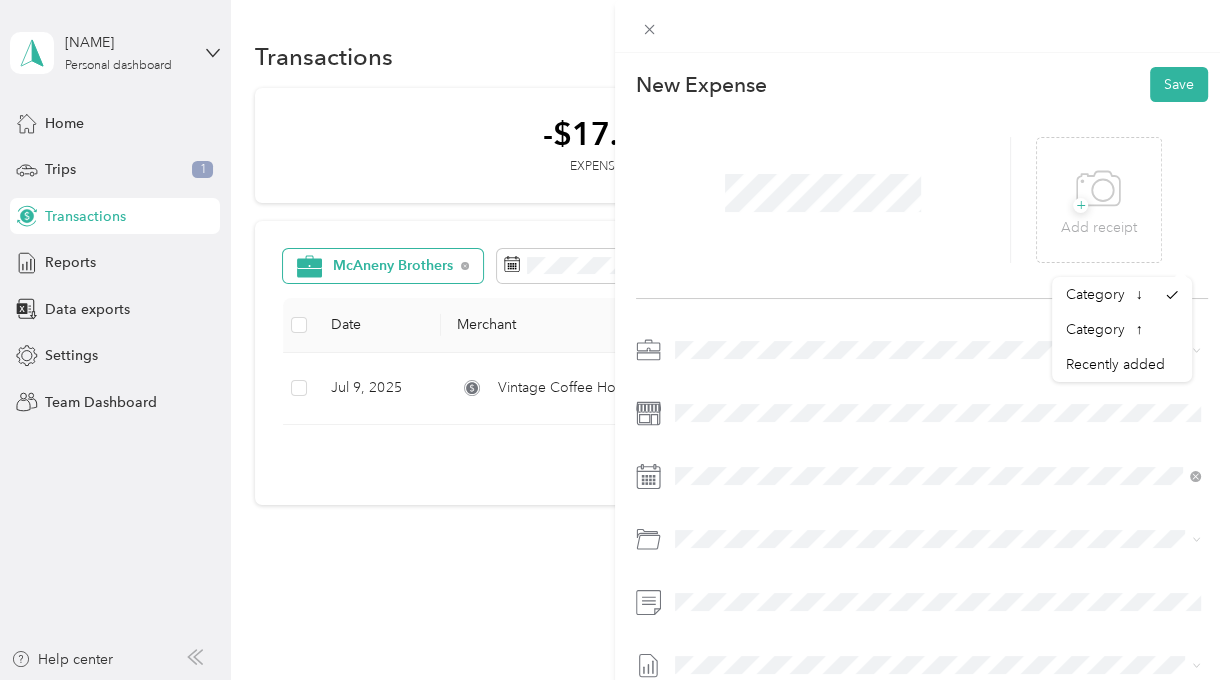click on "Employee Expense 51175" at bounding box center [949, 424] 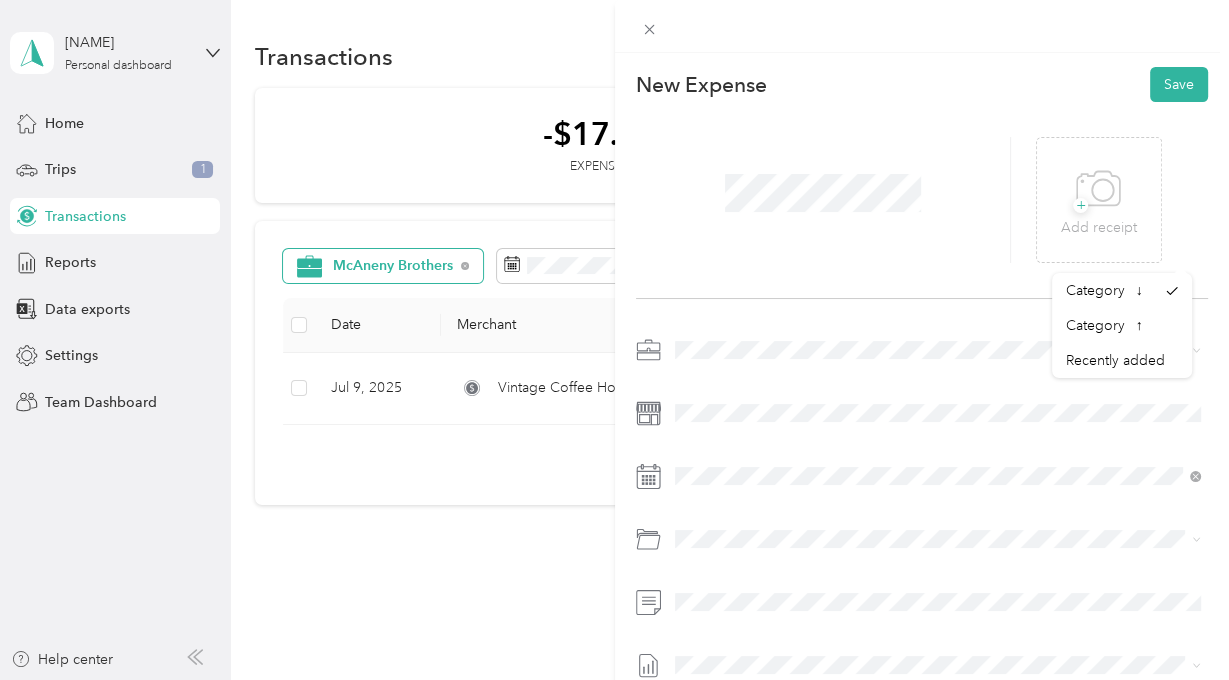 click at bounding box center (922, 544) 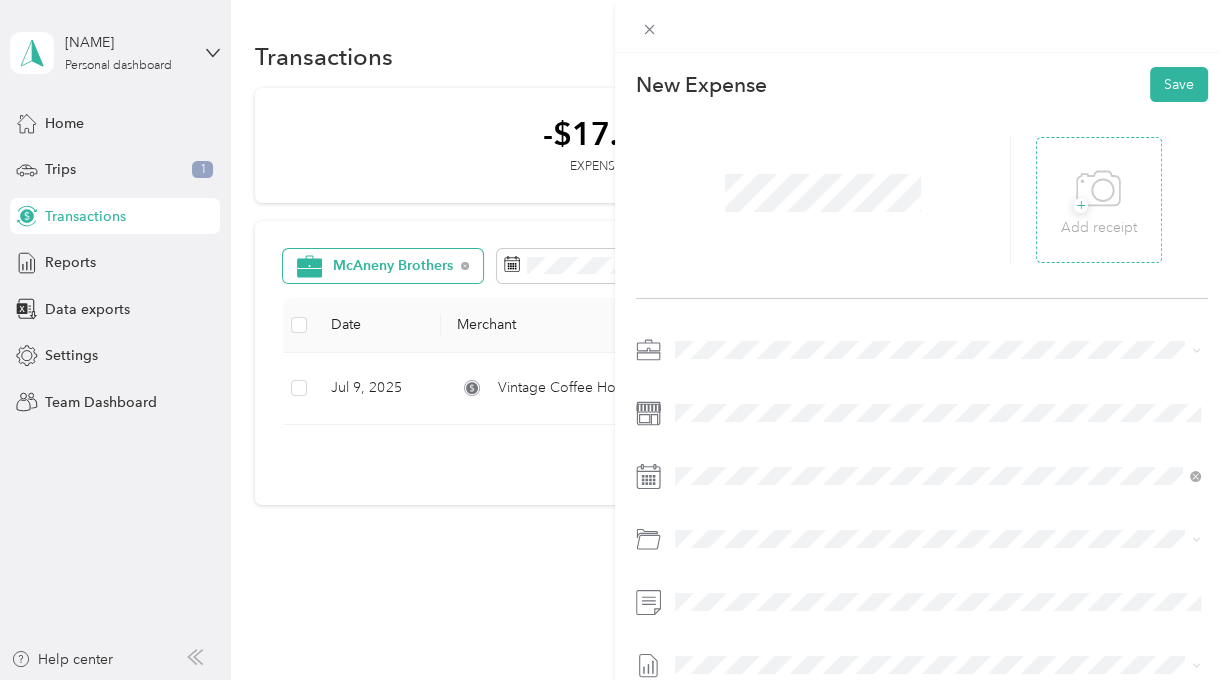 click 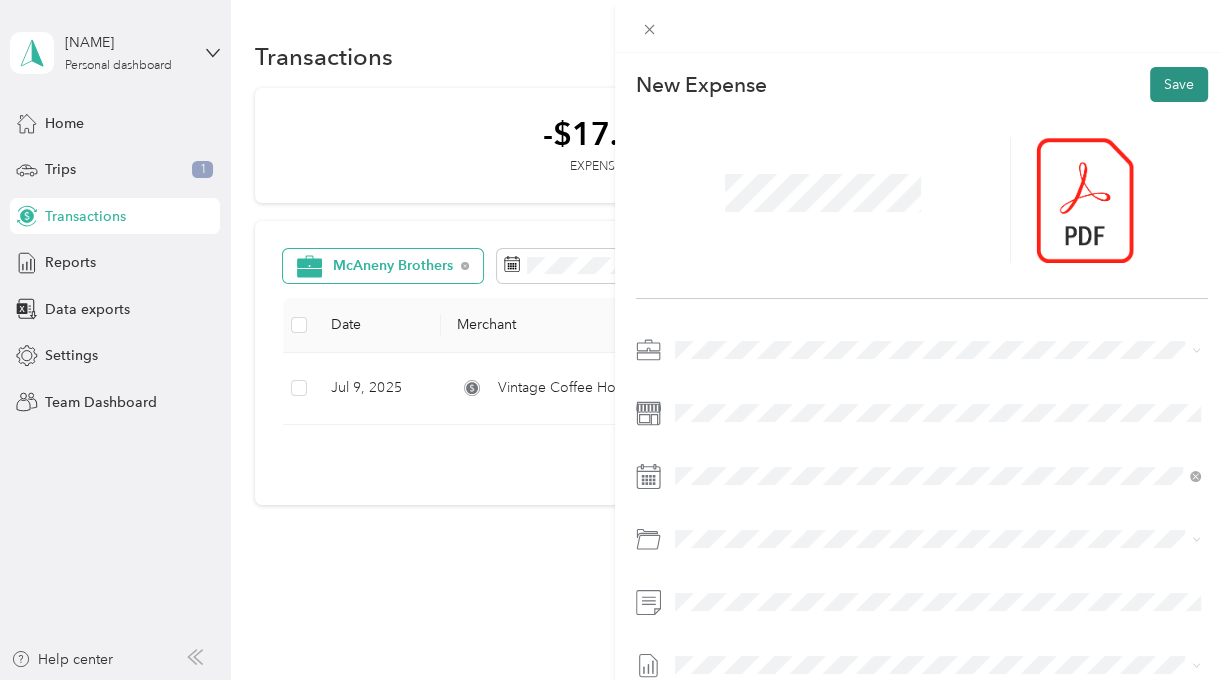 click on "Save" at bounding box center (1179, 84) 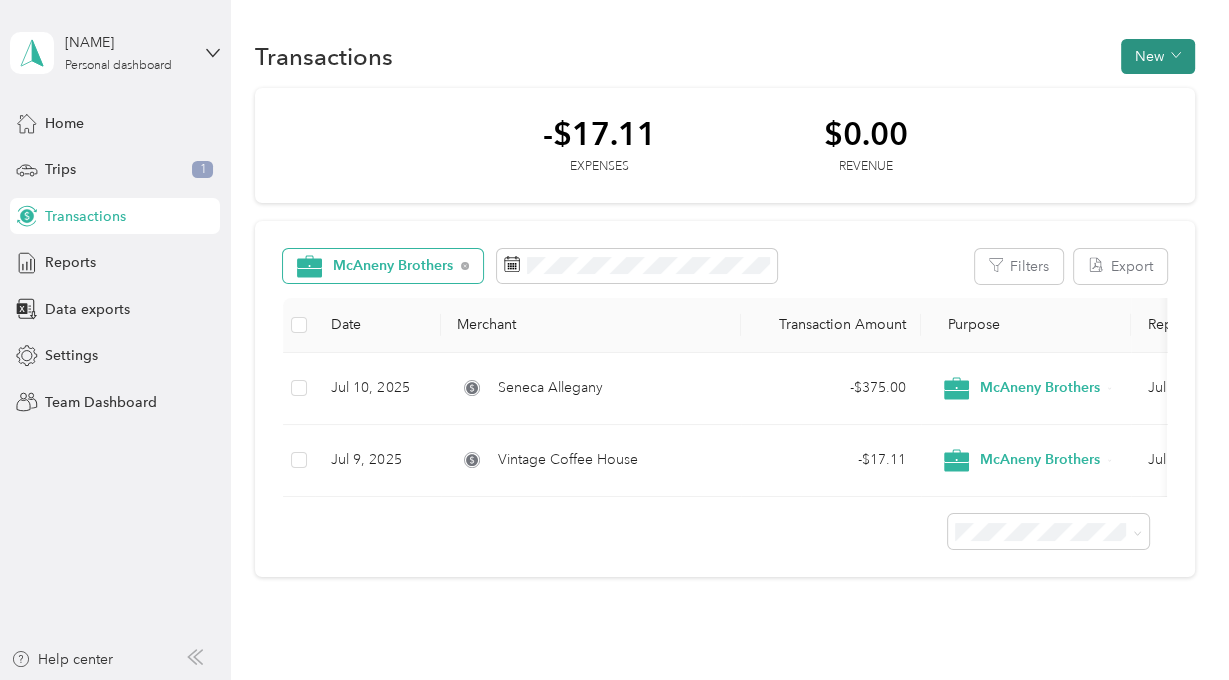 click on "New" at bounding box center (1158, 56) 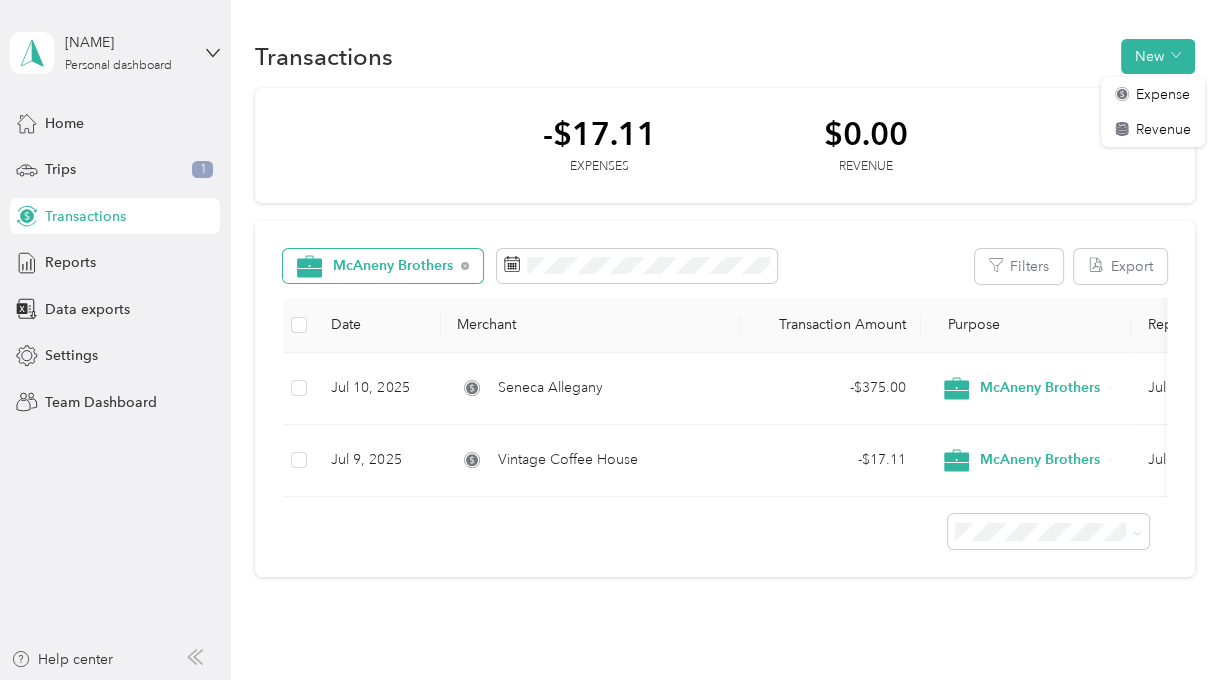 click on "-$17.11 Expenses $0.00 Revenue" at bounding box center [724, 146] 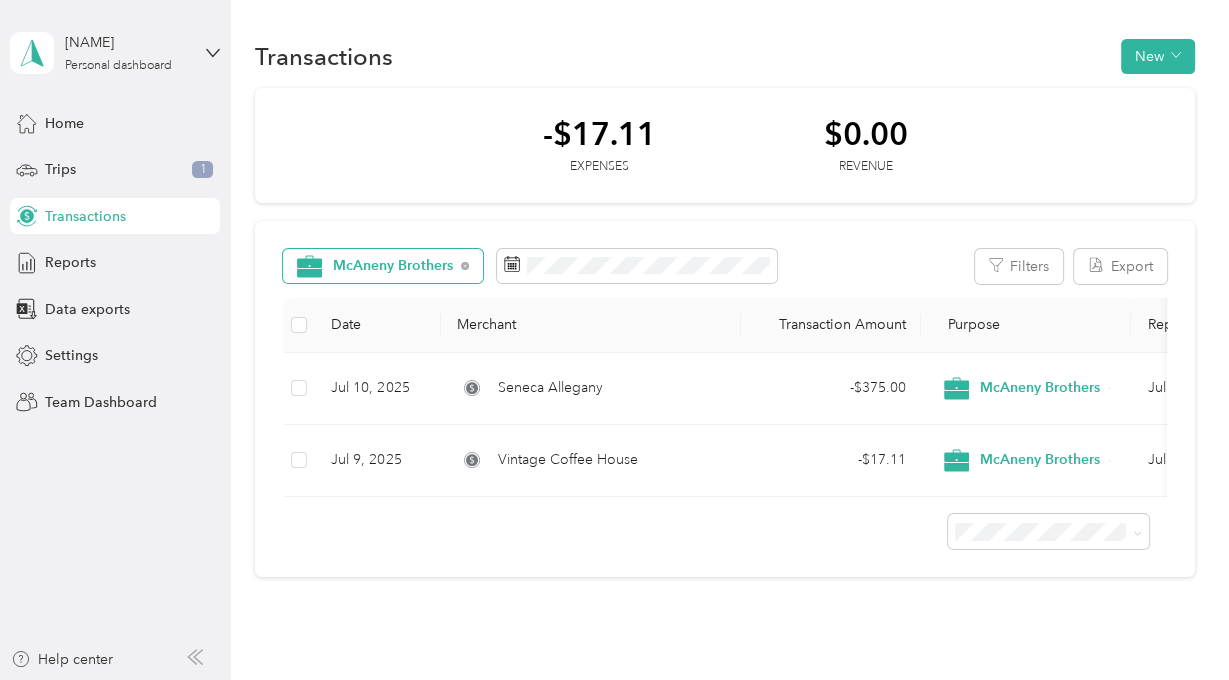 click on "-$17.11 Expenses $0.00 Revenue" at bounding box center [724, 146] 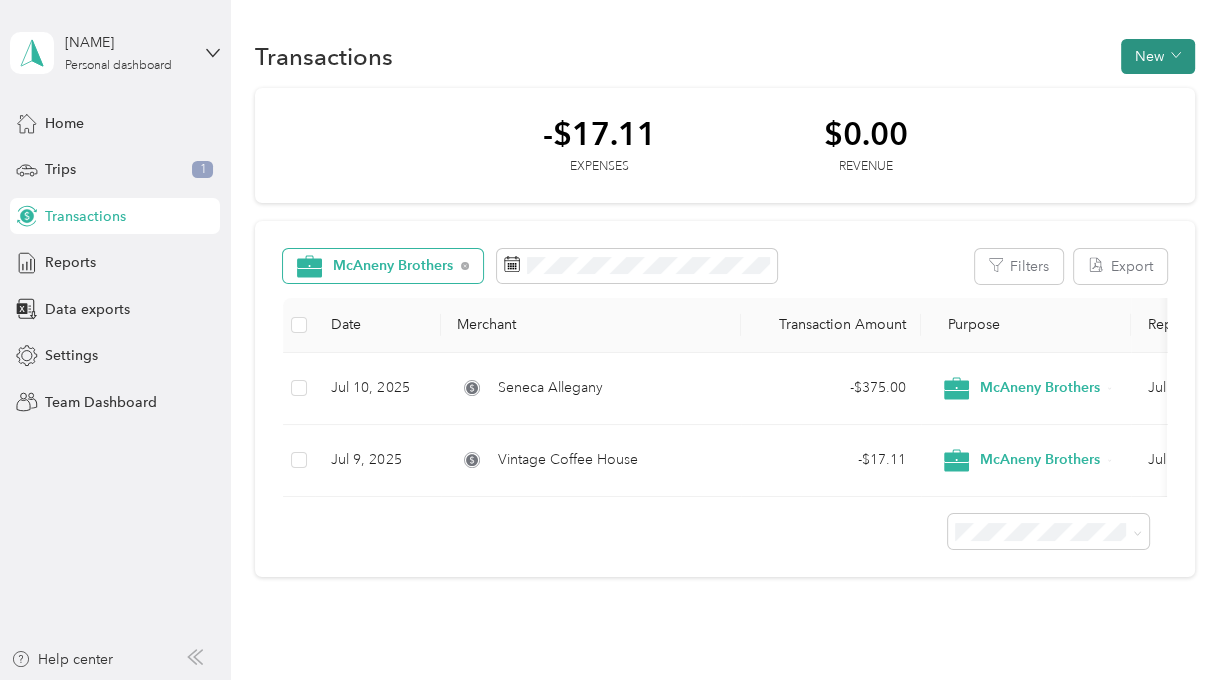 click on "New" at bounding box center [1158, 56] 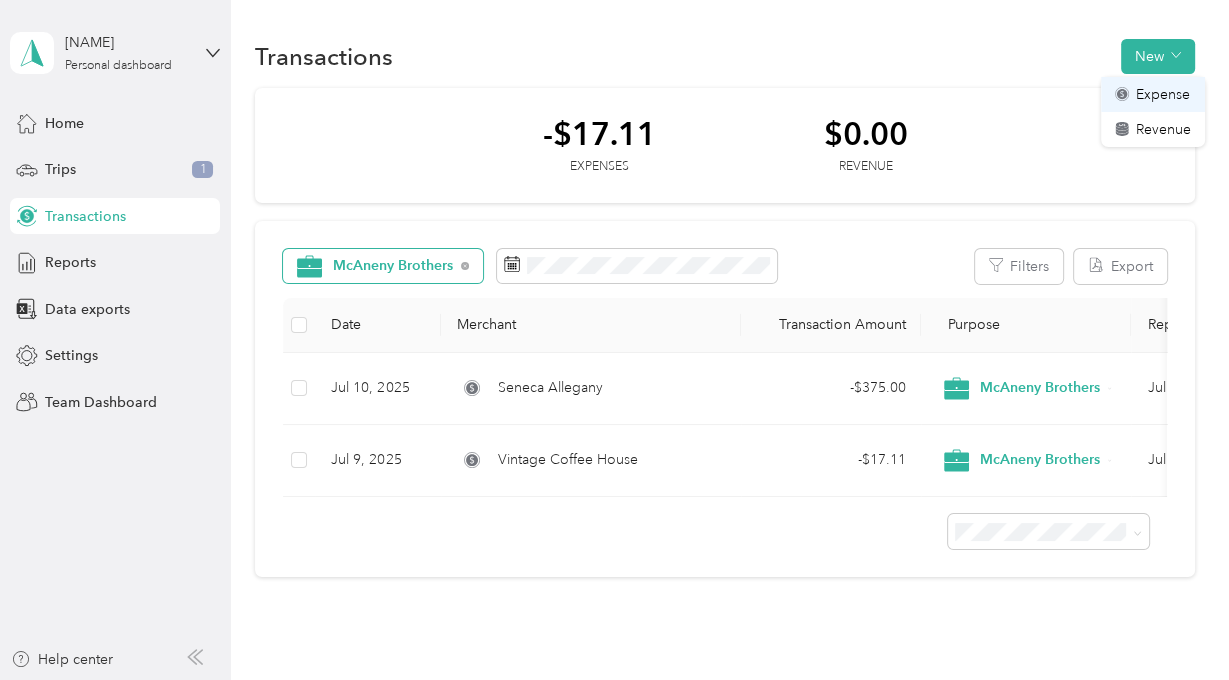 click on "Expense" at bounding box center [1163, 94] 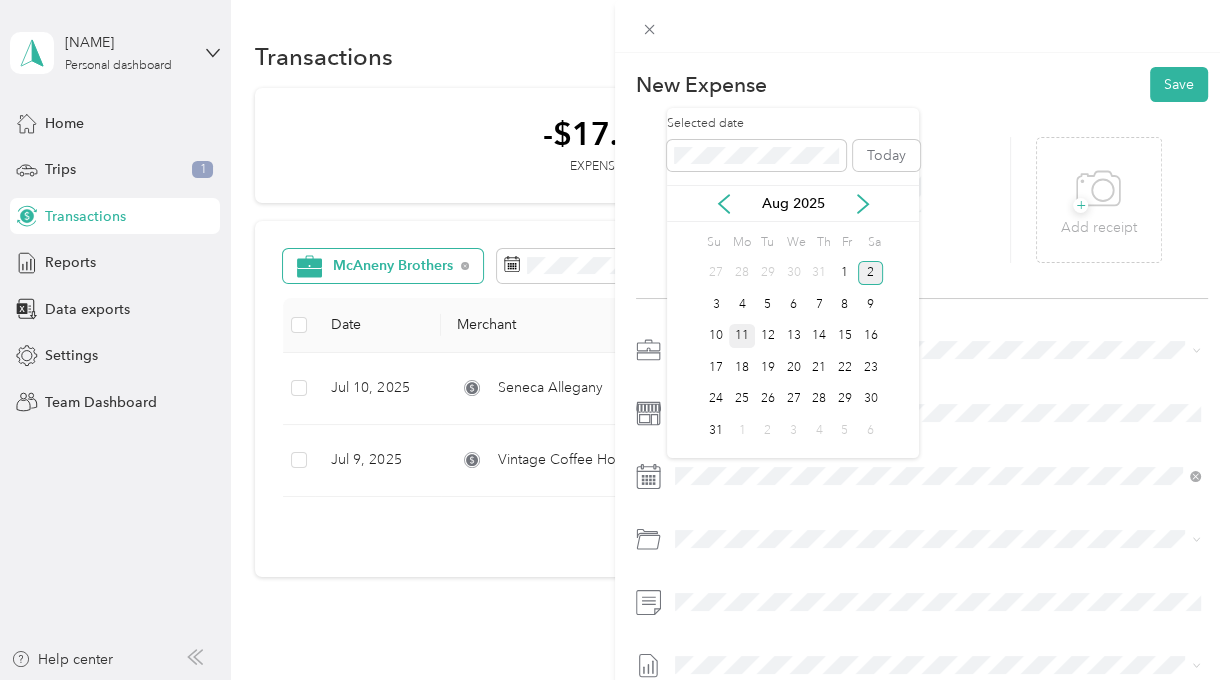 click on "11" at bounding box center (742, 336) 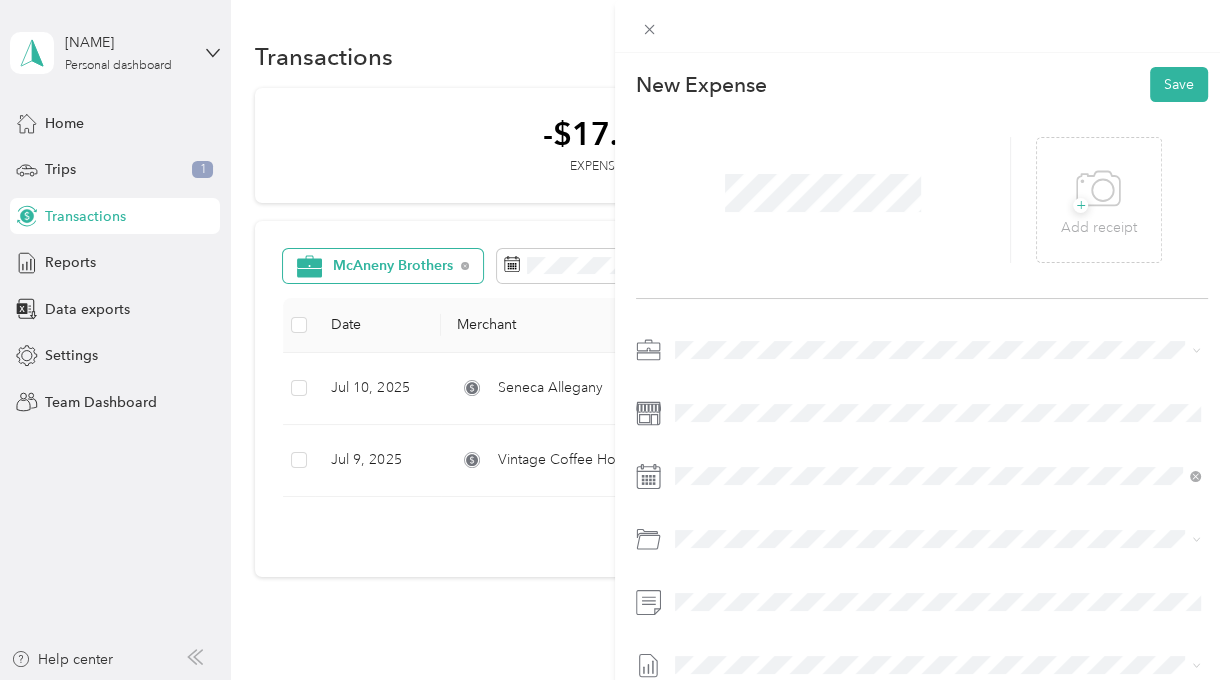 click on "Customer Appreciation 50625" at bounding box center [961, 362] 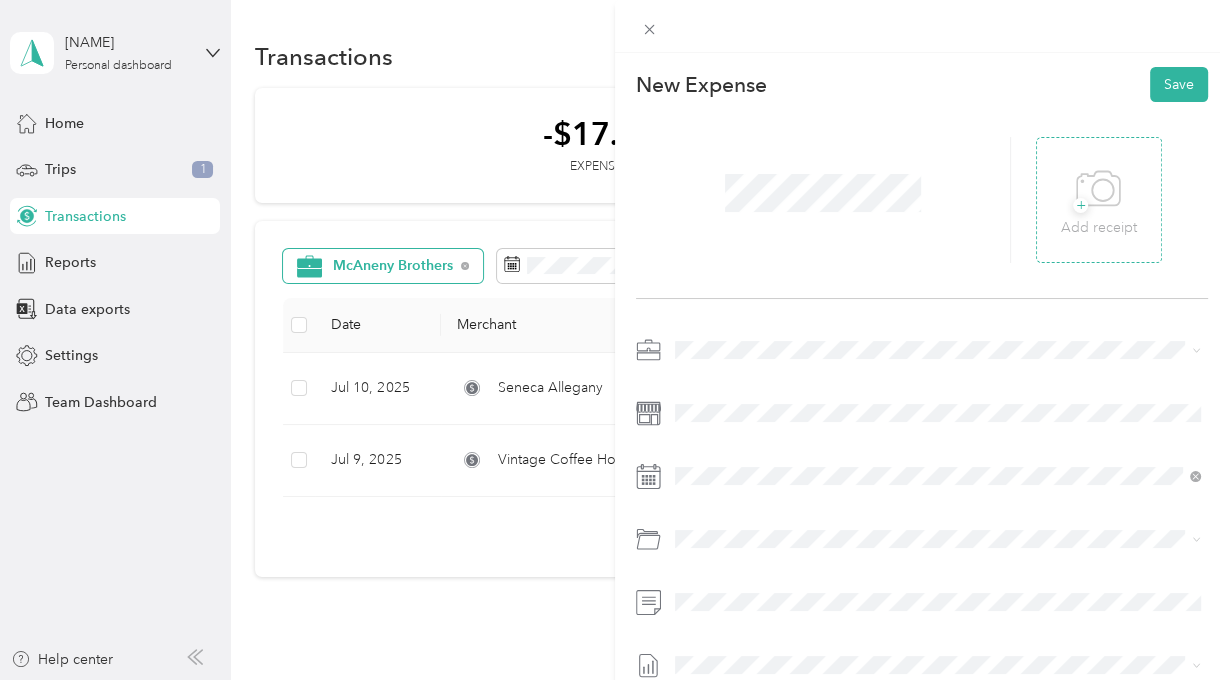 click 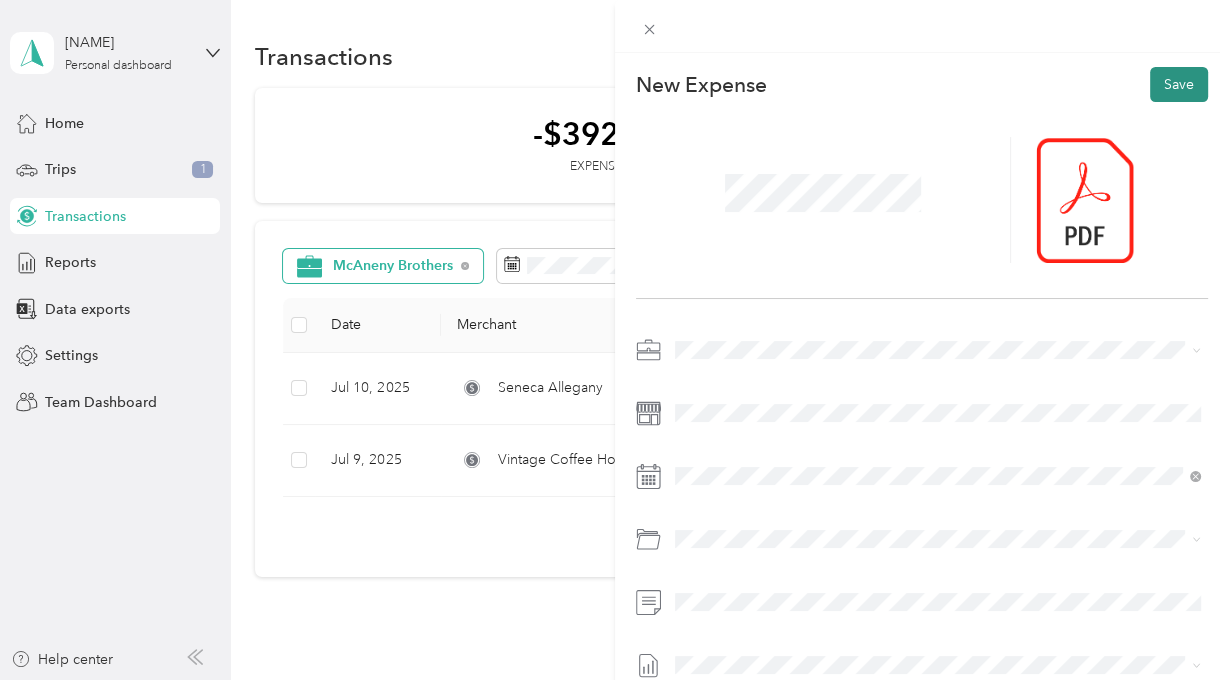 click on "Save" at bounding box center (1179, 84) 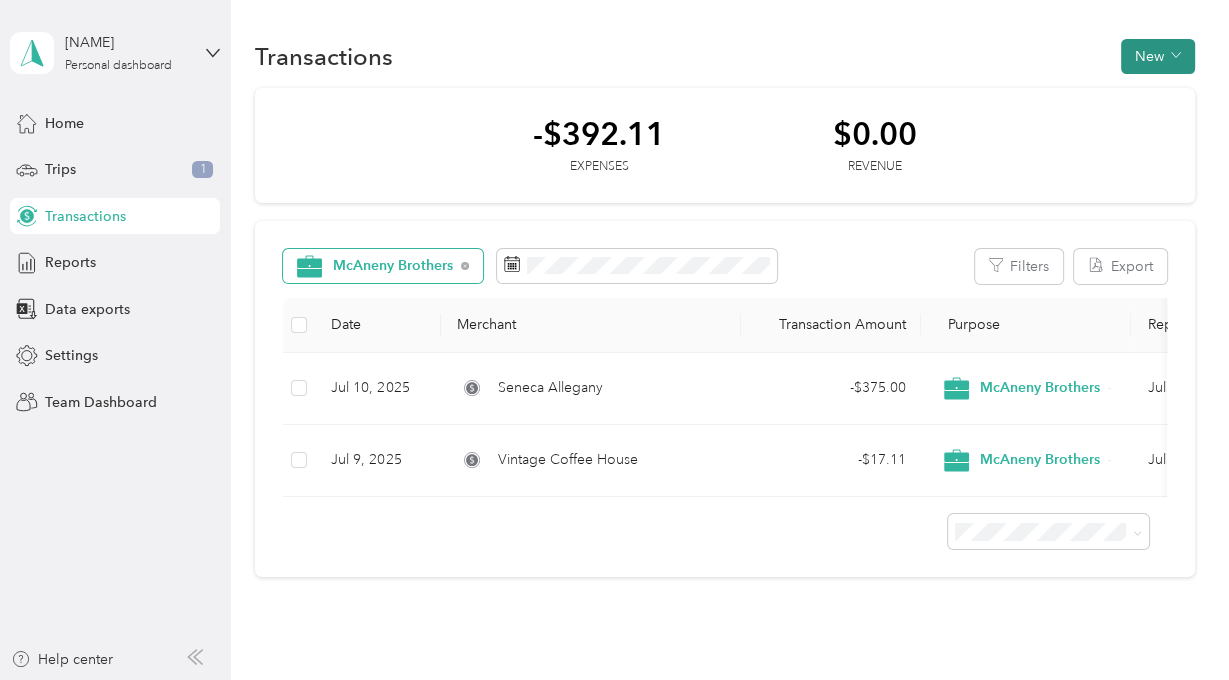 click on "New" at bounding box center (1158, 56) 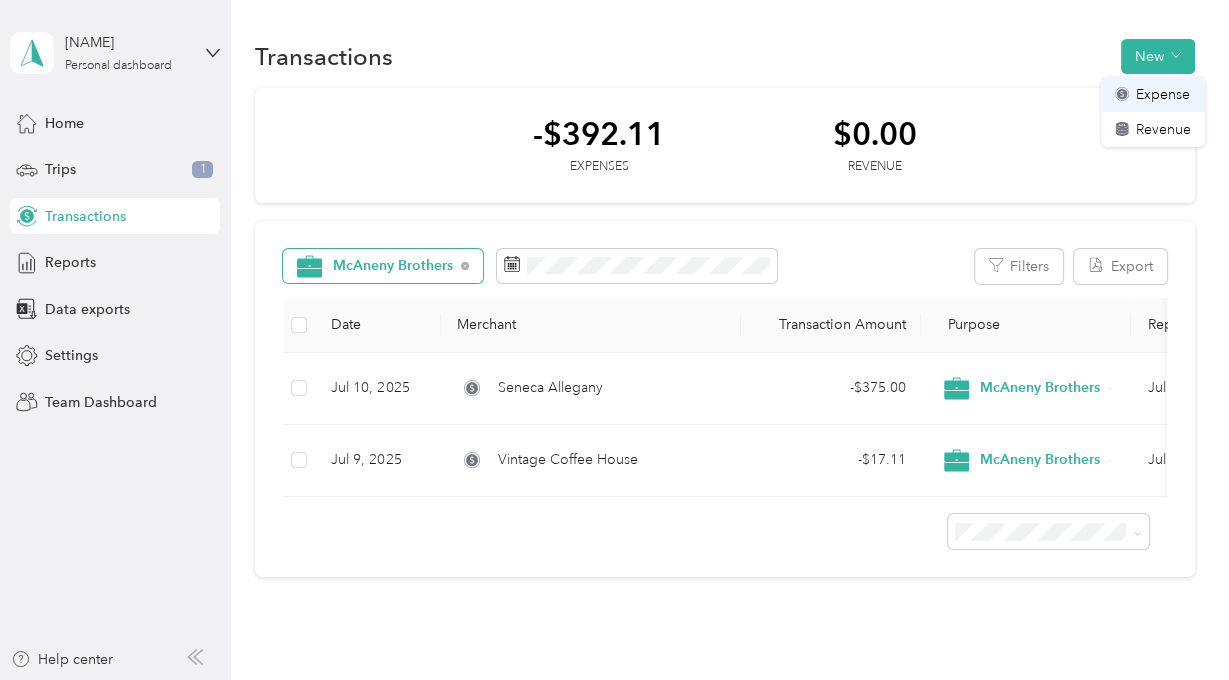 click on "Expense" at bounding box center (1163, 94) 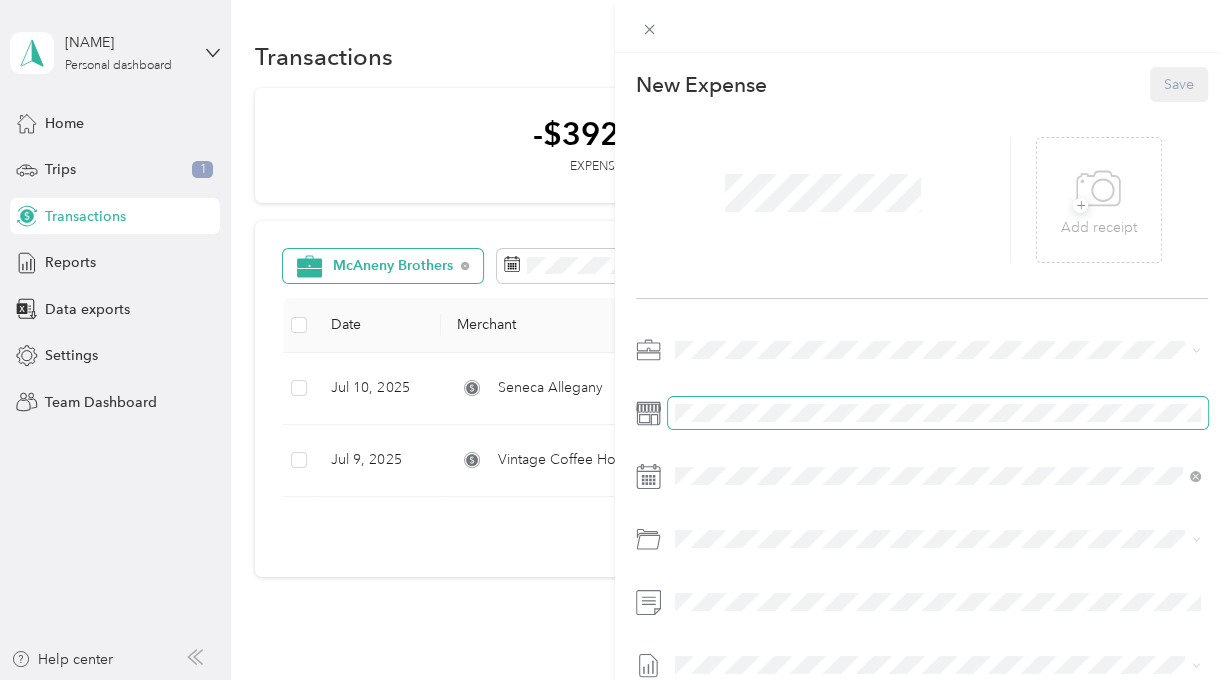 click at bounding box center (938, 413) 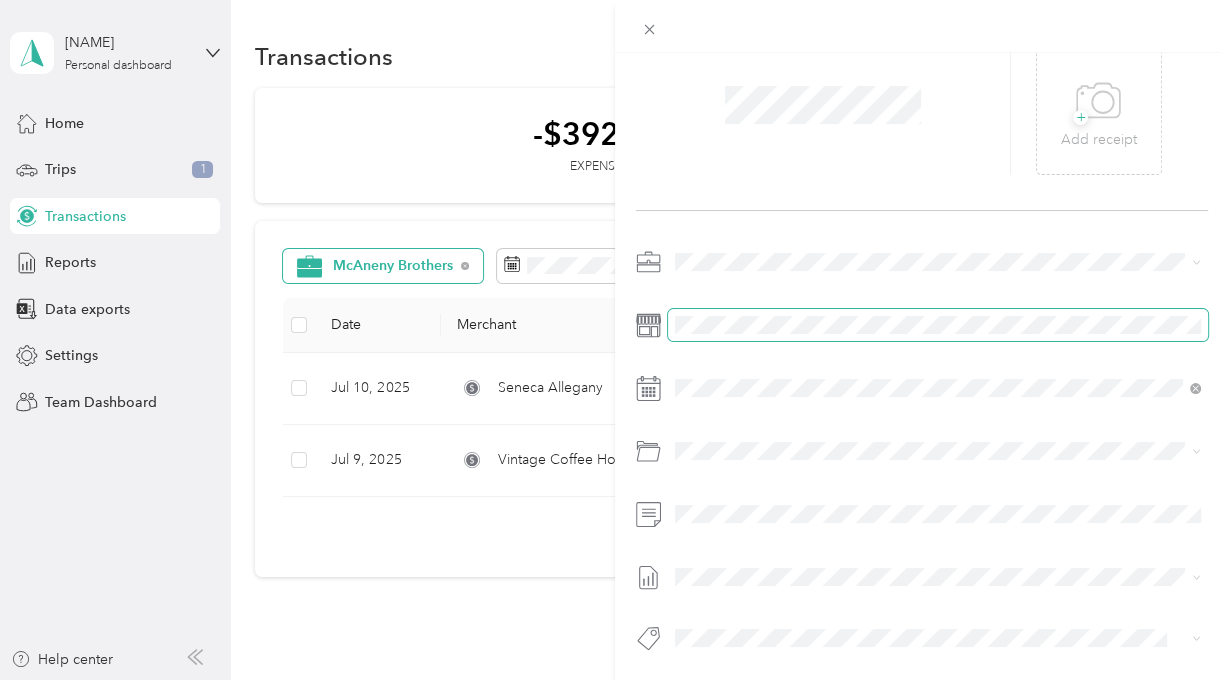 scroll, scrollTop: 91, scrollLeft: 0, axis: vertical 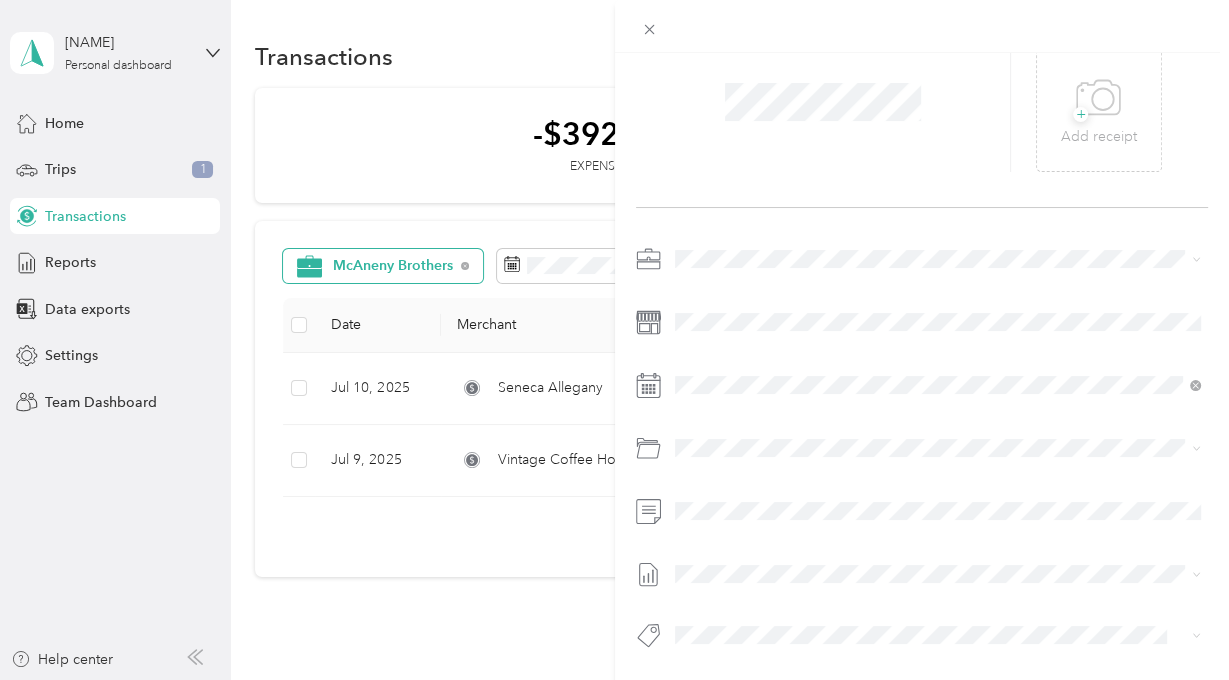 click on "Customer Appreciation 50625" at bounding box center [961, 279] 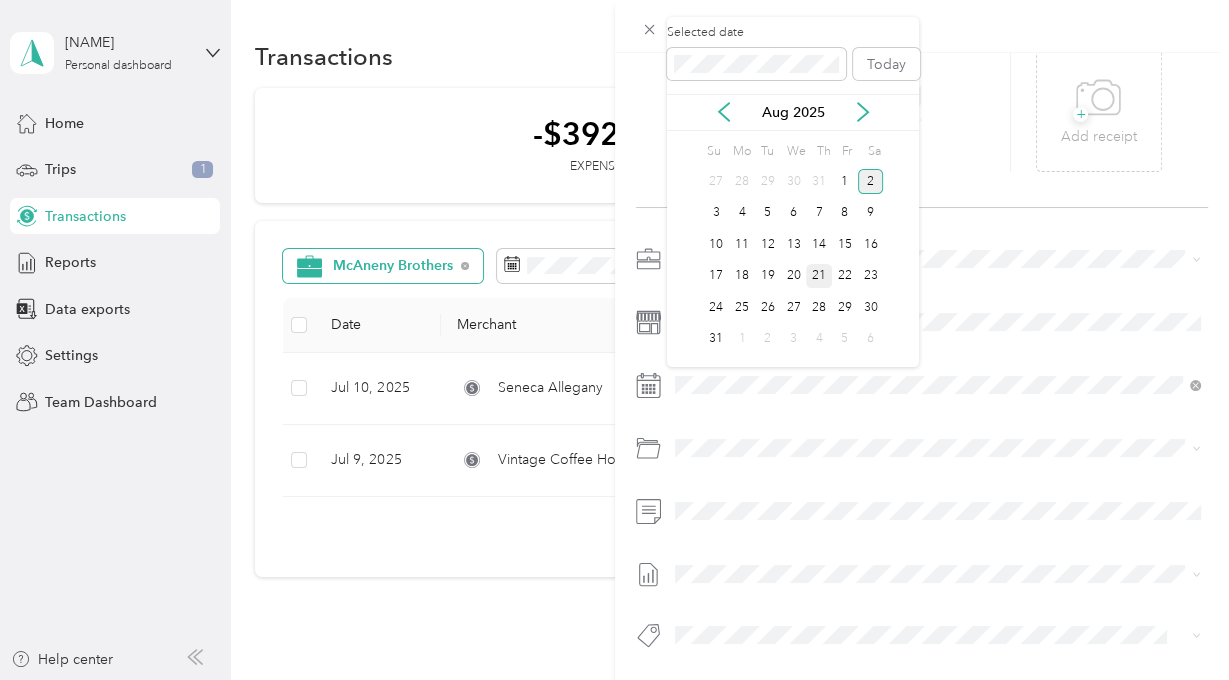 click on "21" at bounding box center [819, 276] 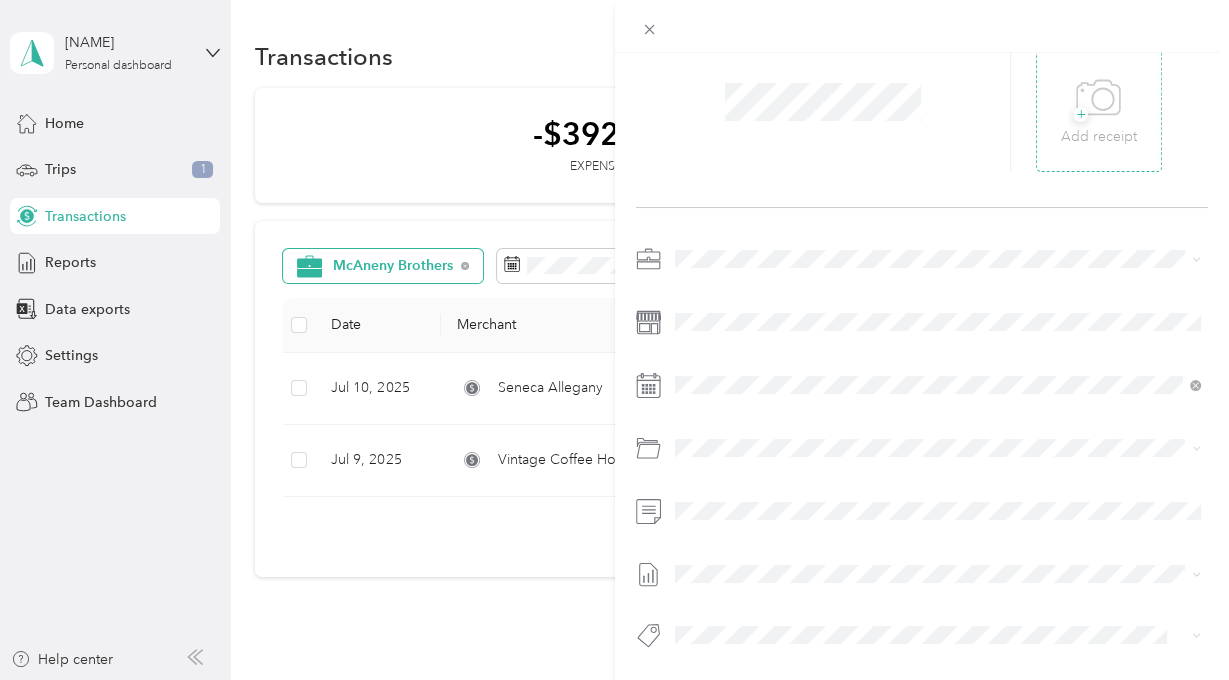 click 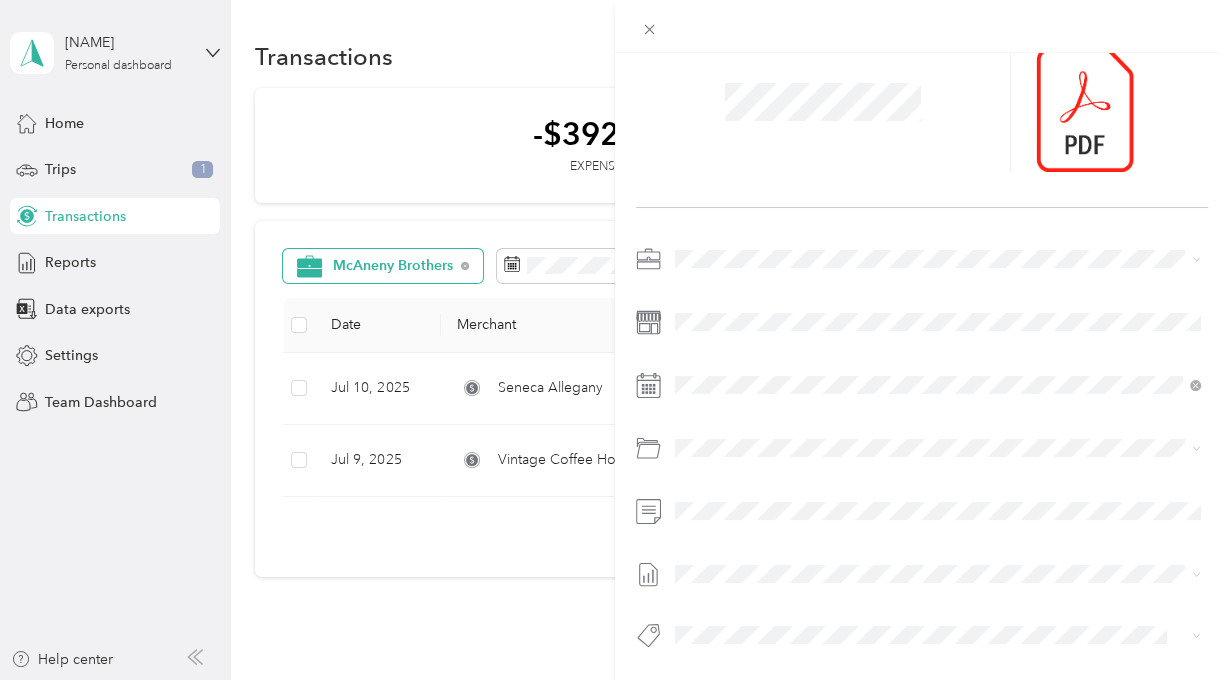 click at bounding box center (922, 26) 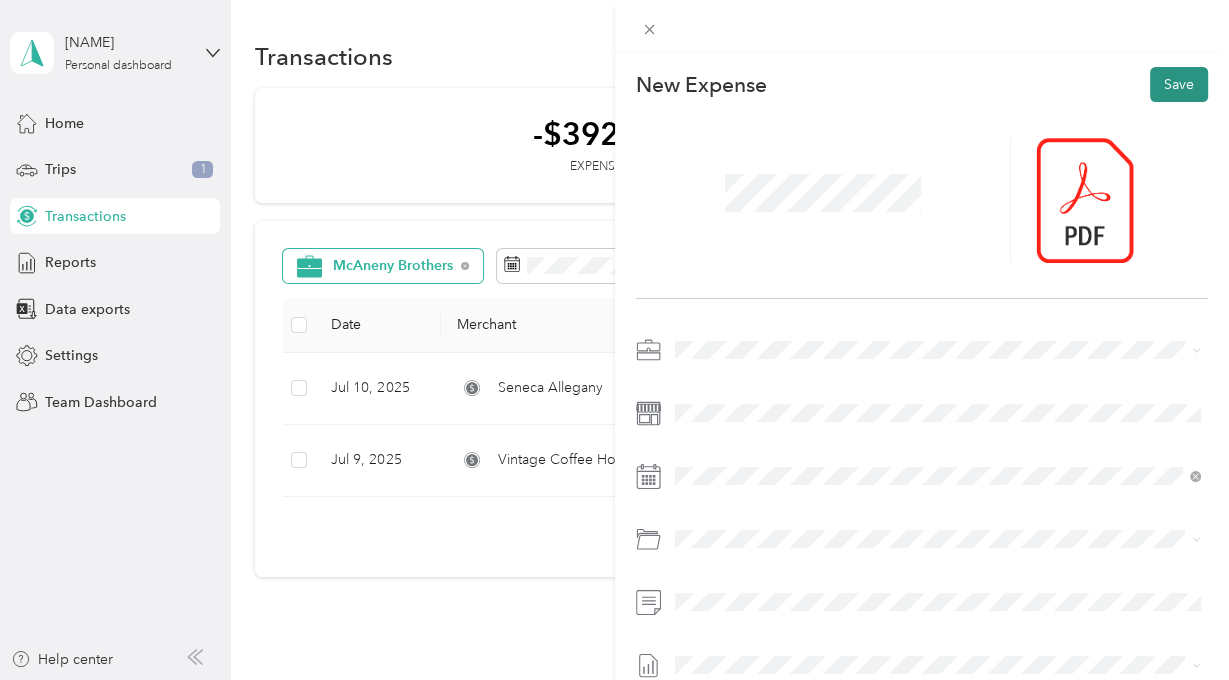 click on "Save" at bounding box center (1179, 84) 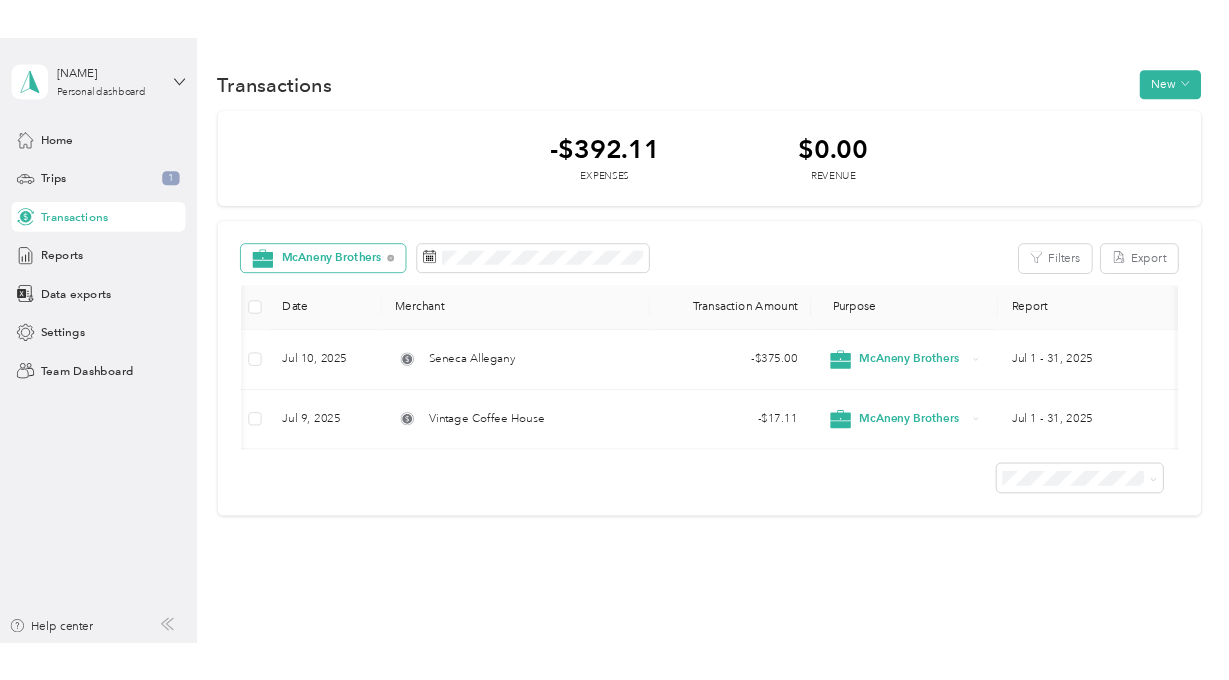scroll, scrollTop: 0, scrollLeft: 0, axis: both 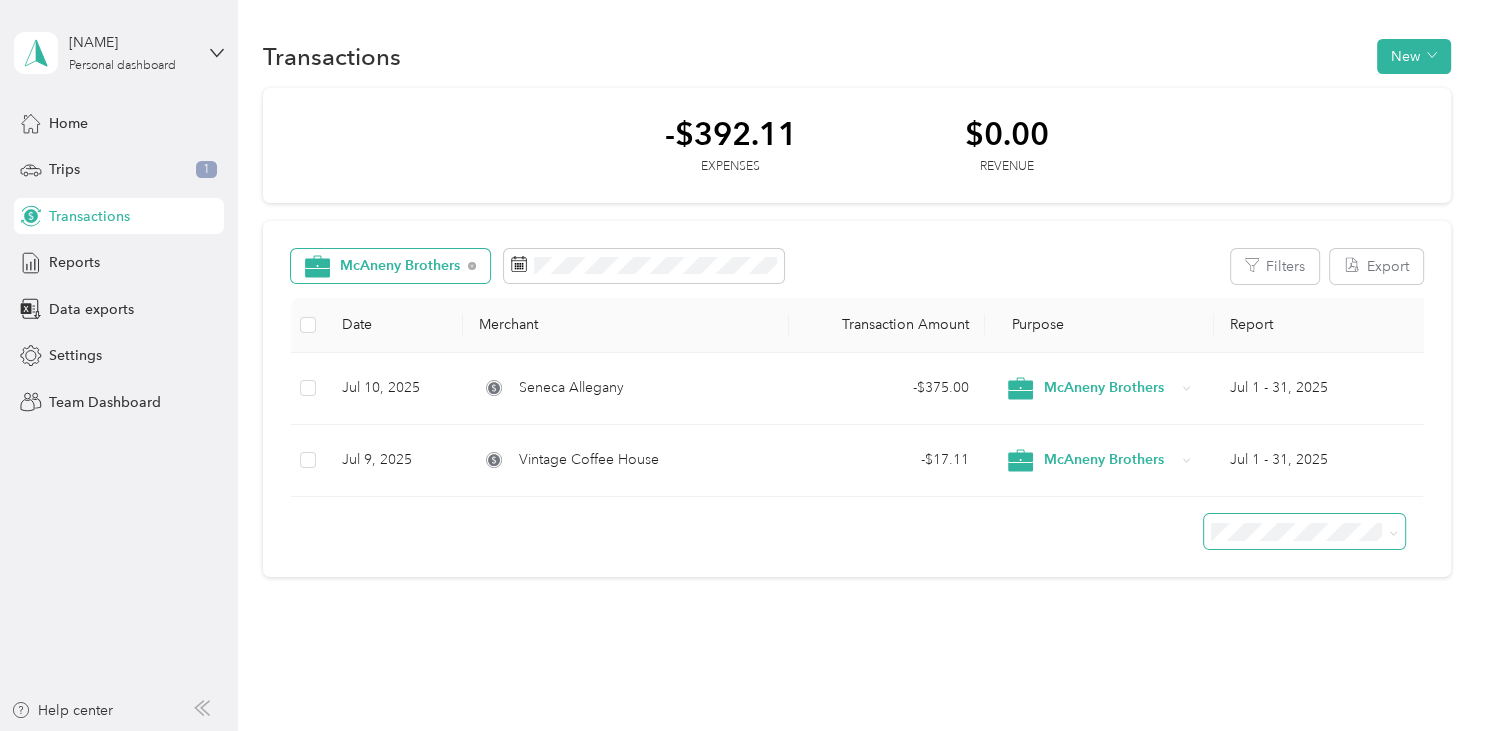 click 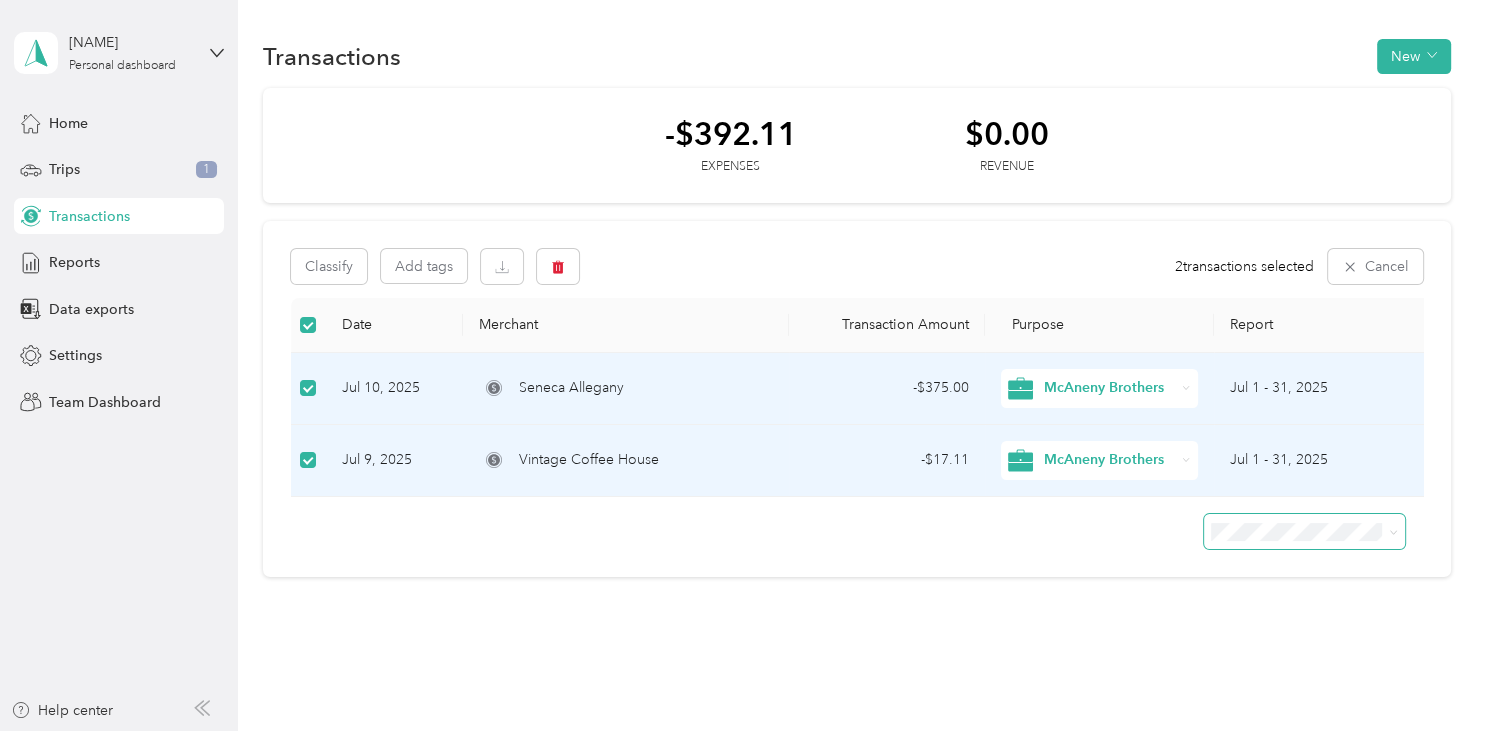 click at bounding box center (857, 523) 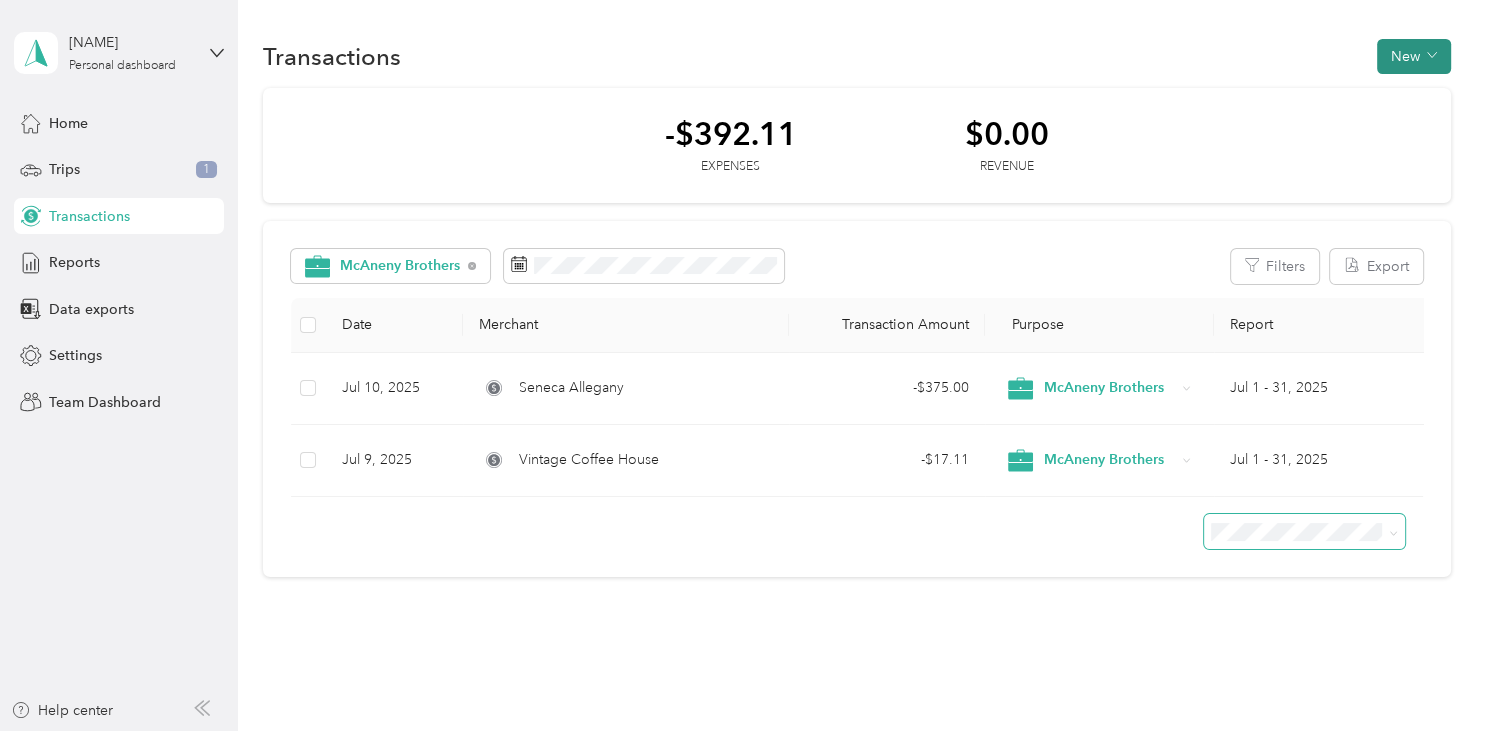 click on "New" at bounding box center [1414, 56] 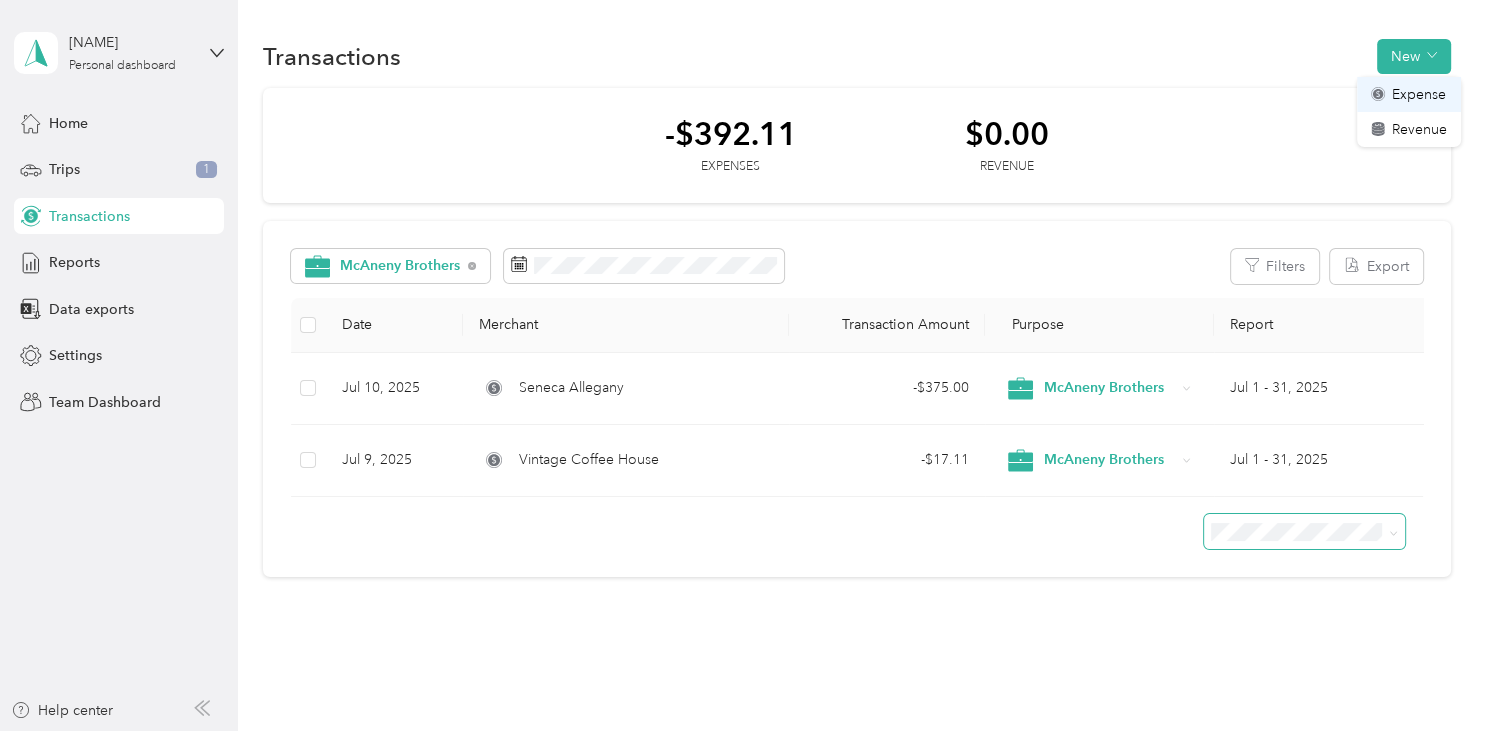 click on "Expense" at bounding box center [1419, 94] 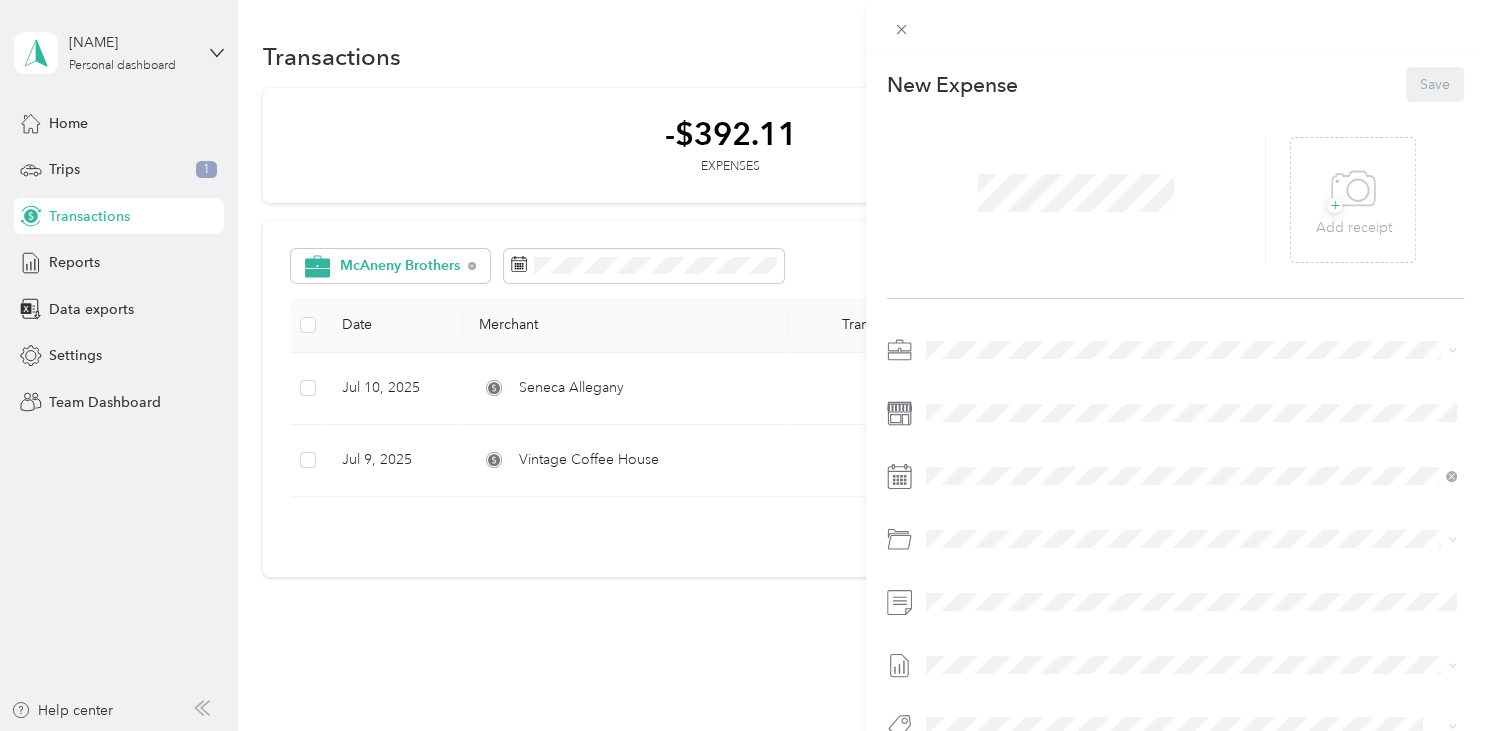 click at bounding box center [1191, 350] 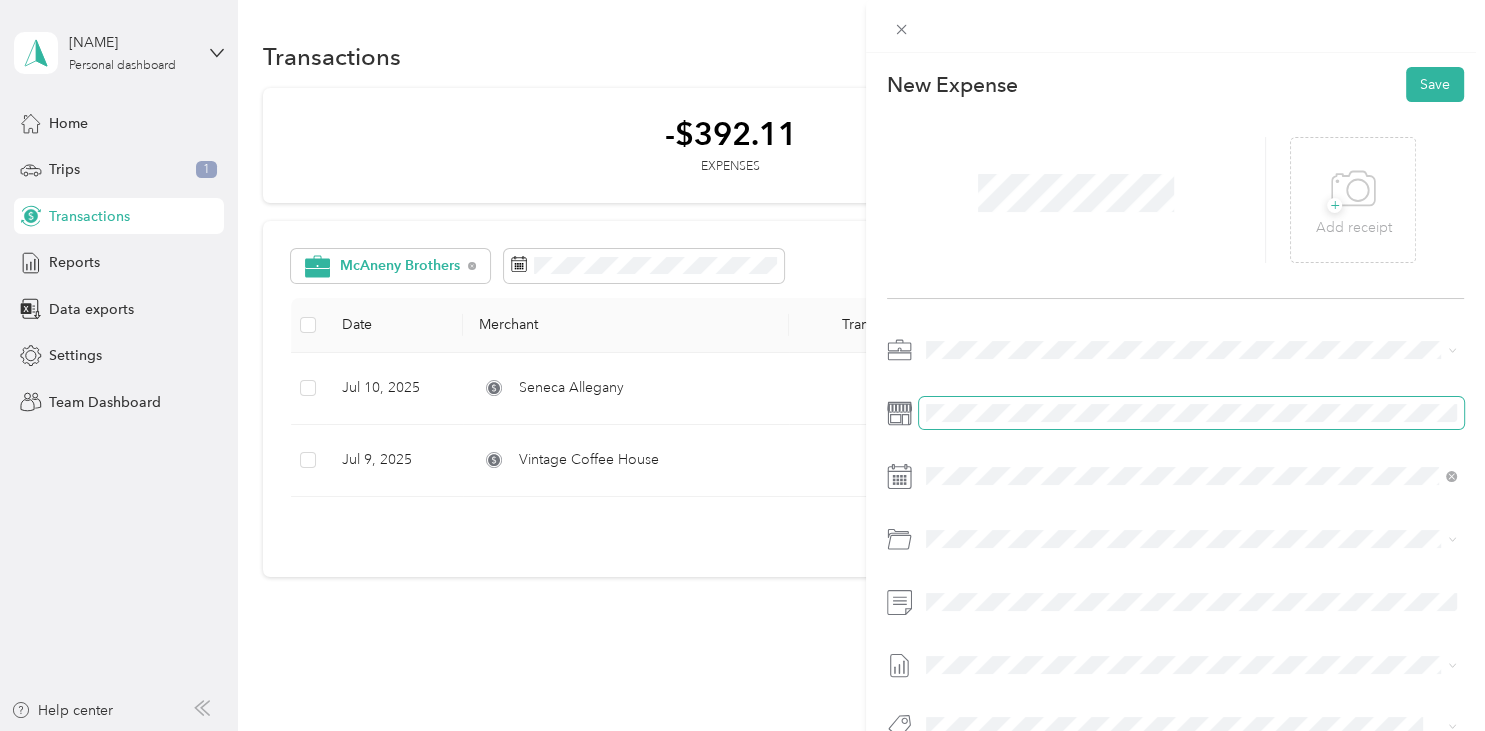 click at bounding box center (1191, 413) 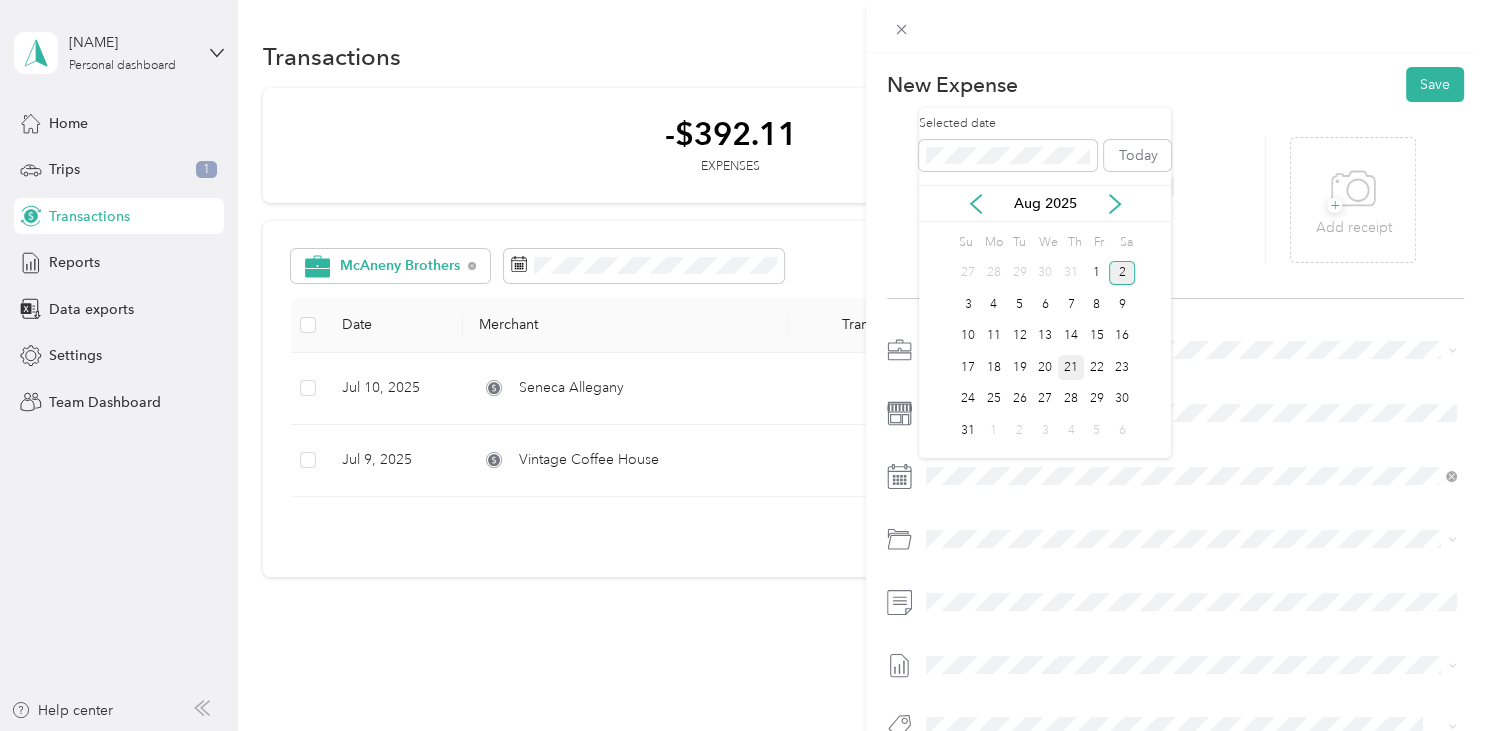 click on "21" at bounding box center [1071, 367] 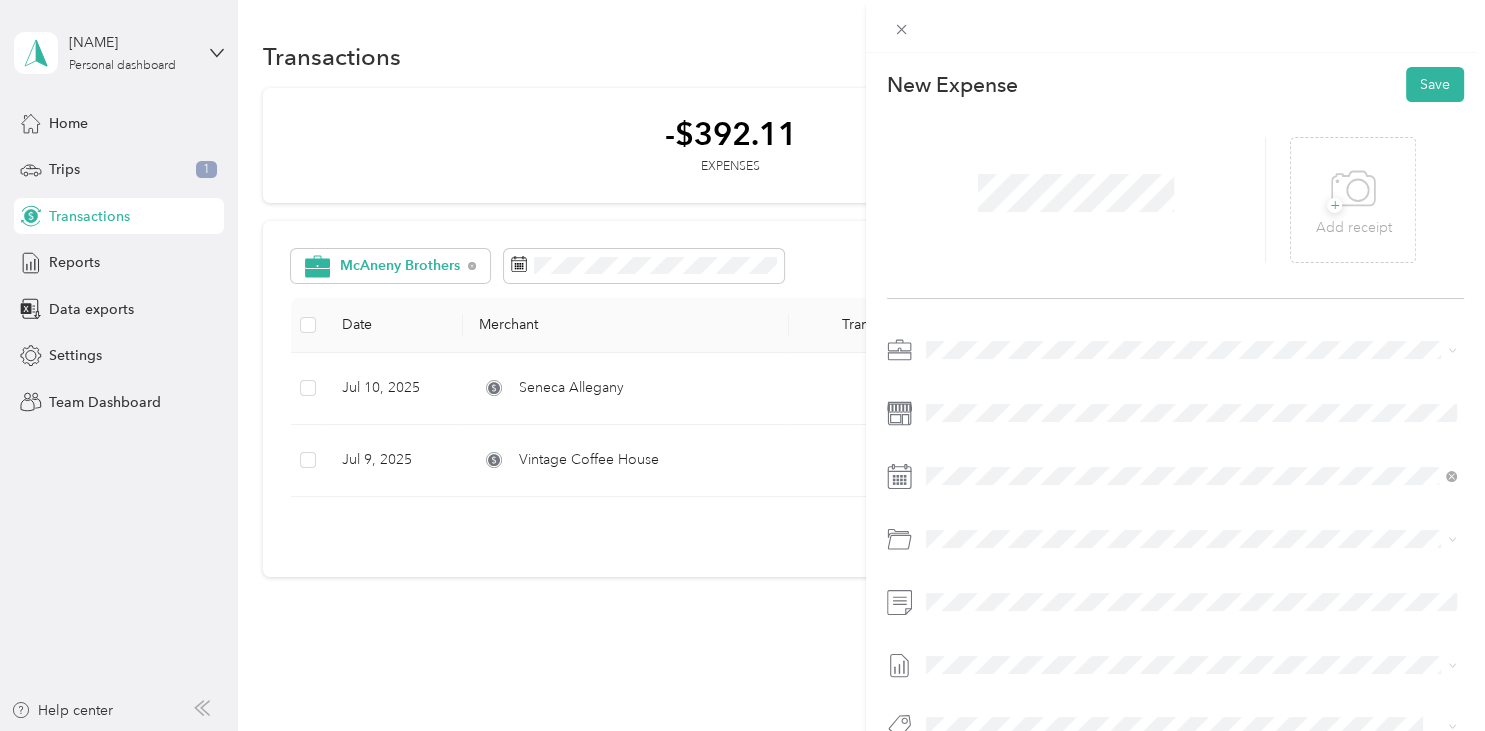 click on "Customer Appreciation 50625" at bounding box center [1215, 361] 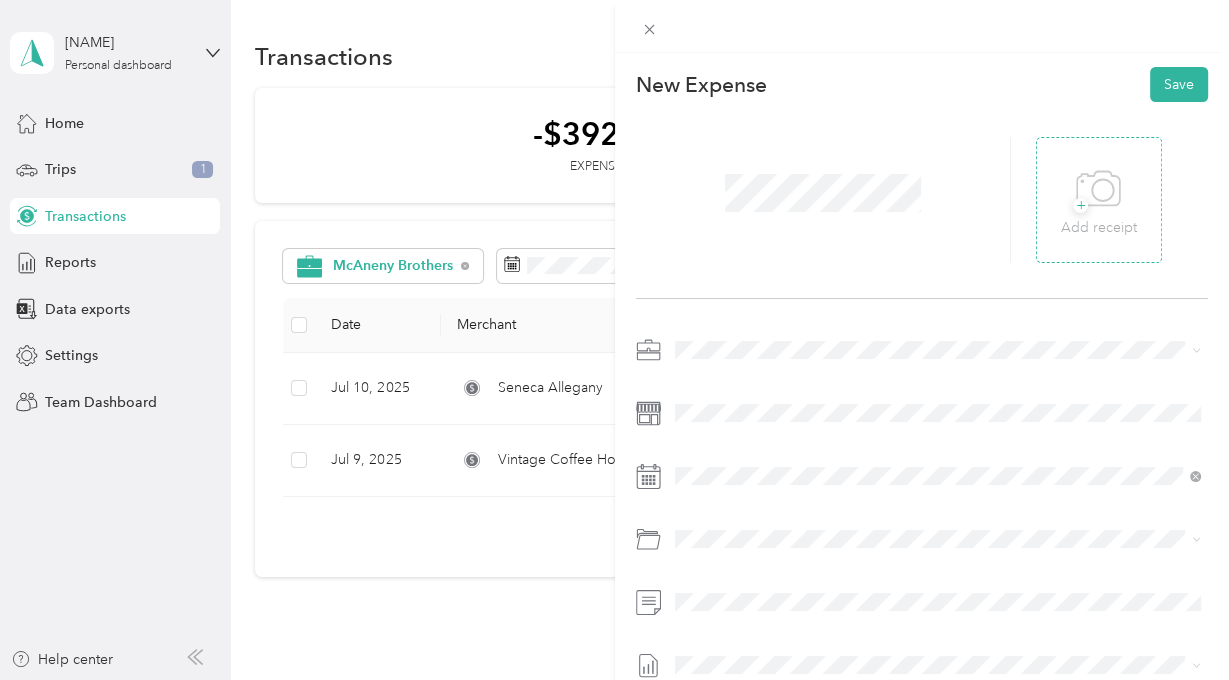 click 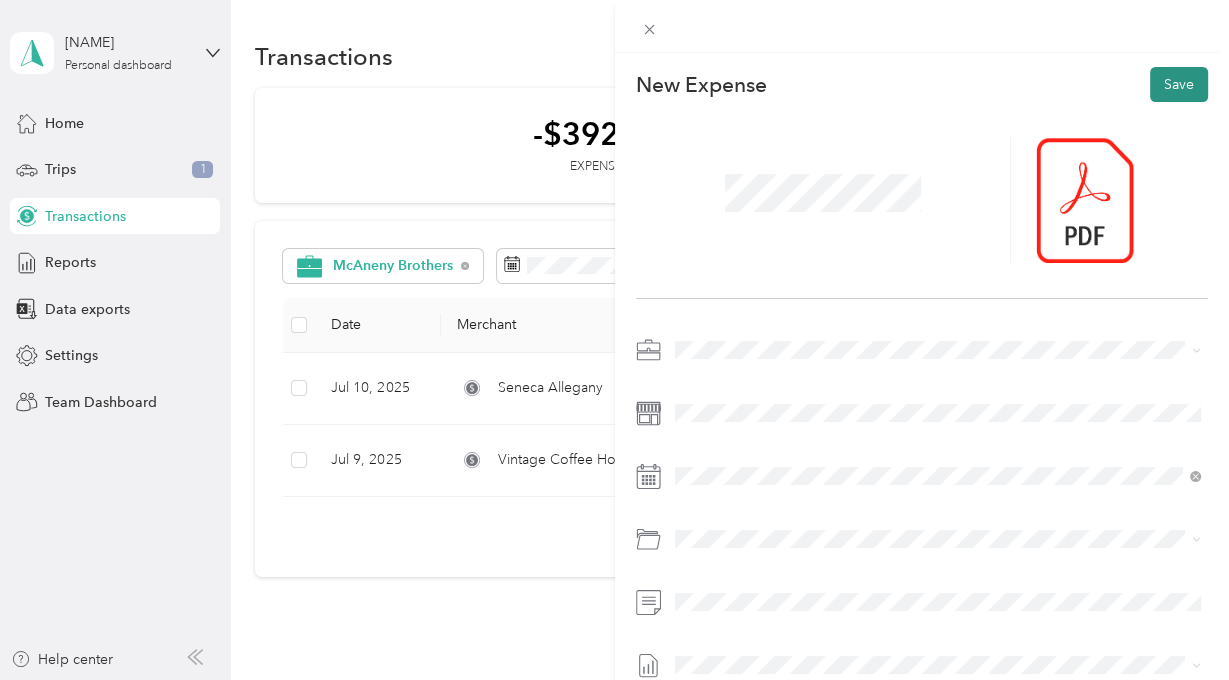 click on "Save" at bounding box center (1179, 84) 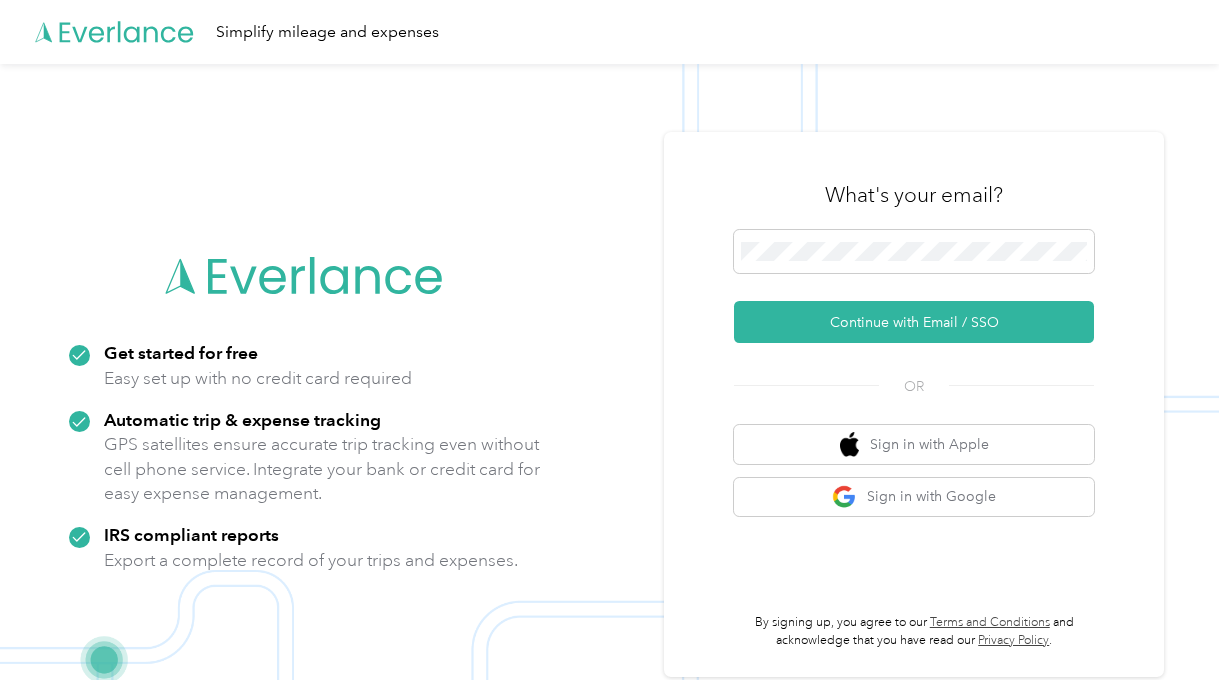 scroll, scrollTop: 0, scrollLeft: 0, axis: both 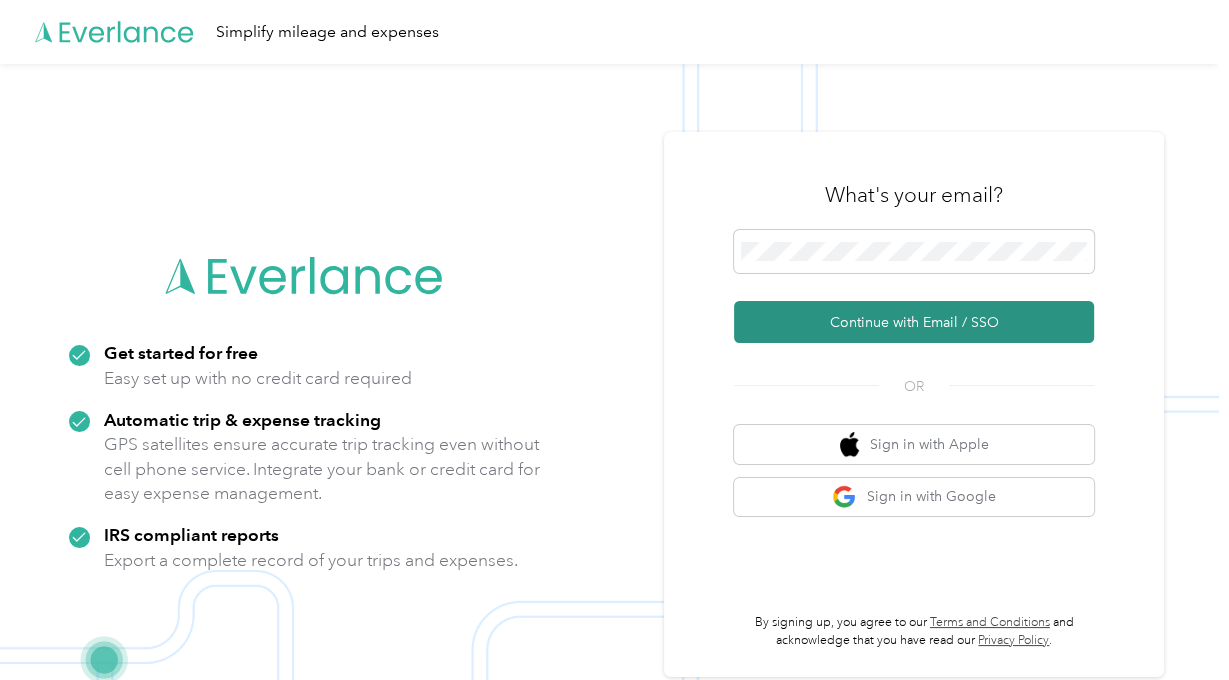 click on "Continue with Email / SSO" at bounding box center [914, 322] 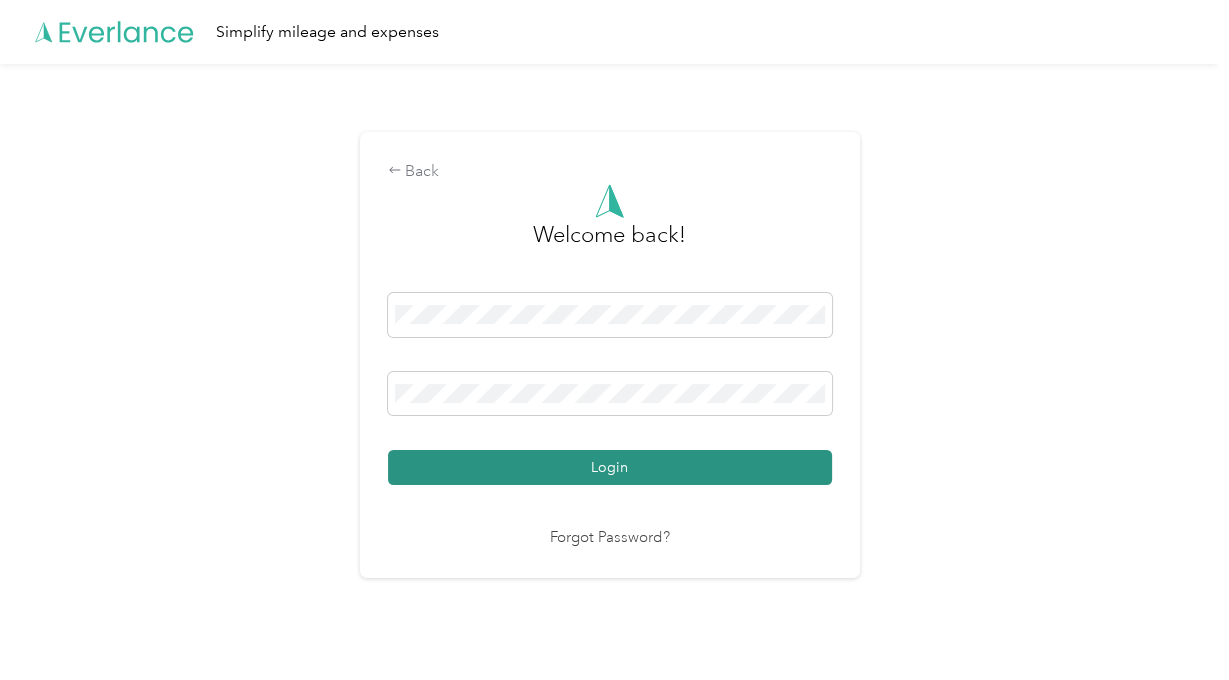 click on "Login" at bounding box center (610, 467) 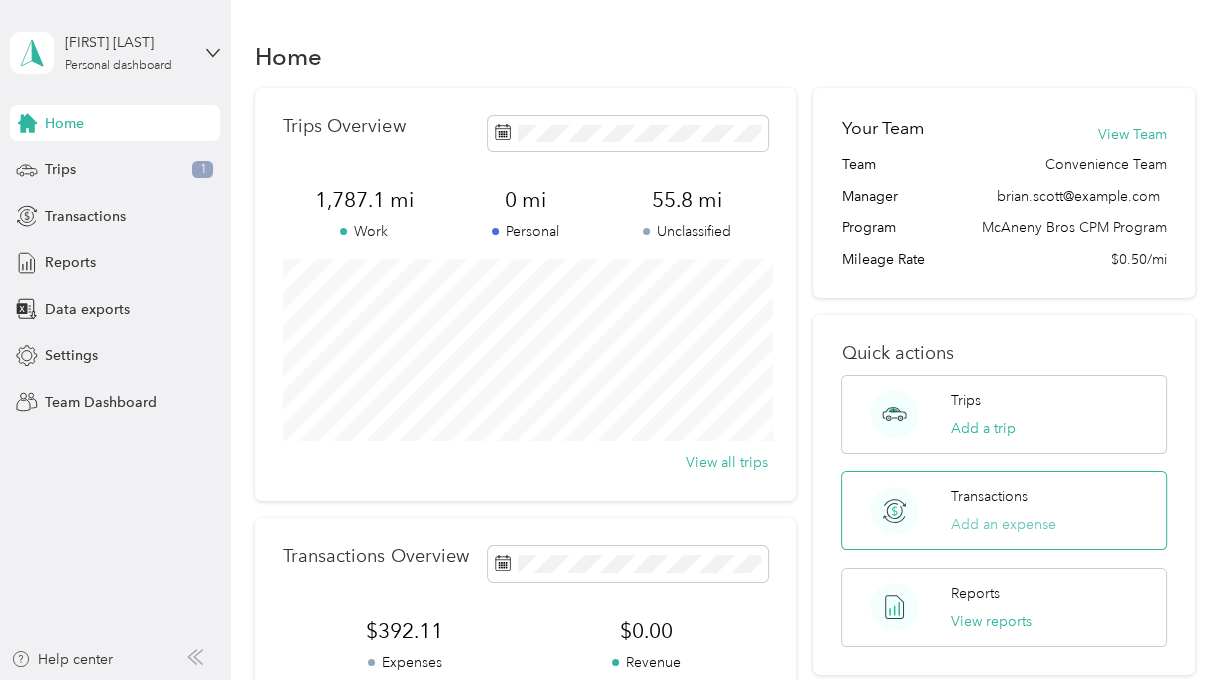 click on "Add an expense" at bounding box center [1003, 524] 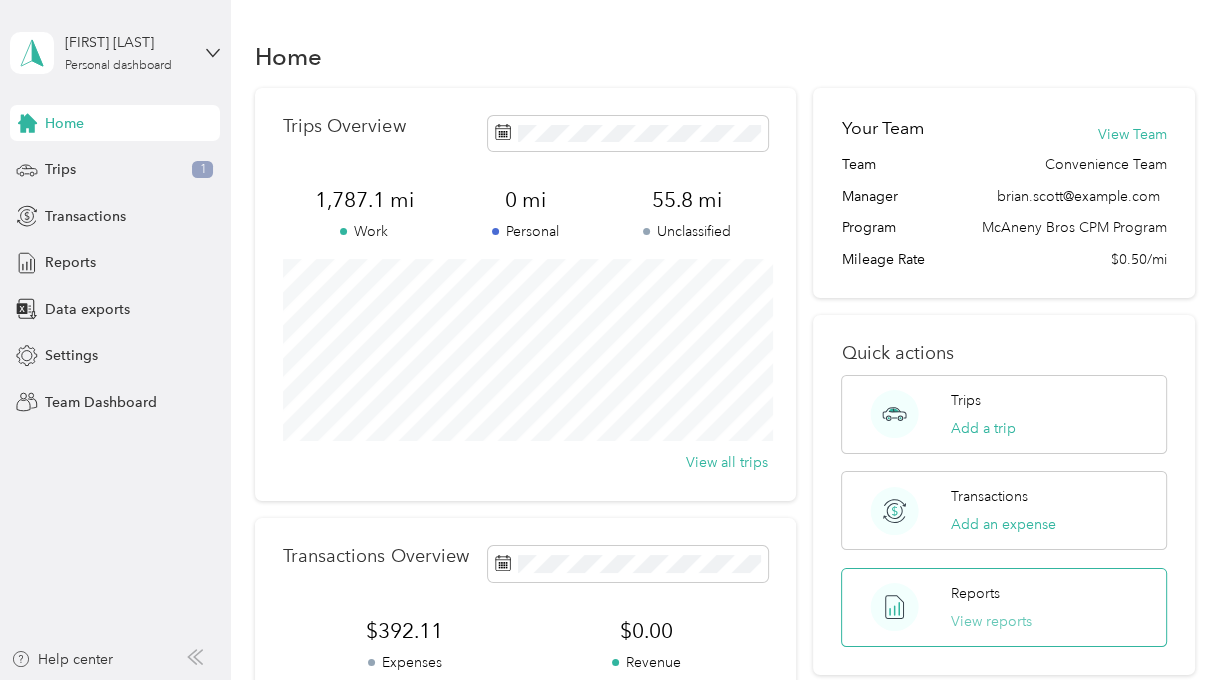 click on "View reports" at bounding box center [991, 621] 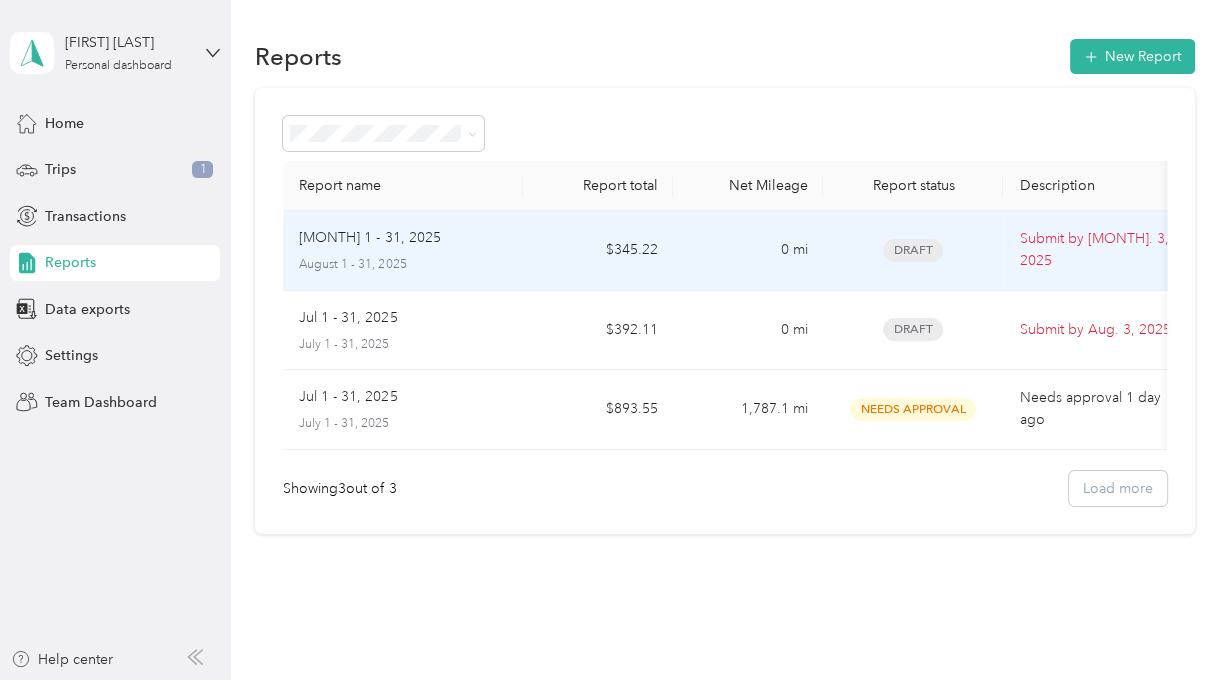 click on "Submit  by   Sep. 3, 2025" at bounding box center (1103, 250) 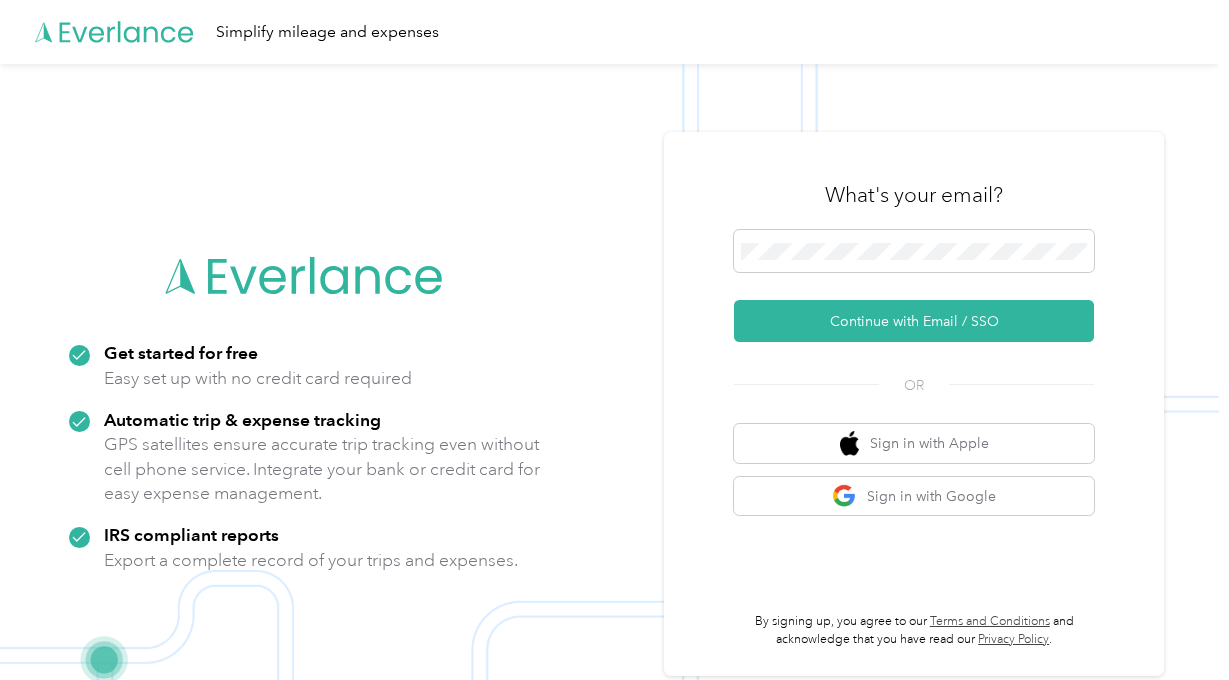 scroll, scrollTop: 0, scrollLeft: 0, axis: both 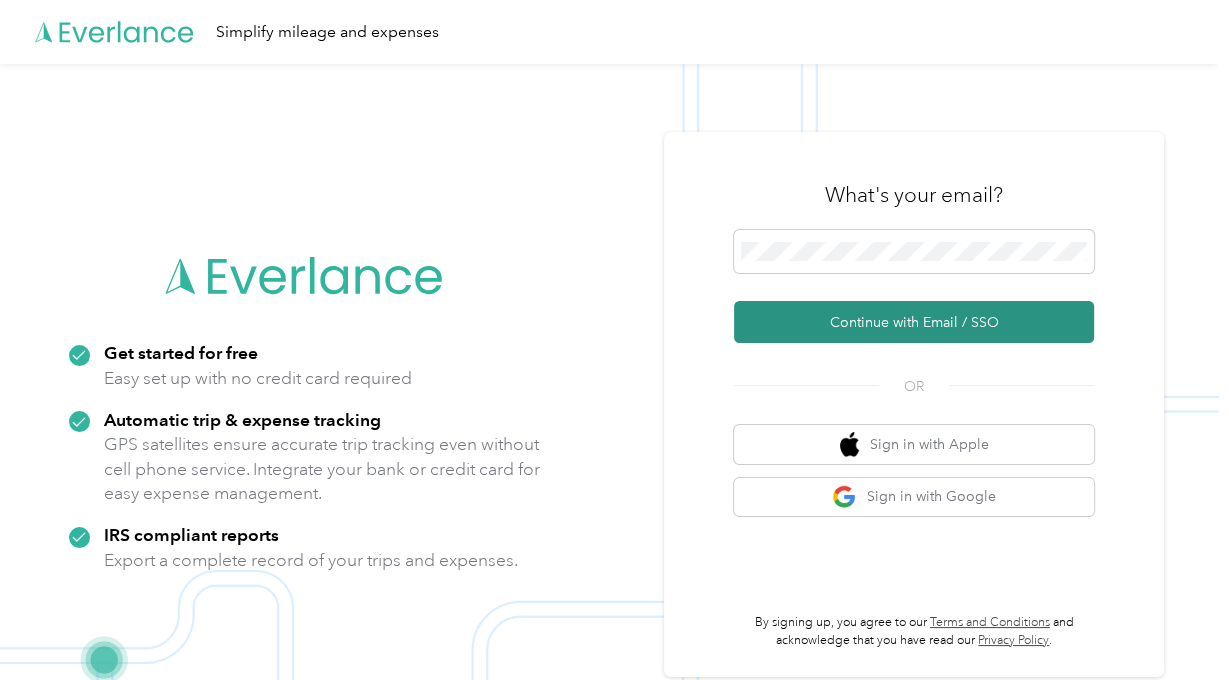 click on "Continue with Email / SSO" at bounding box center [914, 322] 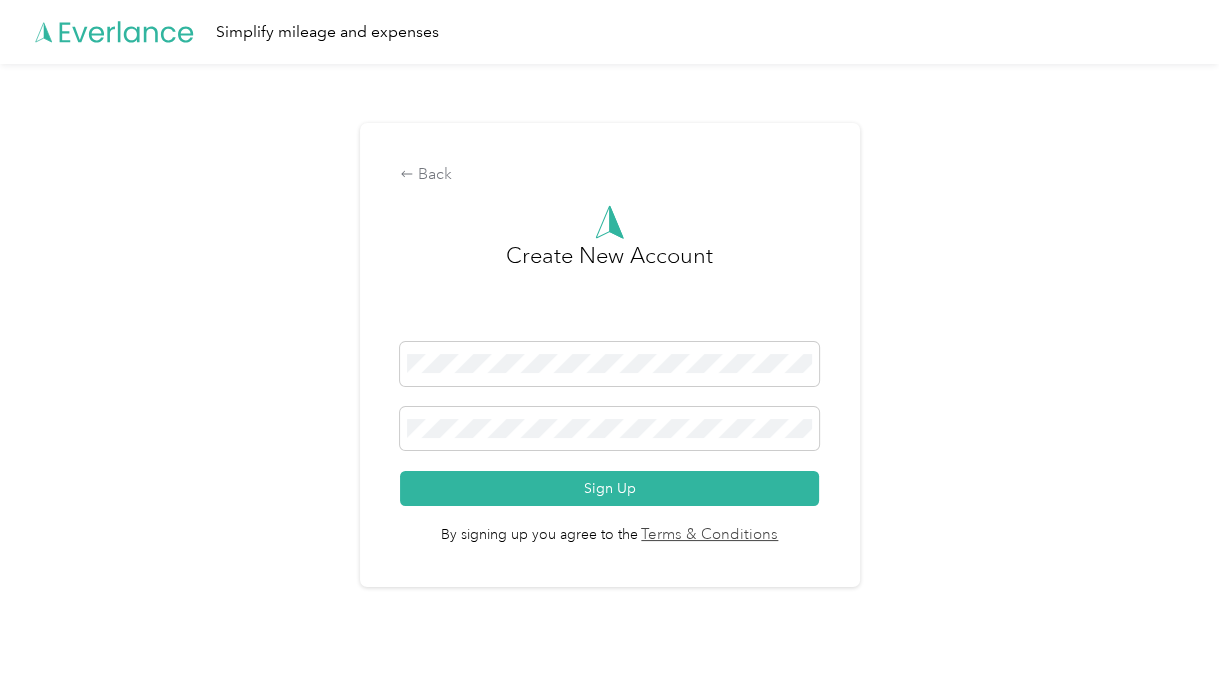 click on "Back Create New Account Sign Up By signing up you agree to the Terms & Conditions" at bounding box center (609, 363) 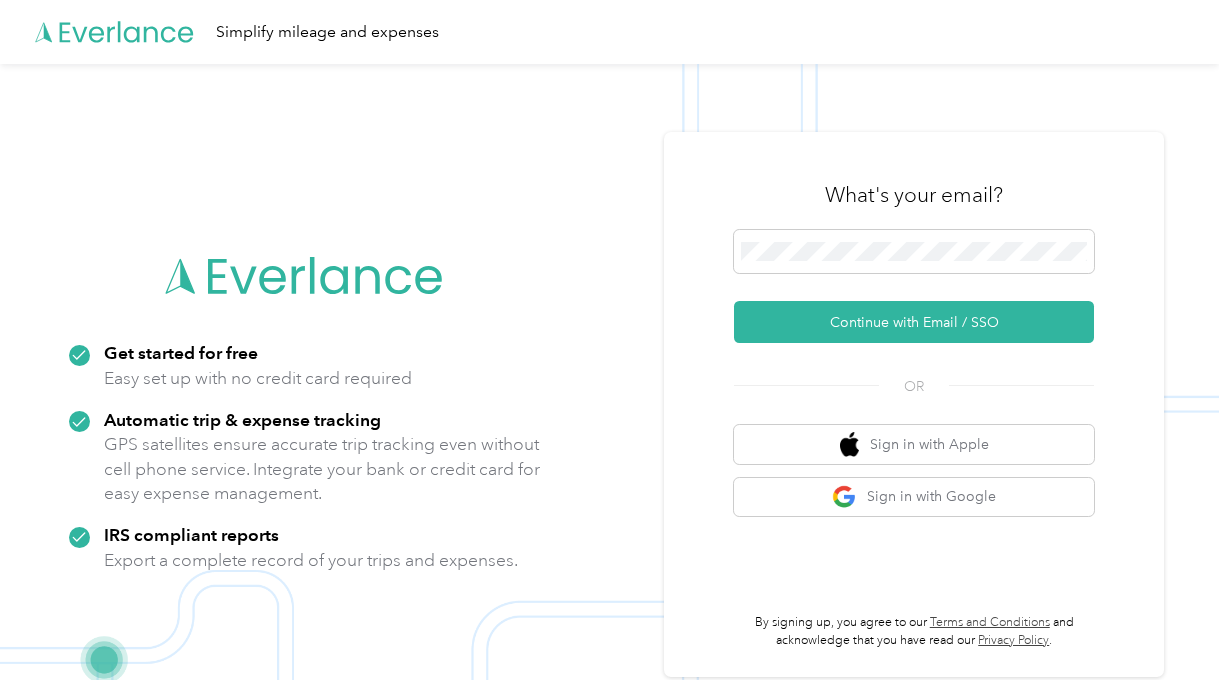 scroll, scrollTop: 0, scrollLeft: 0, axis: both 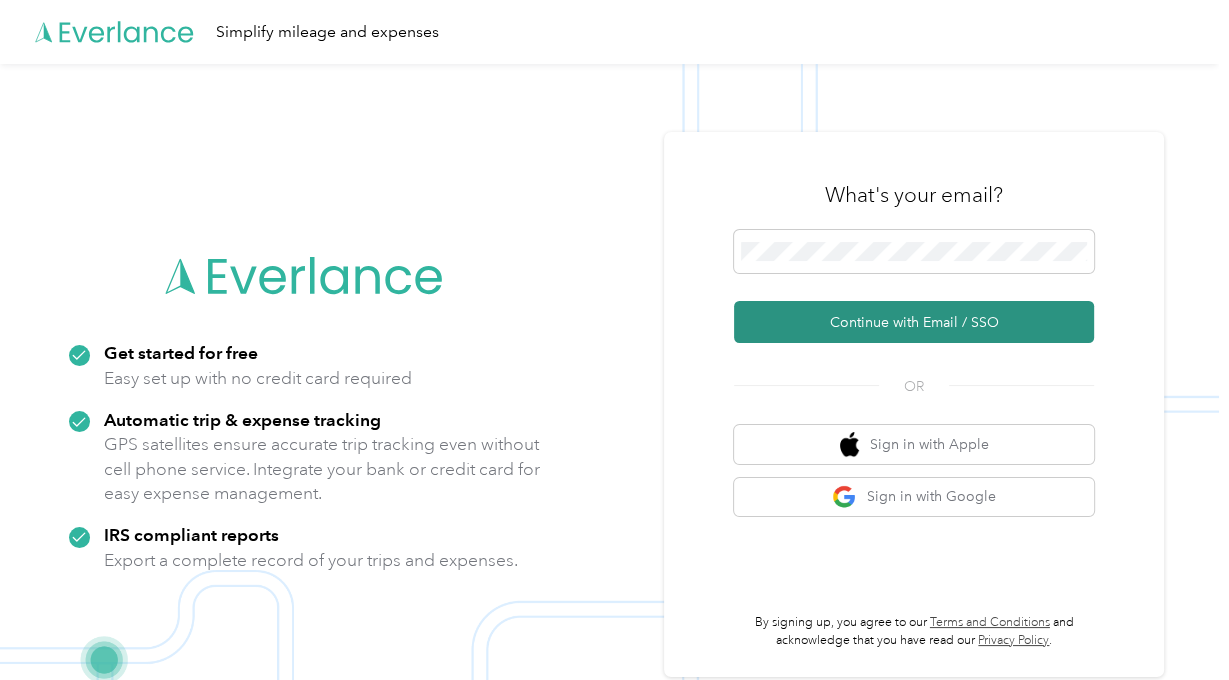 click on "Continue with Email / SSO" at bounding box center [914, 322] 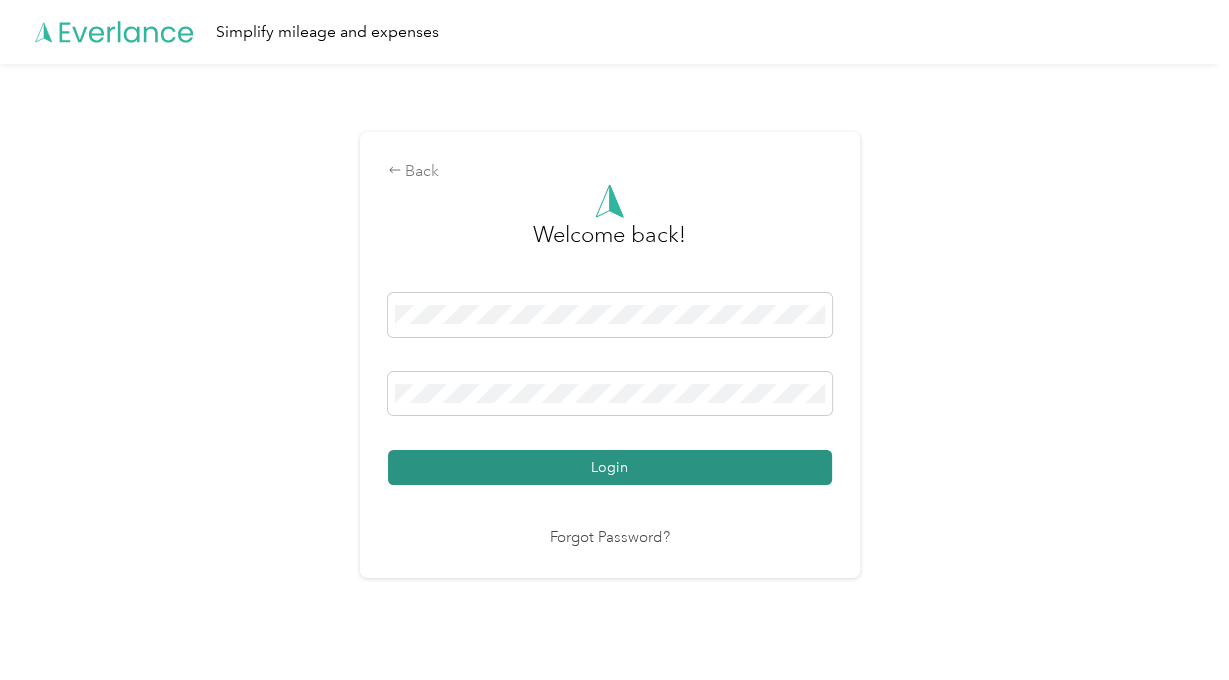 click on "Login" at bounding box center [610, 467] 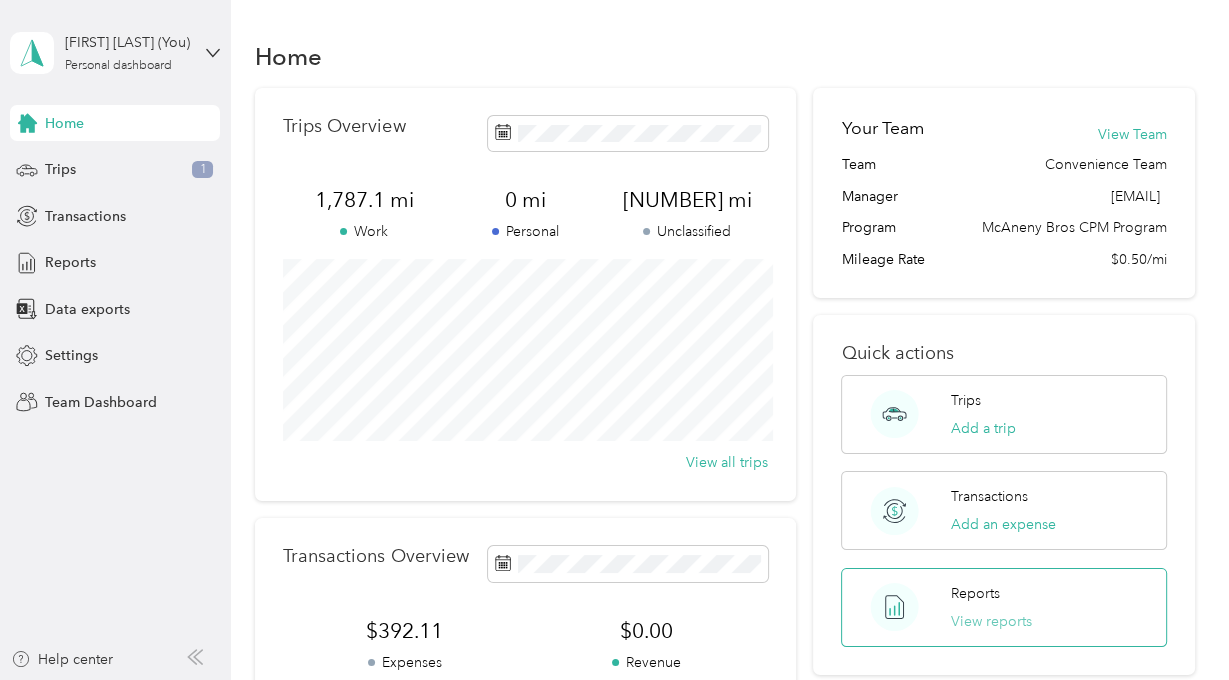 click on "View reports" at bounding box center [991, 621] 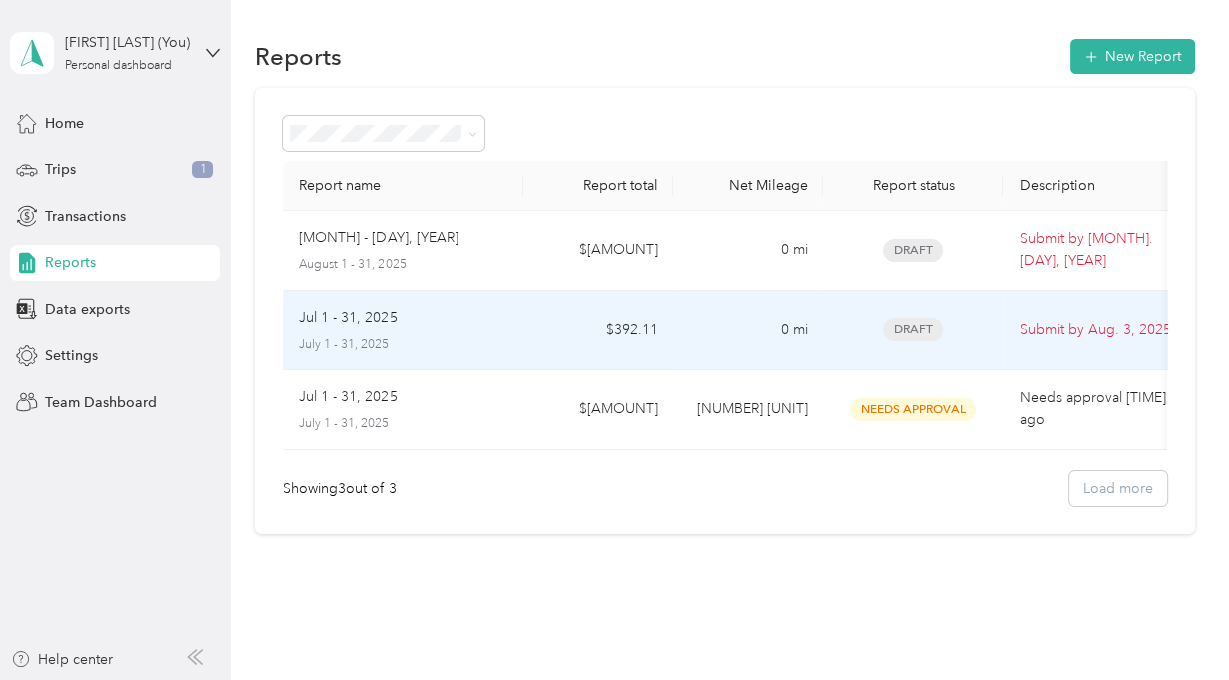 click on "Draft" at bounding box center (913, 329) 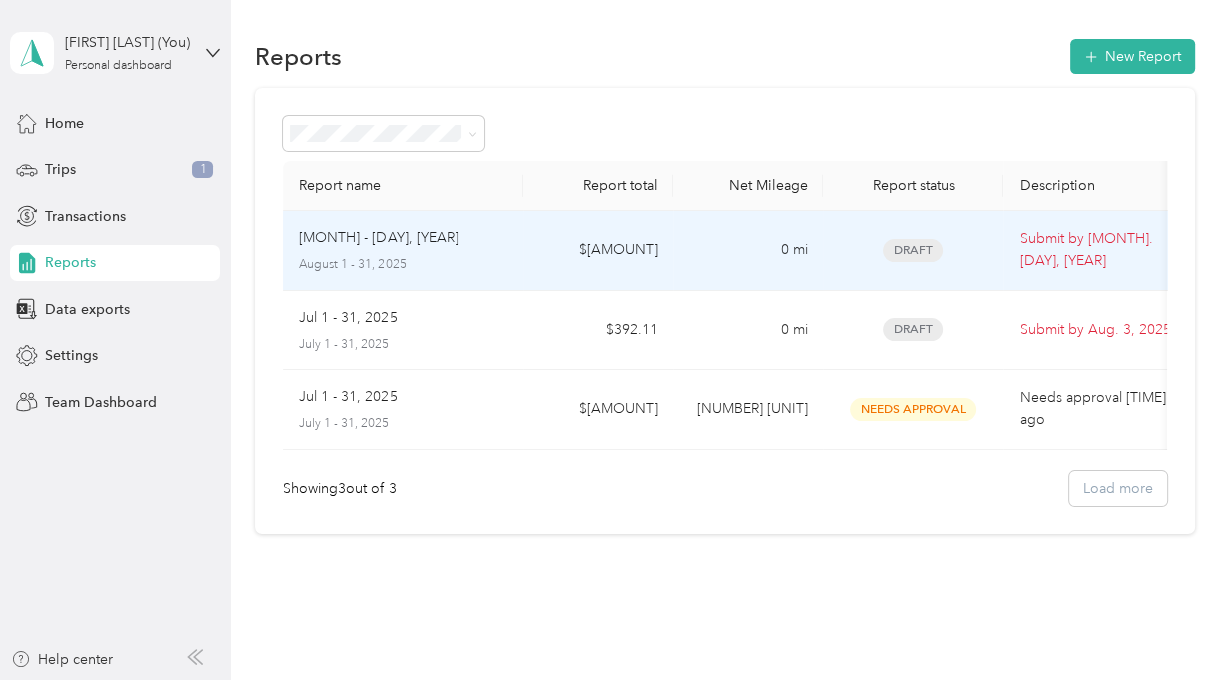 click on "Draft" at bounding box center [913, 250] 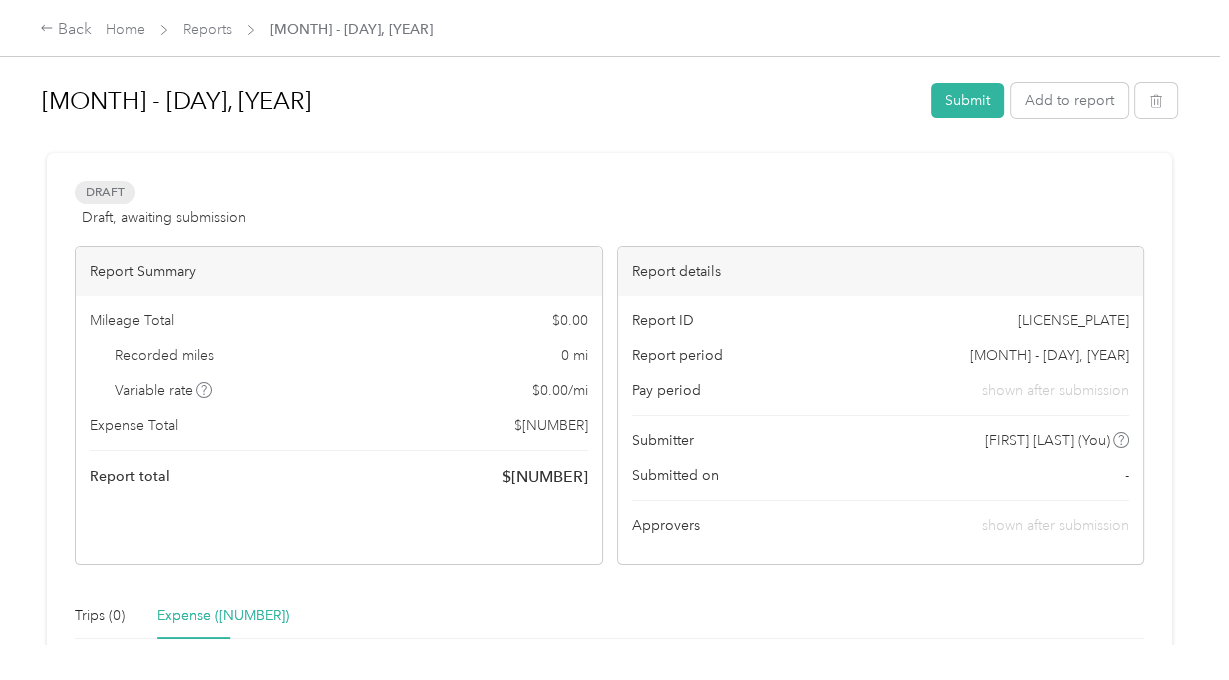 click on "Expense (3)" at bounding box center [223, 616] 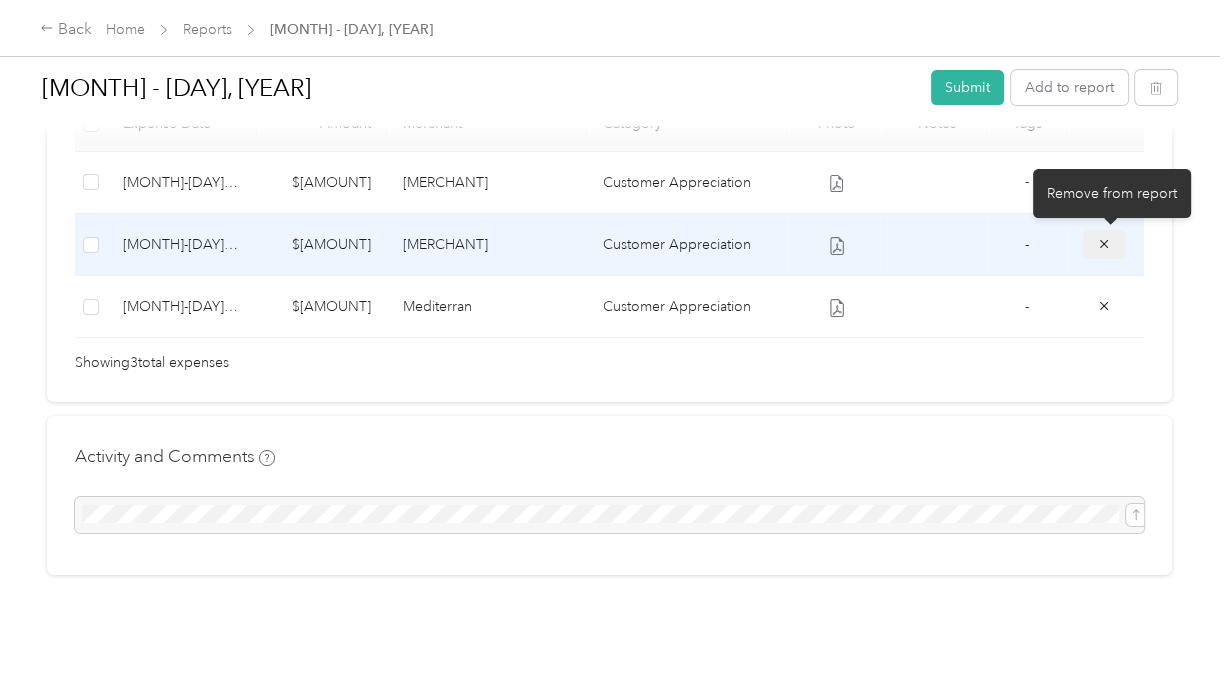 click 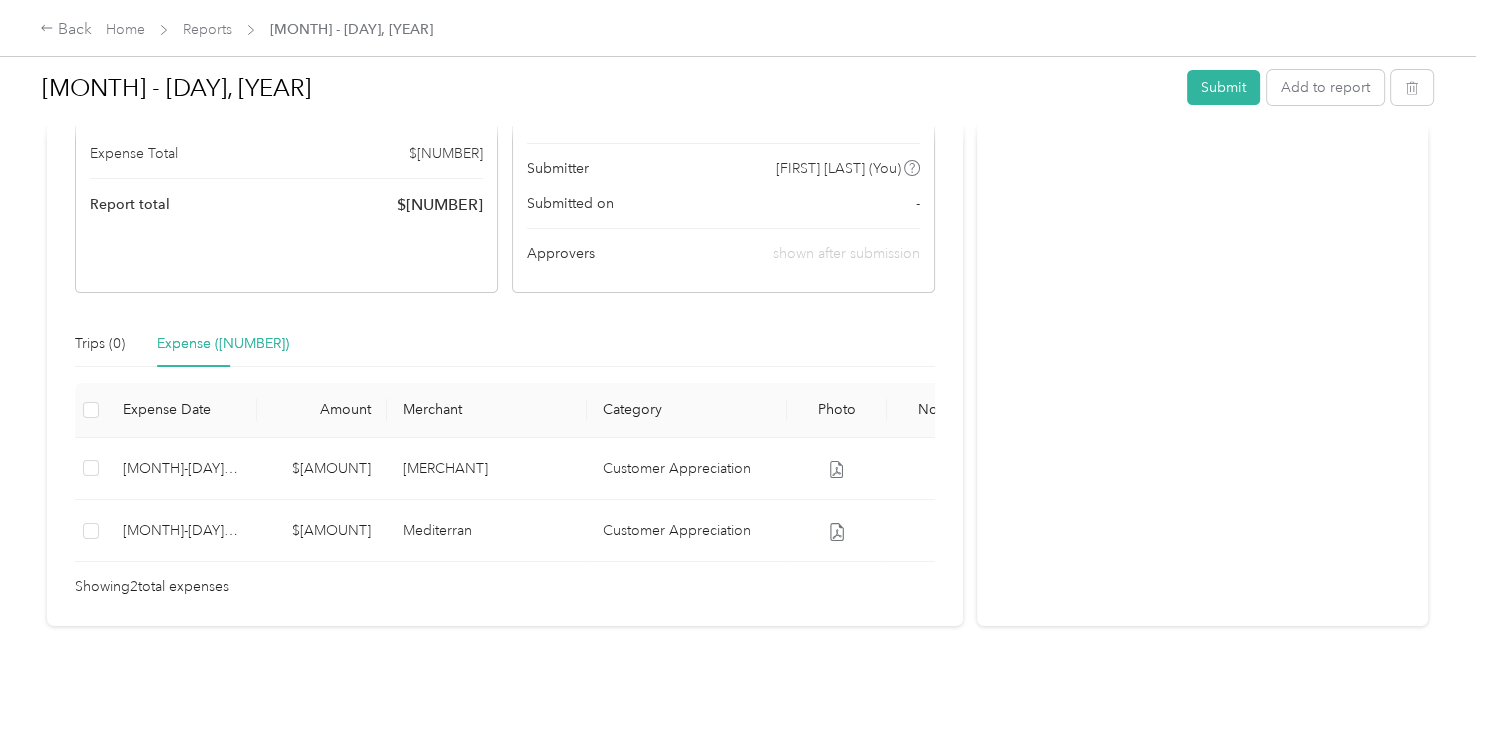 scroll, scrollTop: 272, scrollLeft: 0, axis: vertical 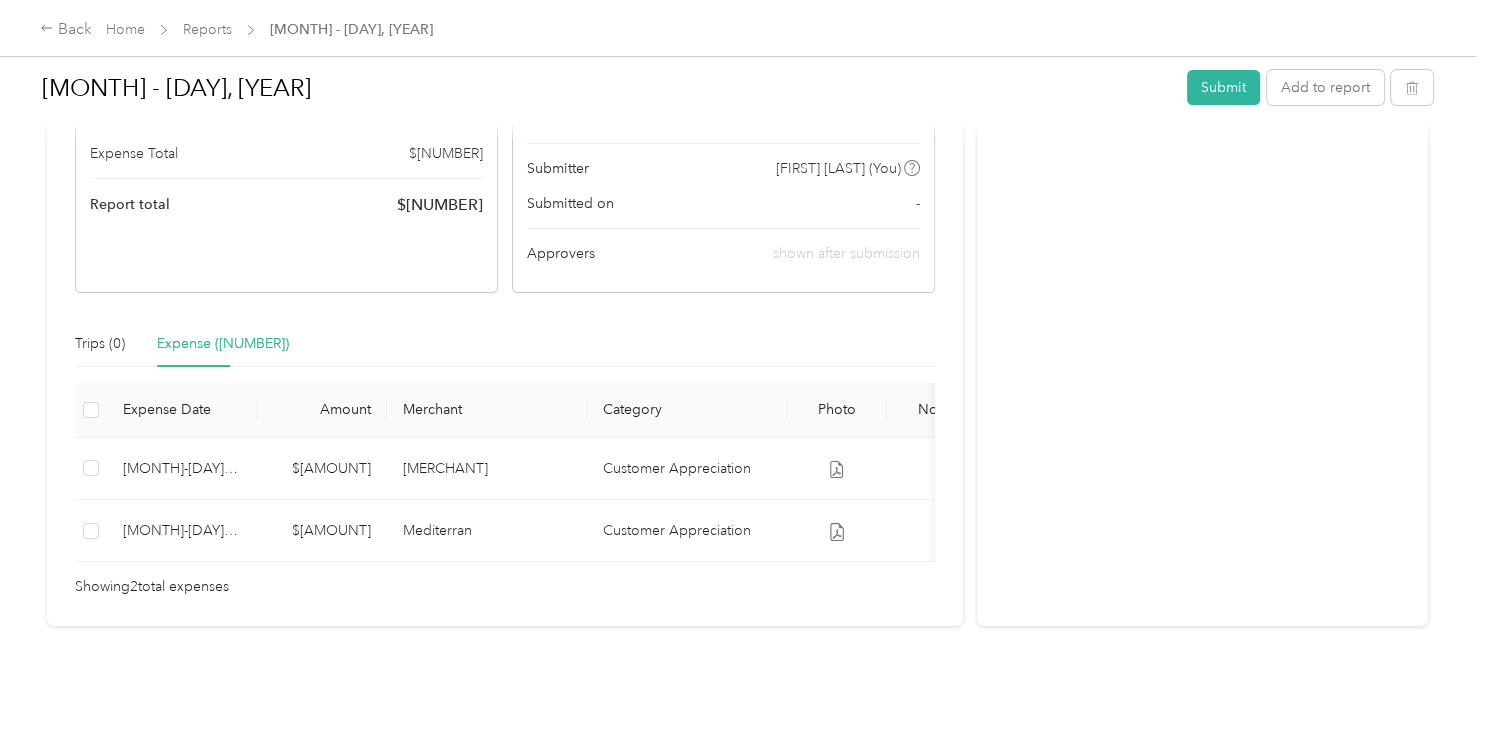 click on "Showing  2  total expenses" at bounding box center [152, 587] 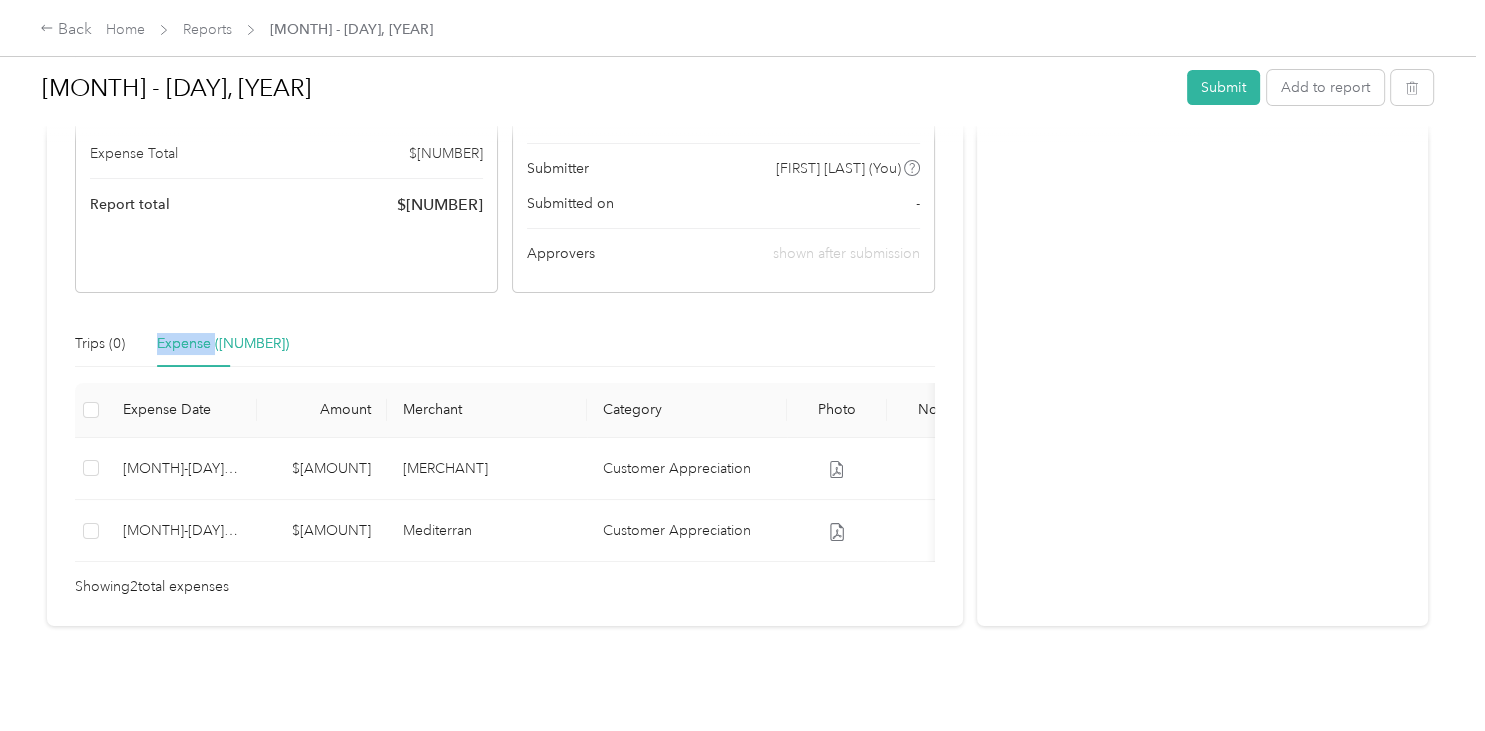 click on "Expense (2)" at bounding box center (223, 344) 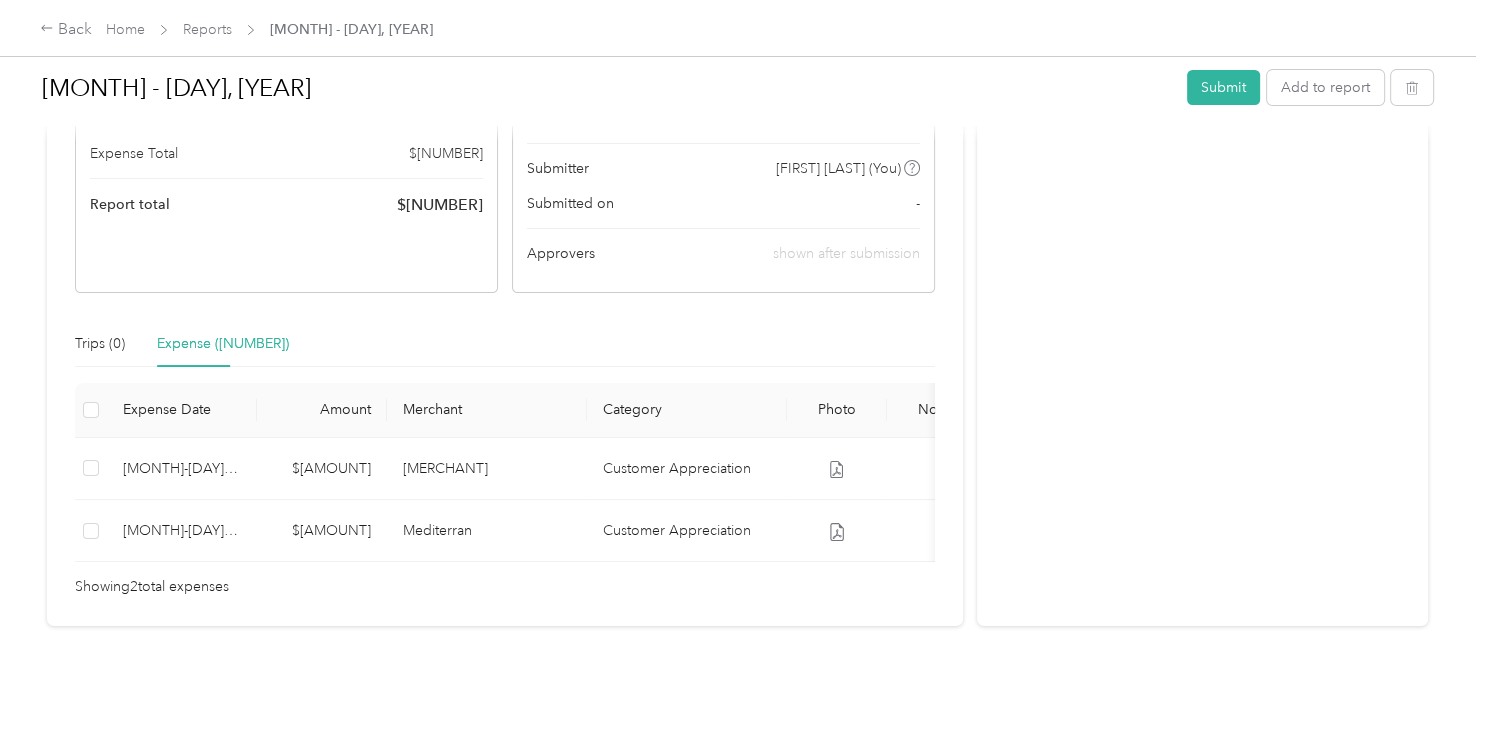 click on "Draft Draft, awaiting submission View  activity & comments Report Summary Mileage Total $ 0.00 Recorded miles 0   mi Variable rate   $ 0.00 / mi Expense Total $ 231.72 Report total $ 231.72 Report details Report ID 20D1AD3AE-0003 Report period Aug 1 - 31, 2025 Pay period shown after submission Submitter Brian Scott Submitted on - Approvers shown after submission Trips (0) Expense (2) Expense Date Amount Merchant Category Photo Notes Tags                   8-21-2025 $113.50 Crane Room Grill Customer Appreciation - 8-11-2025 $118.22 Mediterran Customer Appreciation - Showing  2  total expenses" at bounding box center (505, 254) 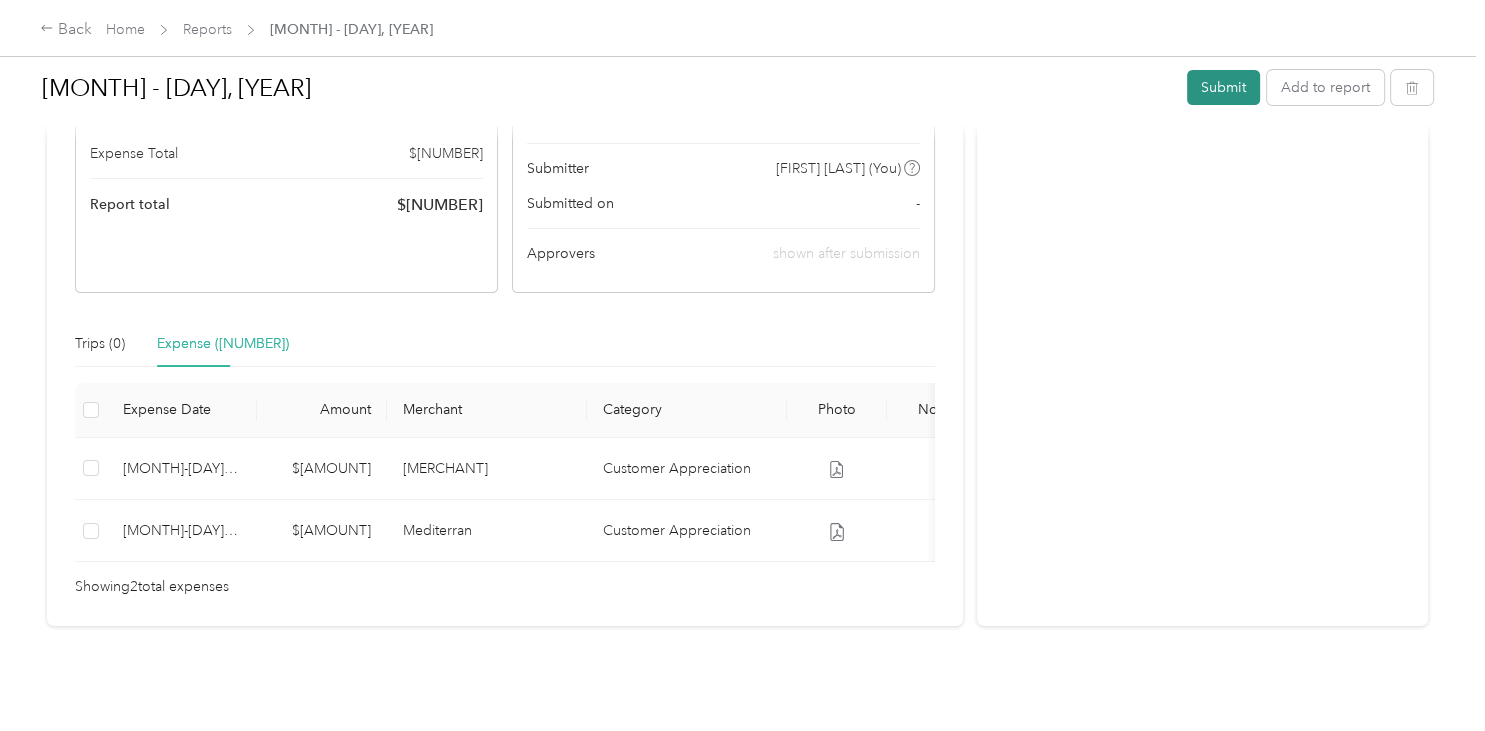 click on "Submit" at bounding box center [1223, 87] 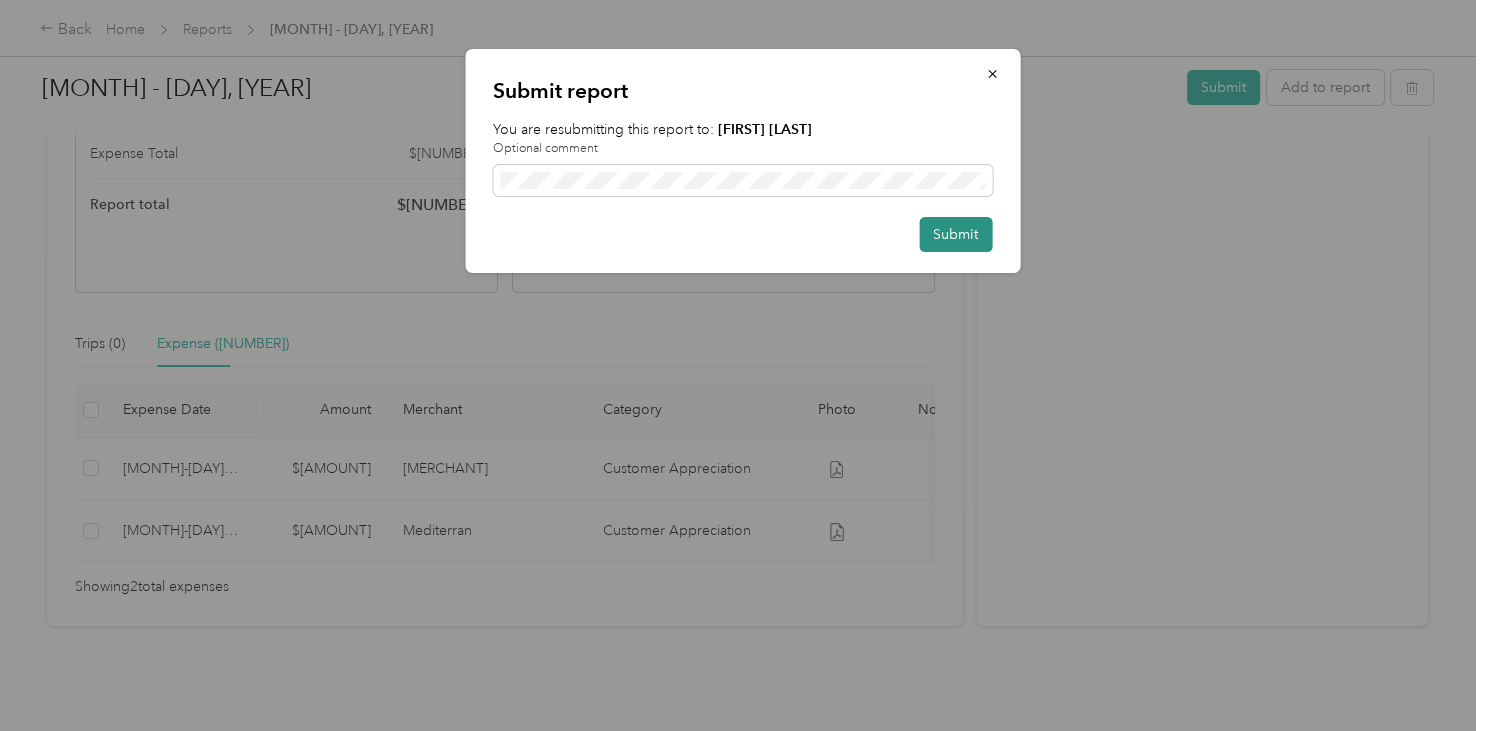 click on "Submit" at bounding box center [955, 234] 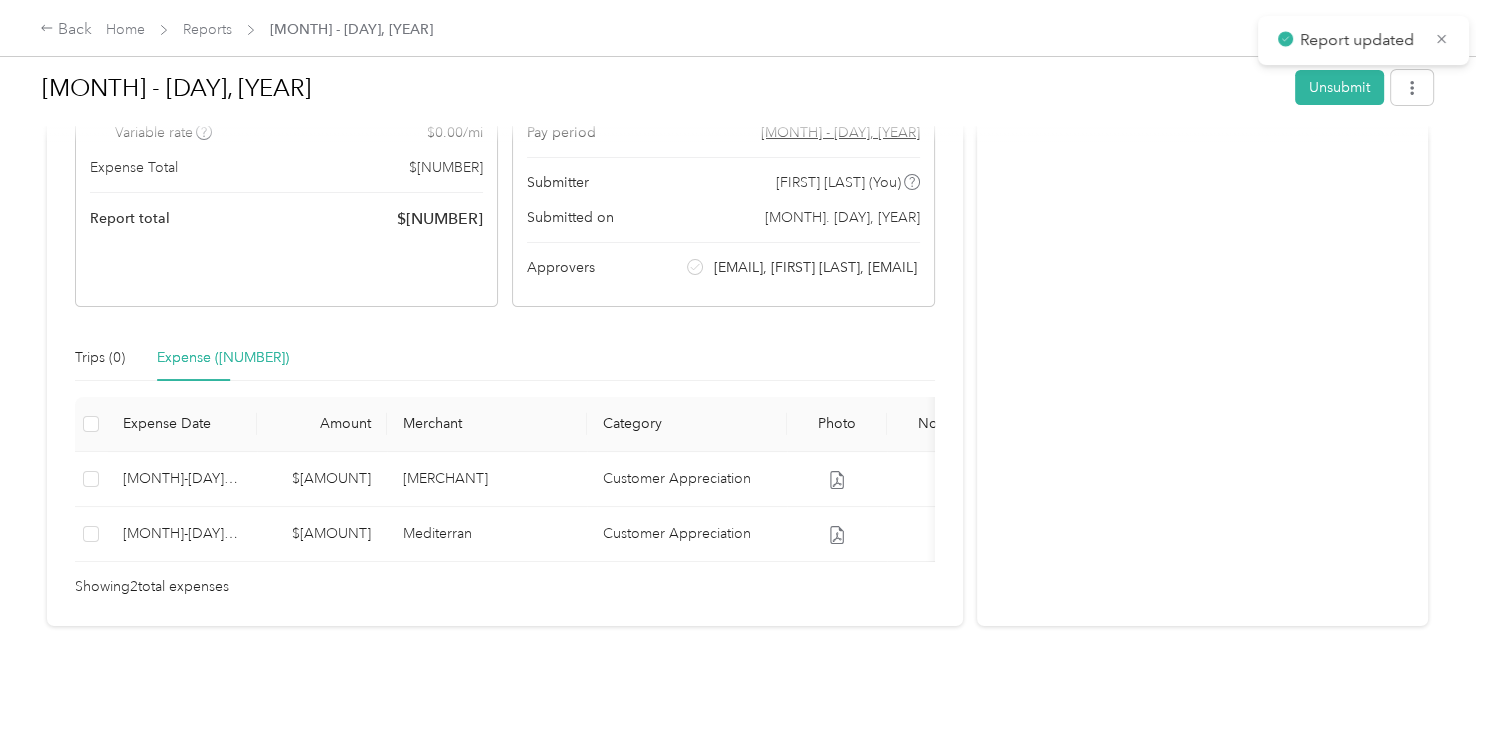 scroll, scrollTop: 272, scrollLeft: 0, axis: vertical 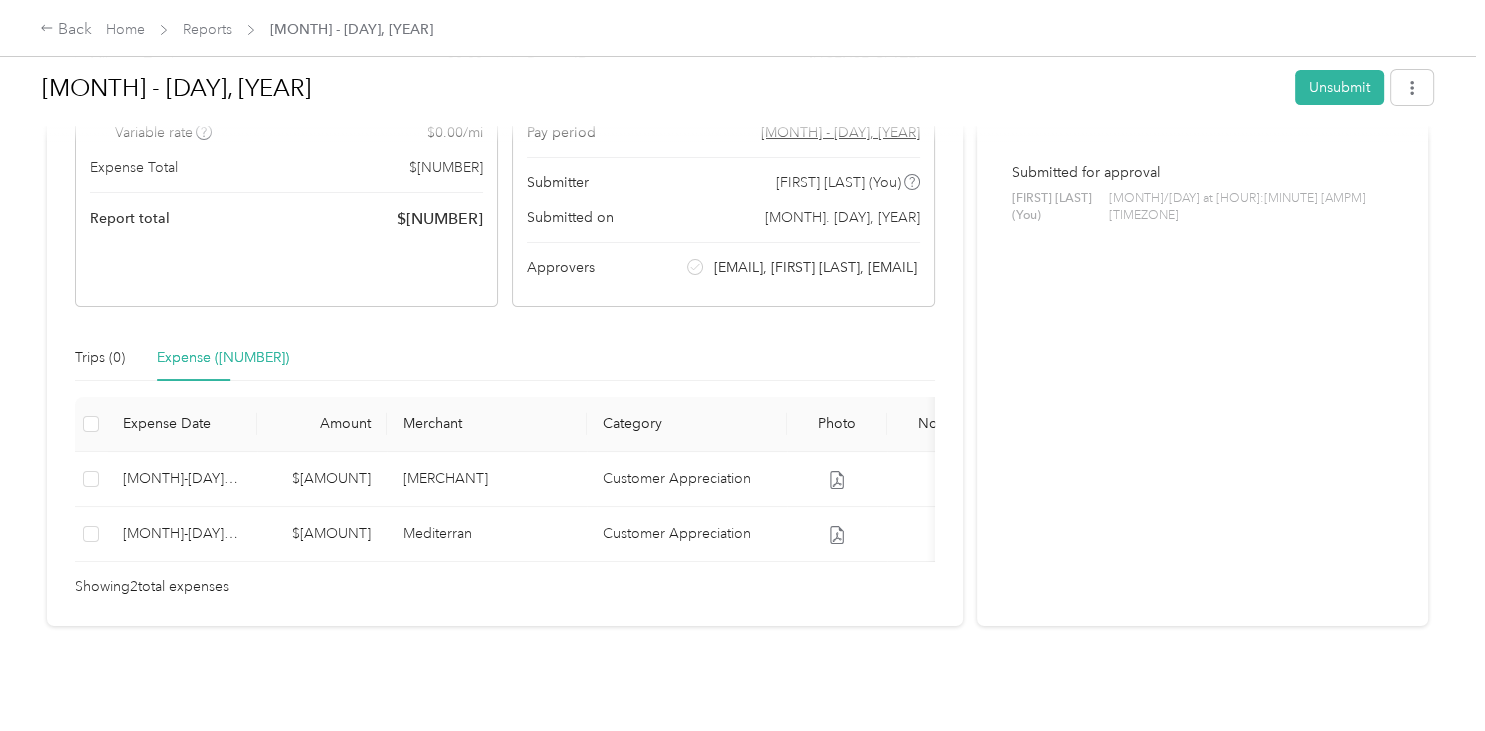 click on "Expense (2)" at bounding box center [223, 358] 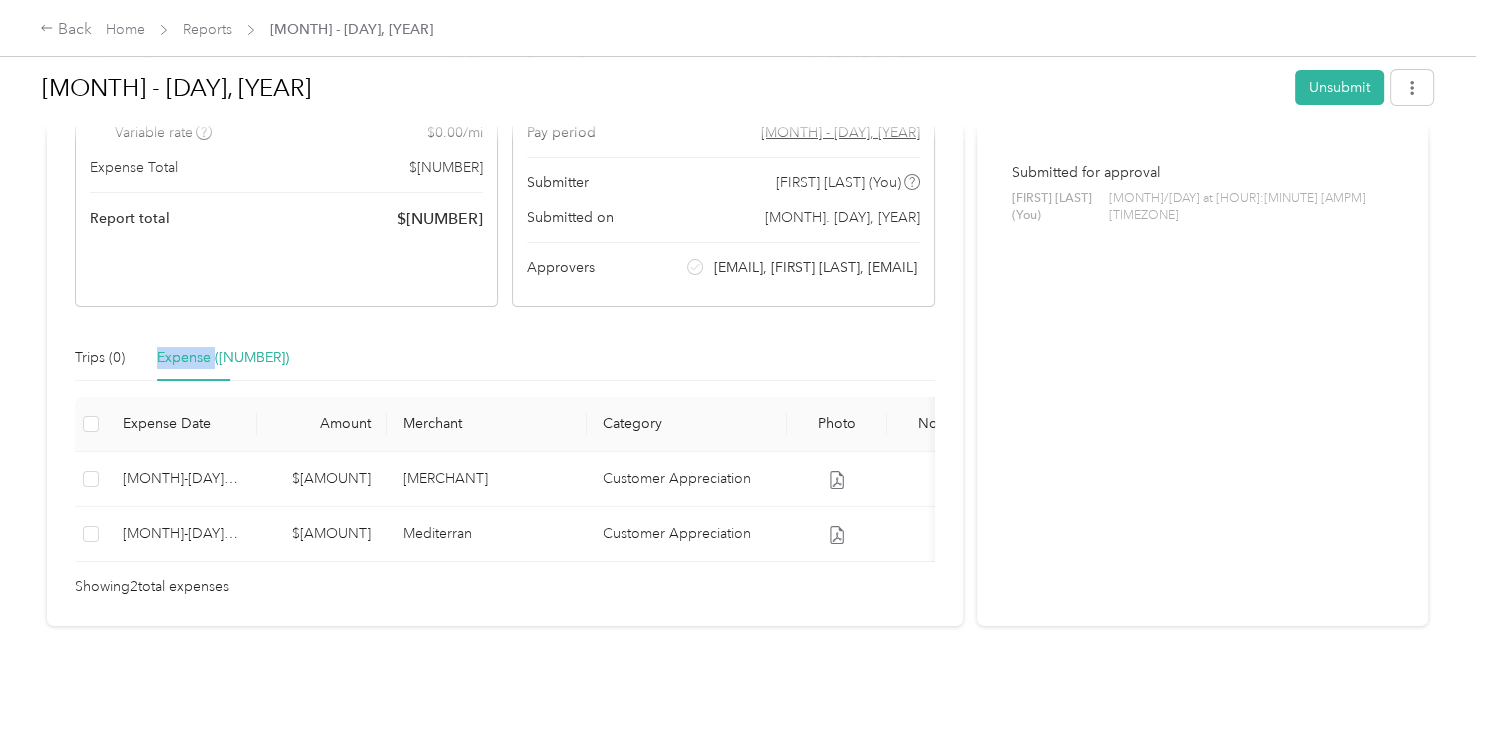 click on "Expense (2)" at bounding box center (223, 358) 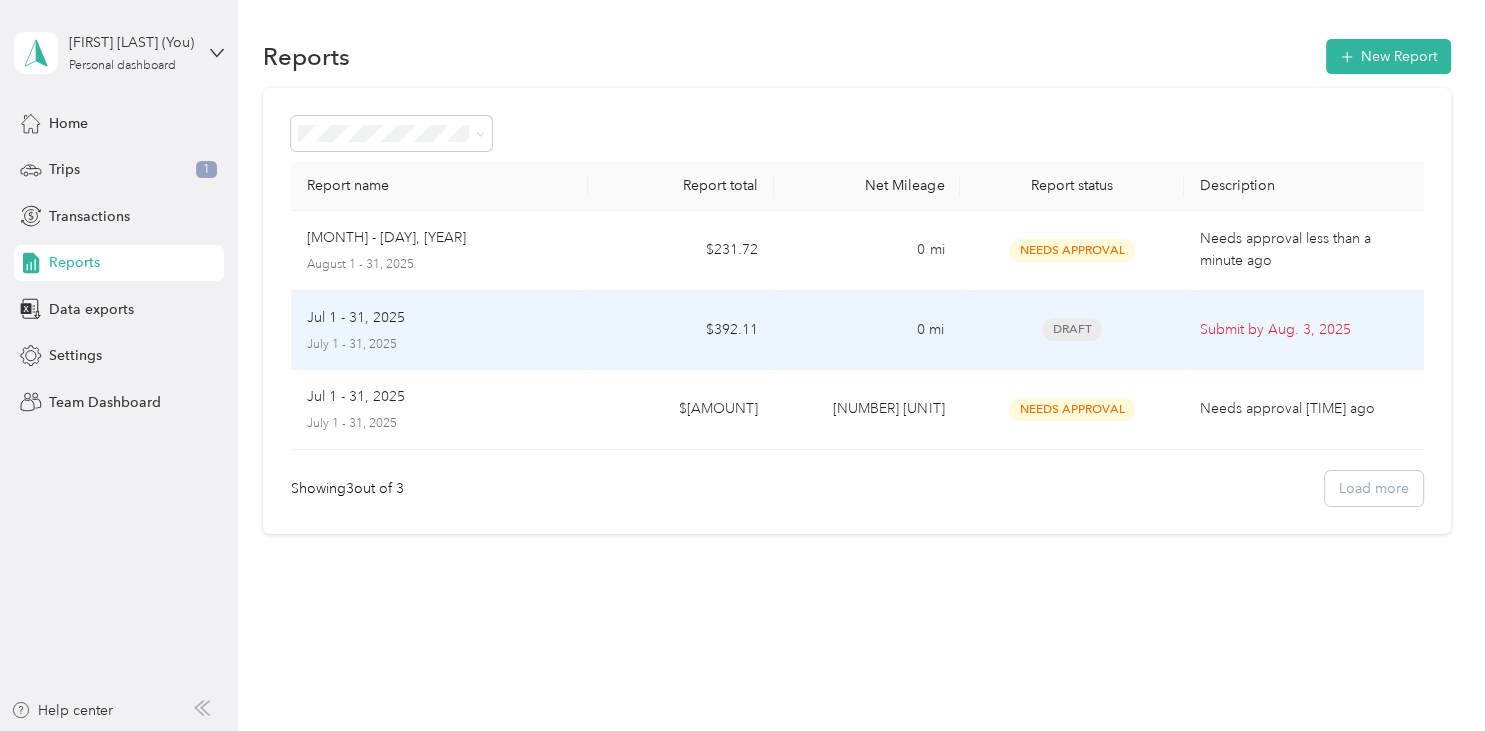 click on "Draft" at bounding box center [1072, 329] 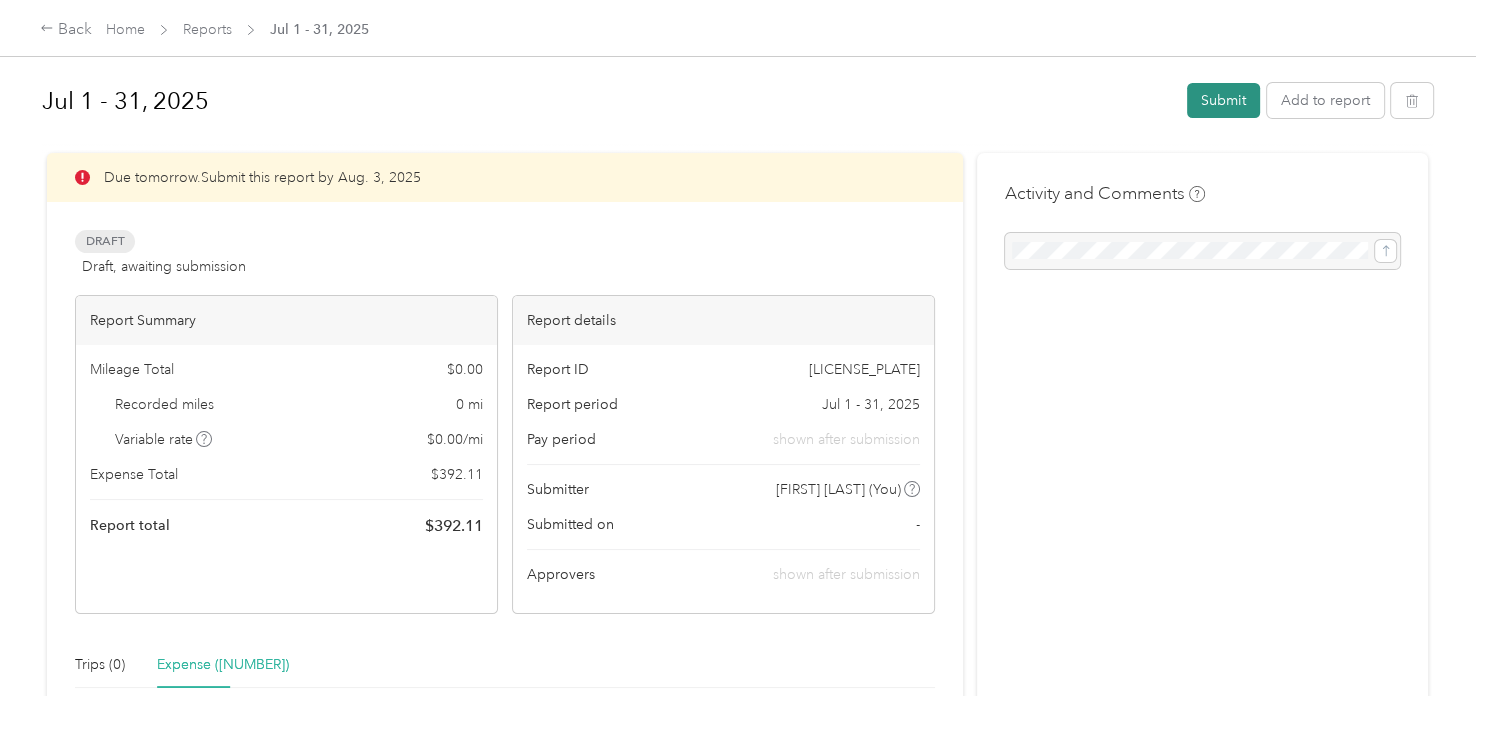 click on "Submit" at bounding box center [1223, 100] 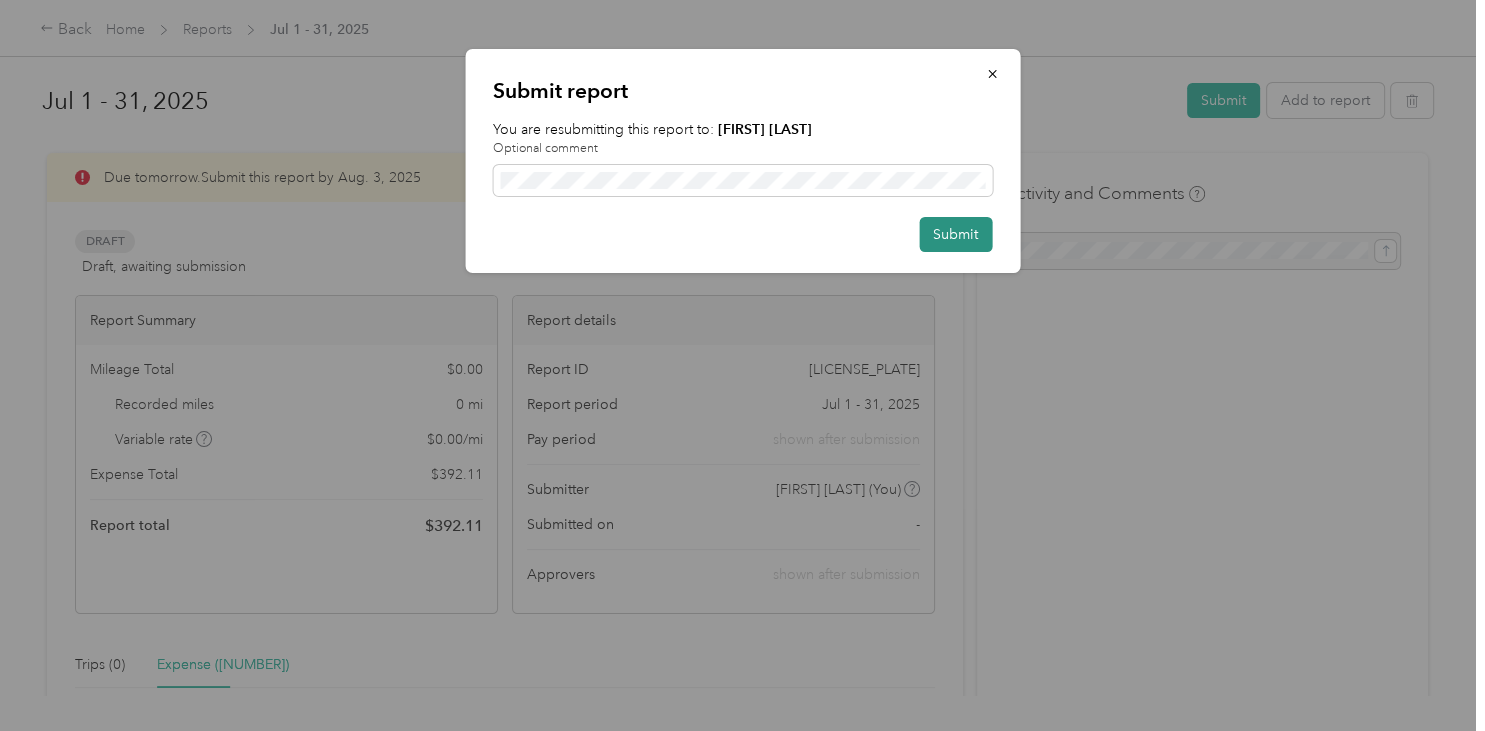 click on "Submit" at bounding box center (955, 234) 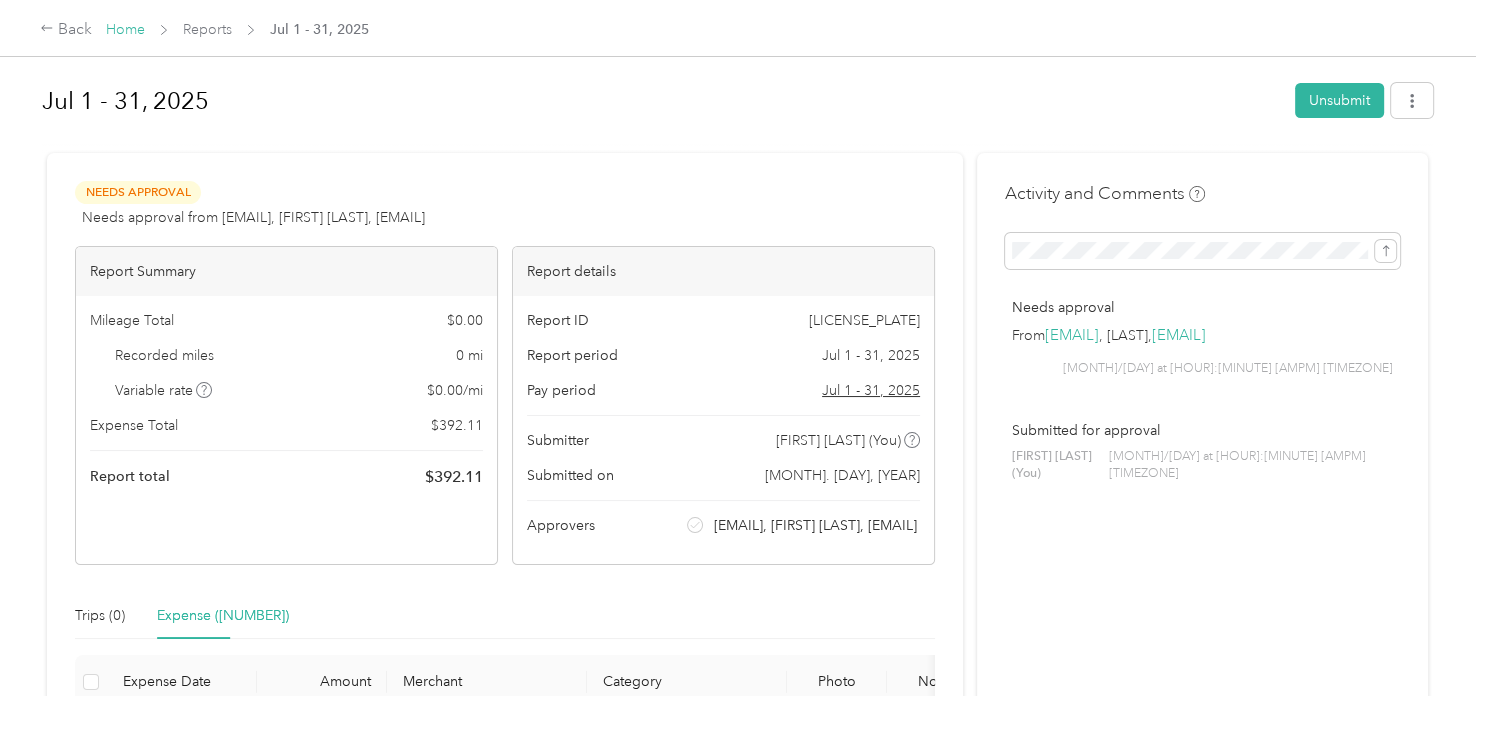 click on "Home" at bounding box center (125, 29) 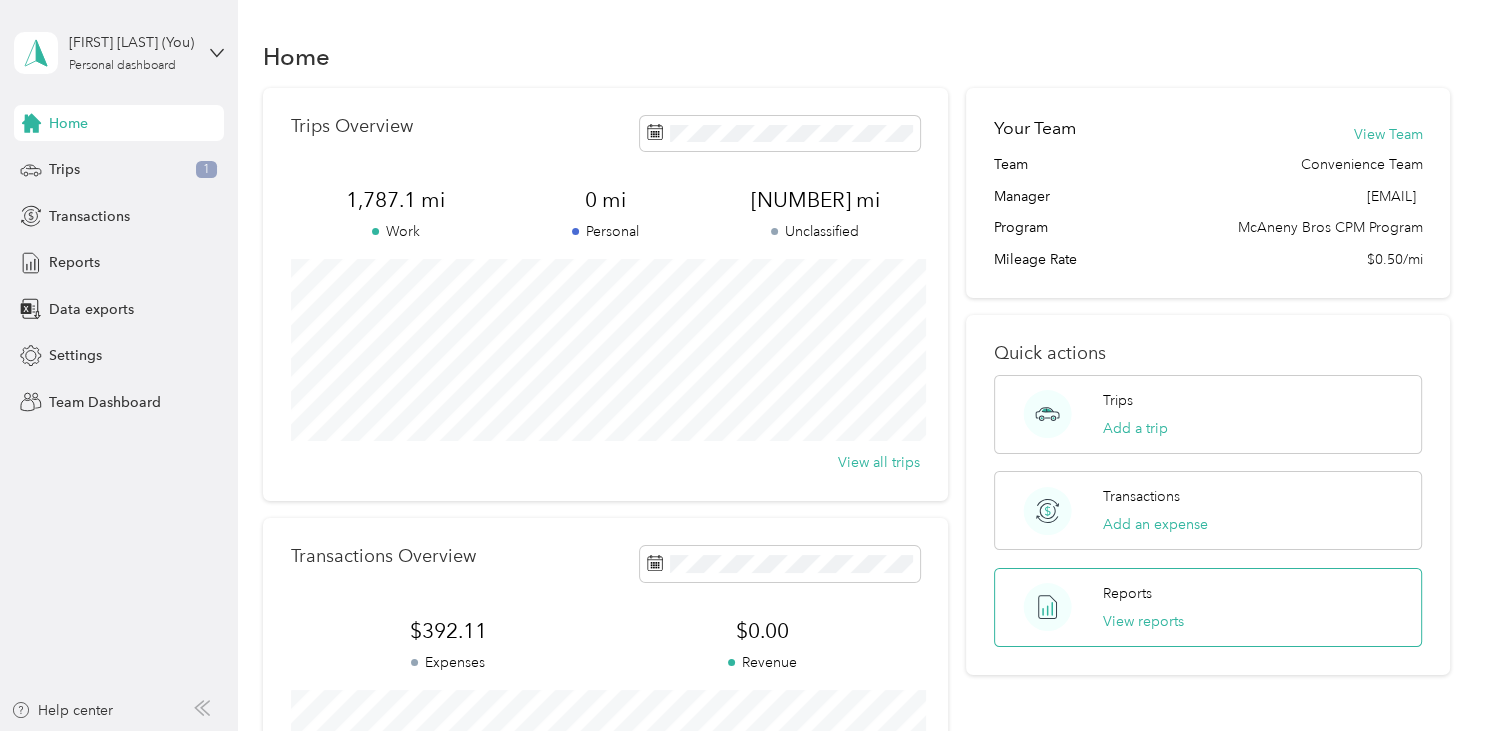 click on "Reports View reports" at bounding box center [1143, 607] 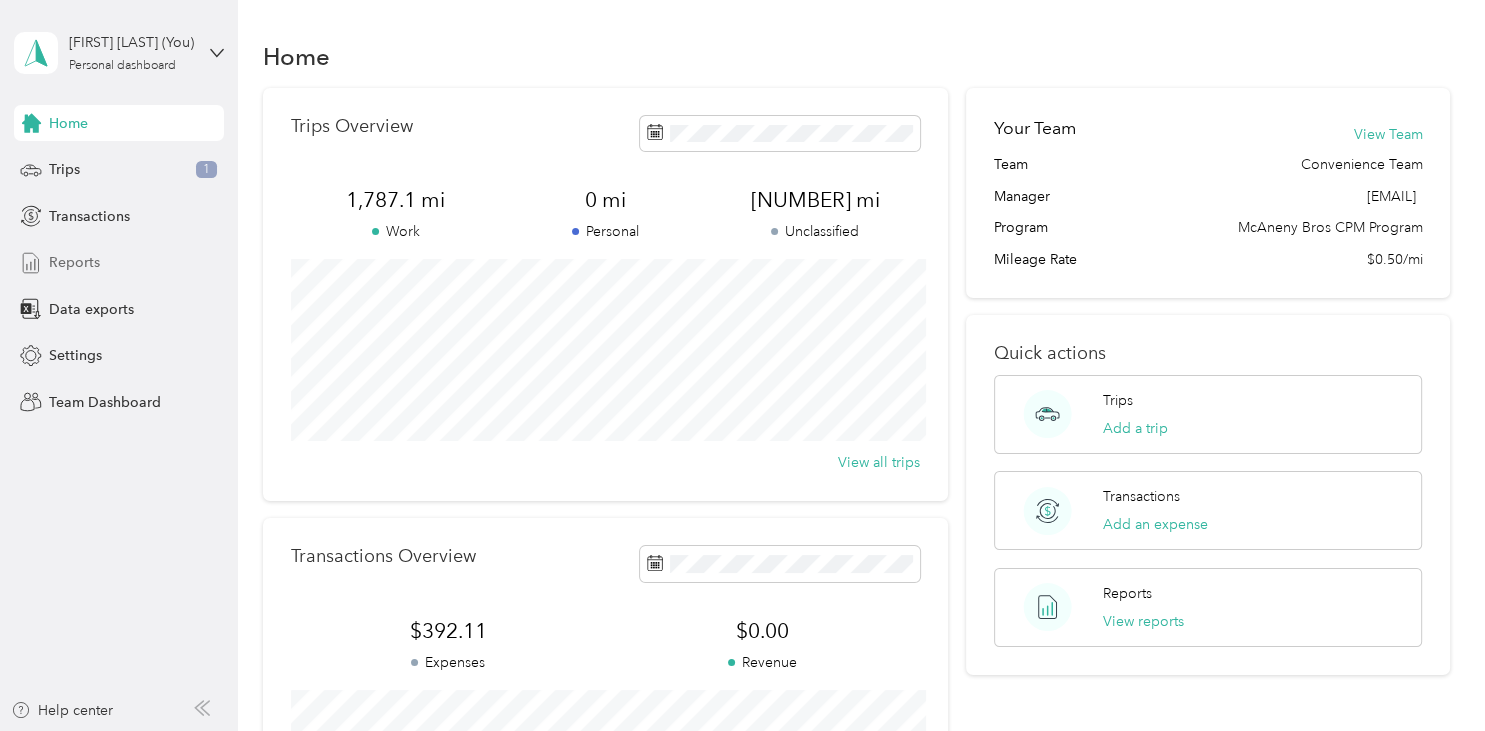 click on "Reports" at bounding box center [119, 263] 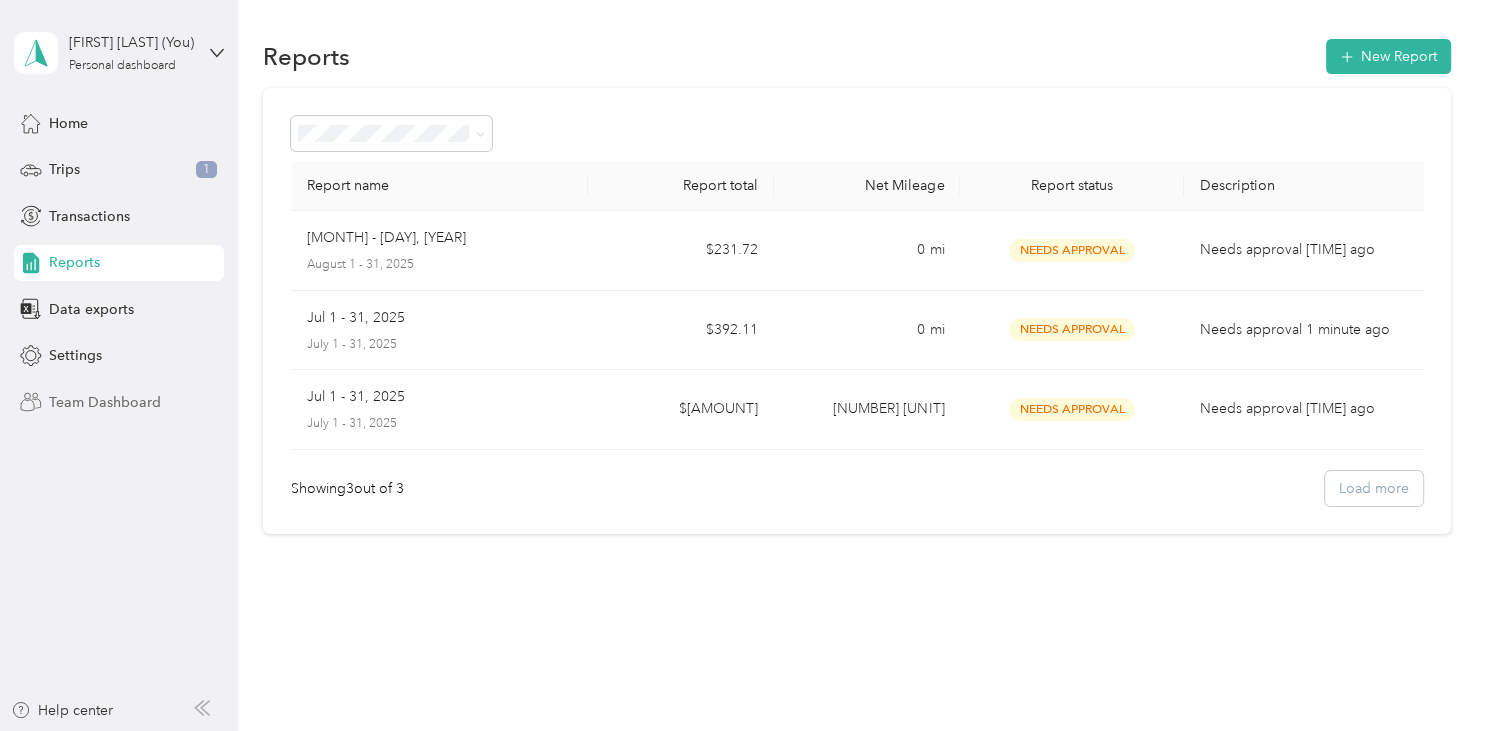 click on "Team Dashboard" at bounding box center (105, 402) 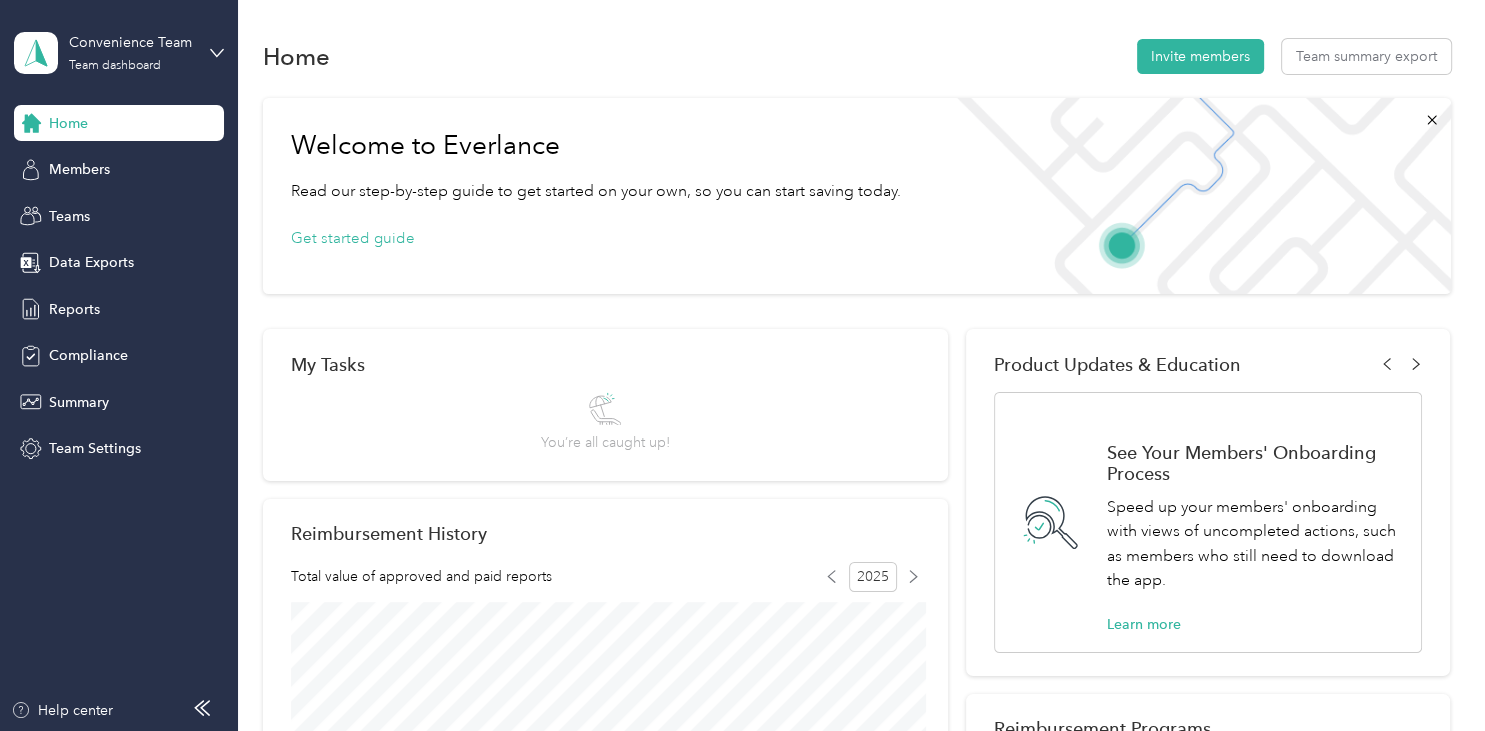 scroll, scrollTop: 697, scrollLeft: 0, axis: vertical 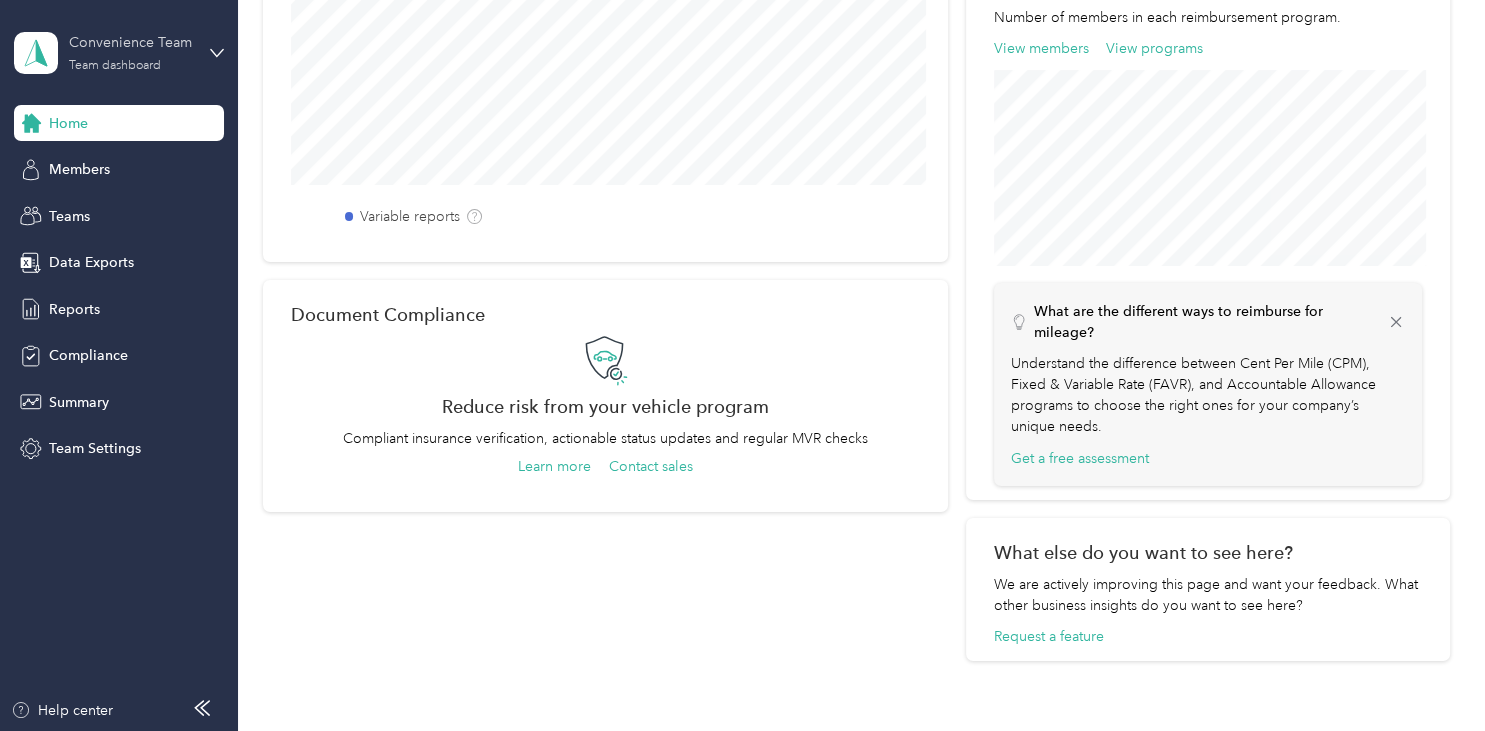 click on "Convenience Team Team dashboard" at bounding box center [131, 52] 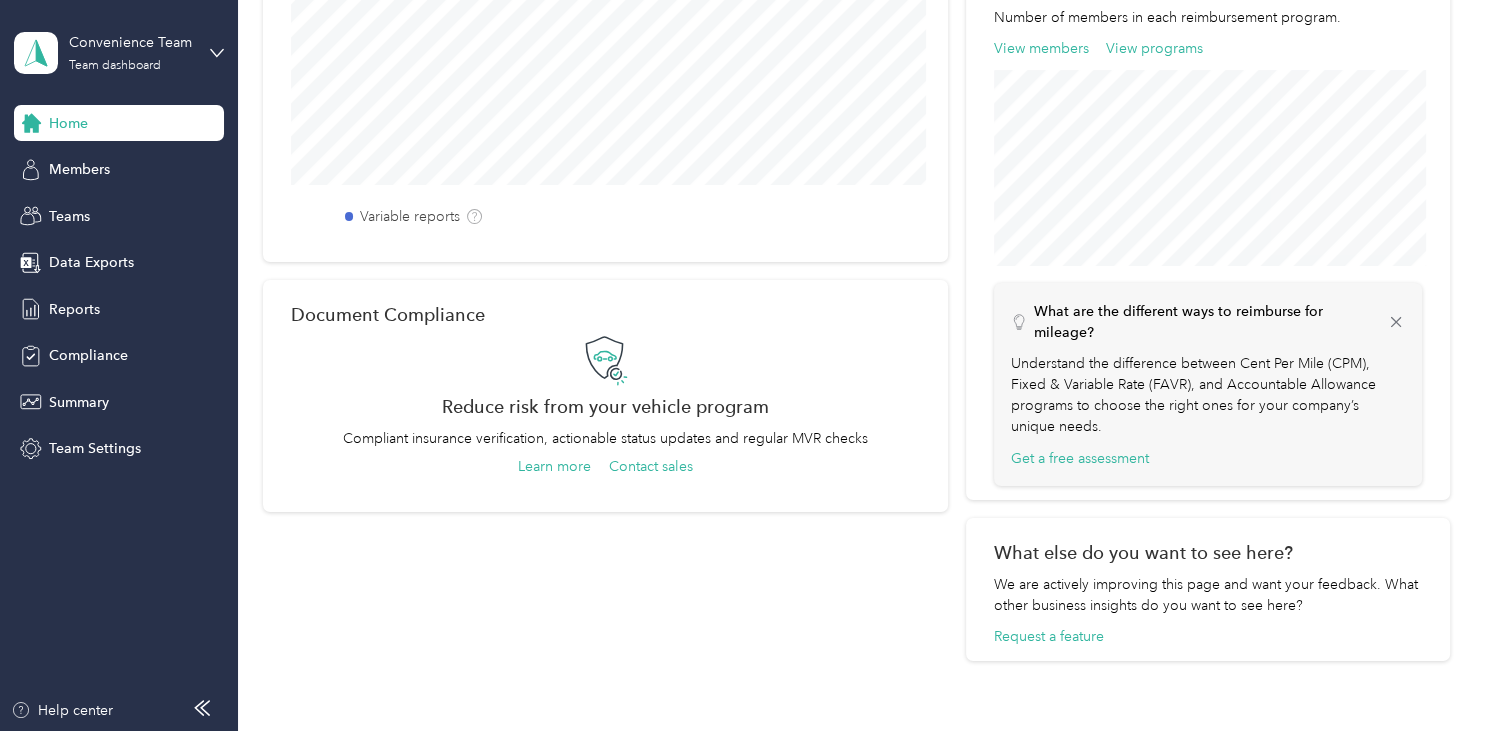 click on "Team dashboard Personal dashboard Log out" at bounding box center (166, 201) 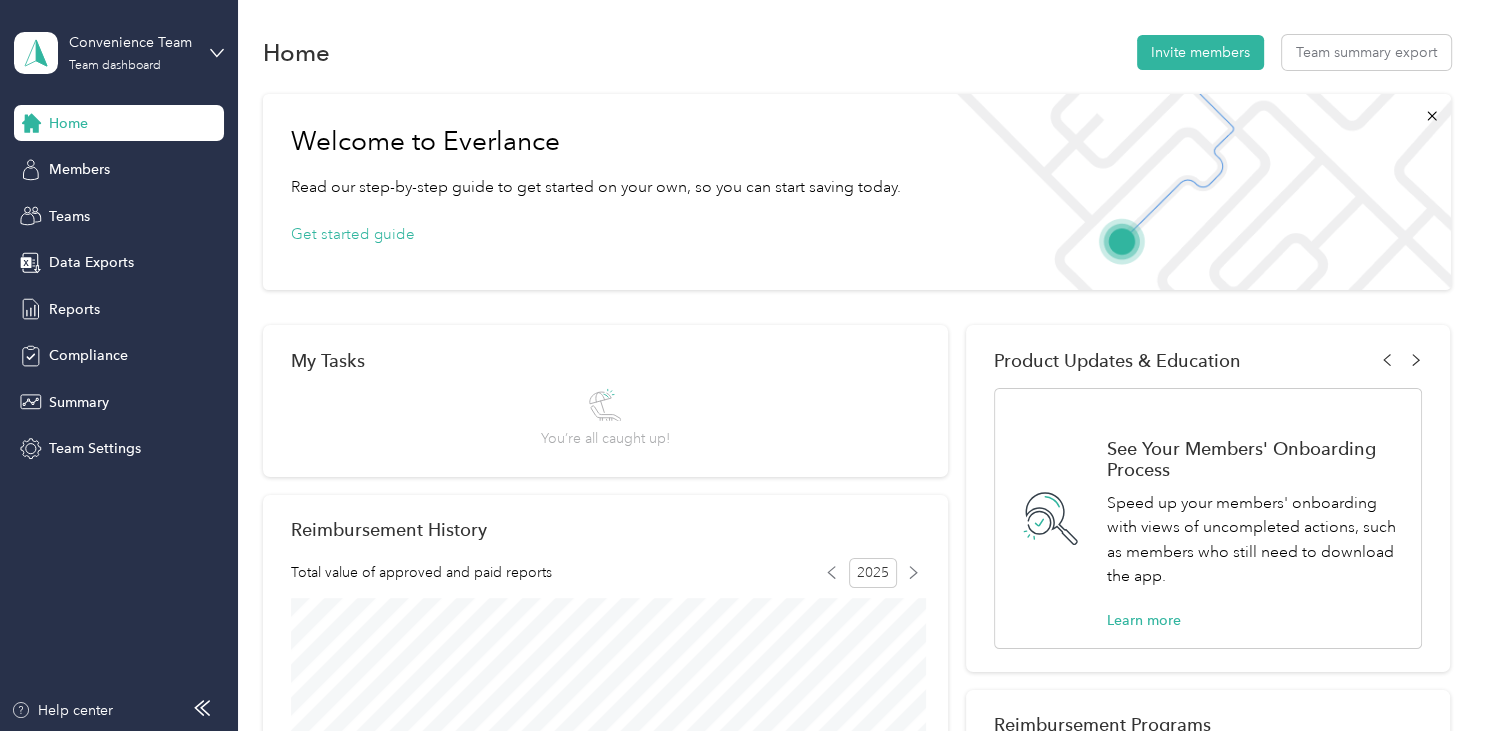 scroll, scrollTop: 0, scrollLeft: 0, axis: both 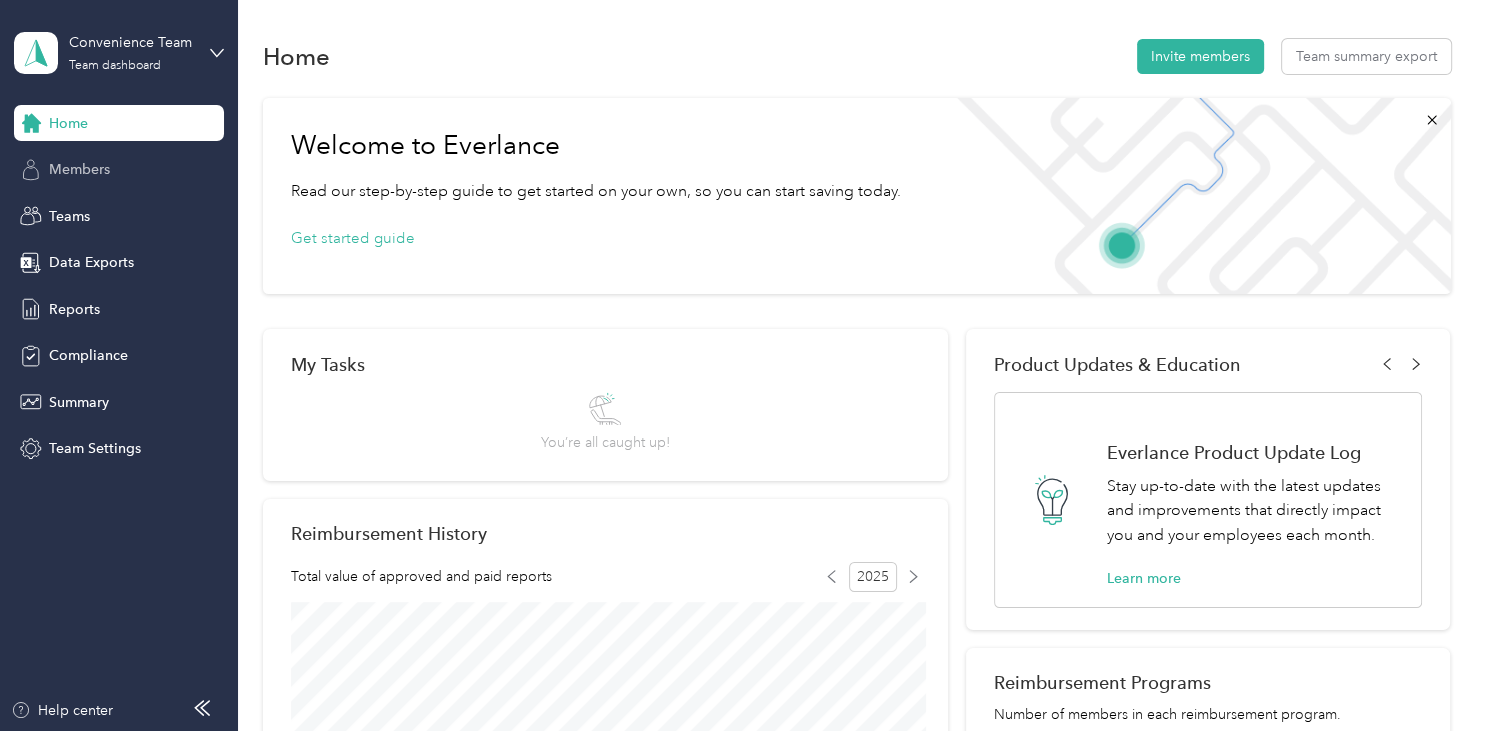 click on "Members" at bounding box center [79, 169] 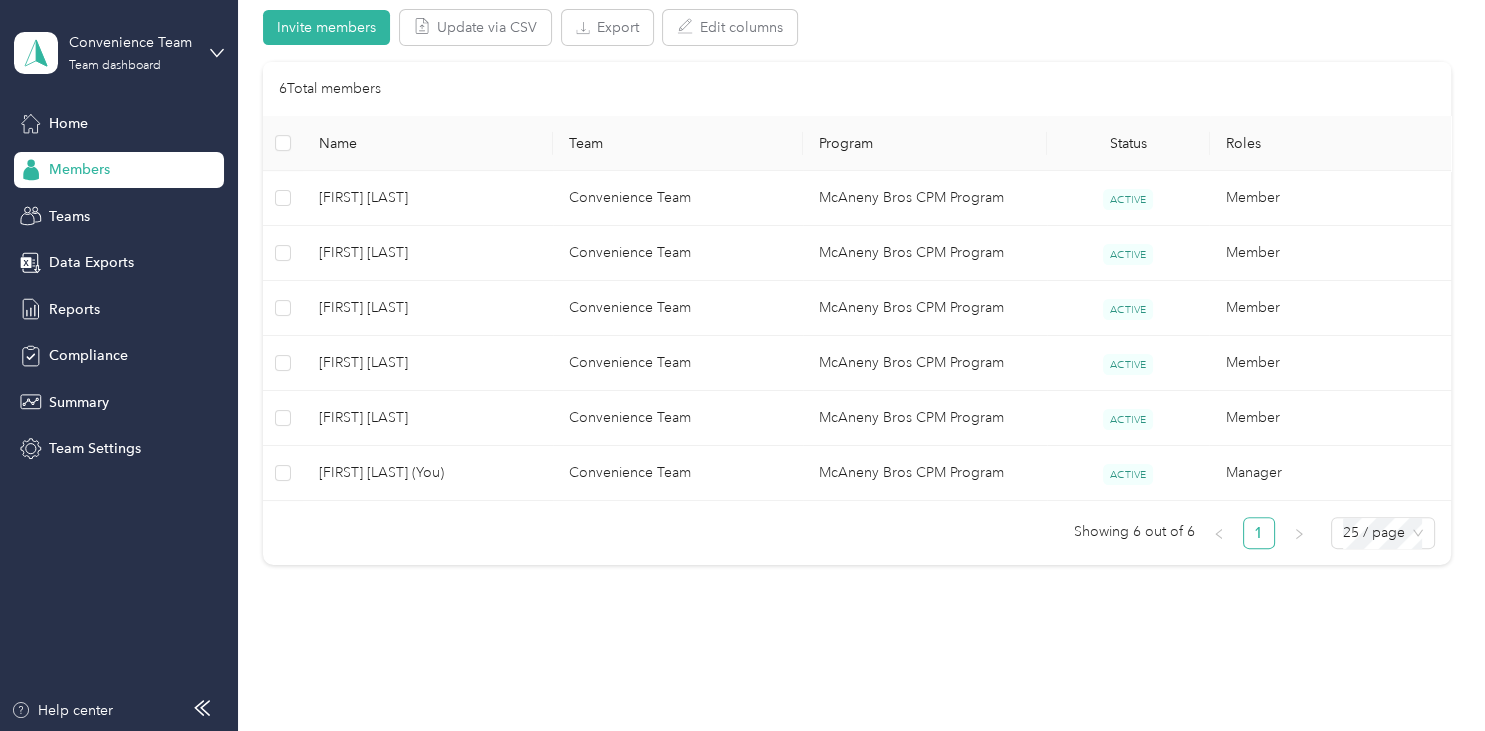 scroll, scrollTop: 473, scrollLeft: 0, axis: vertical 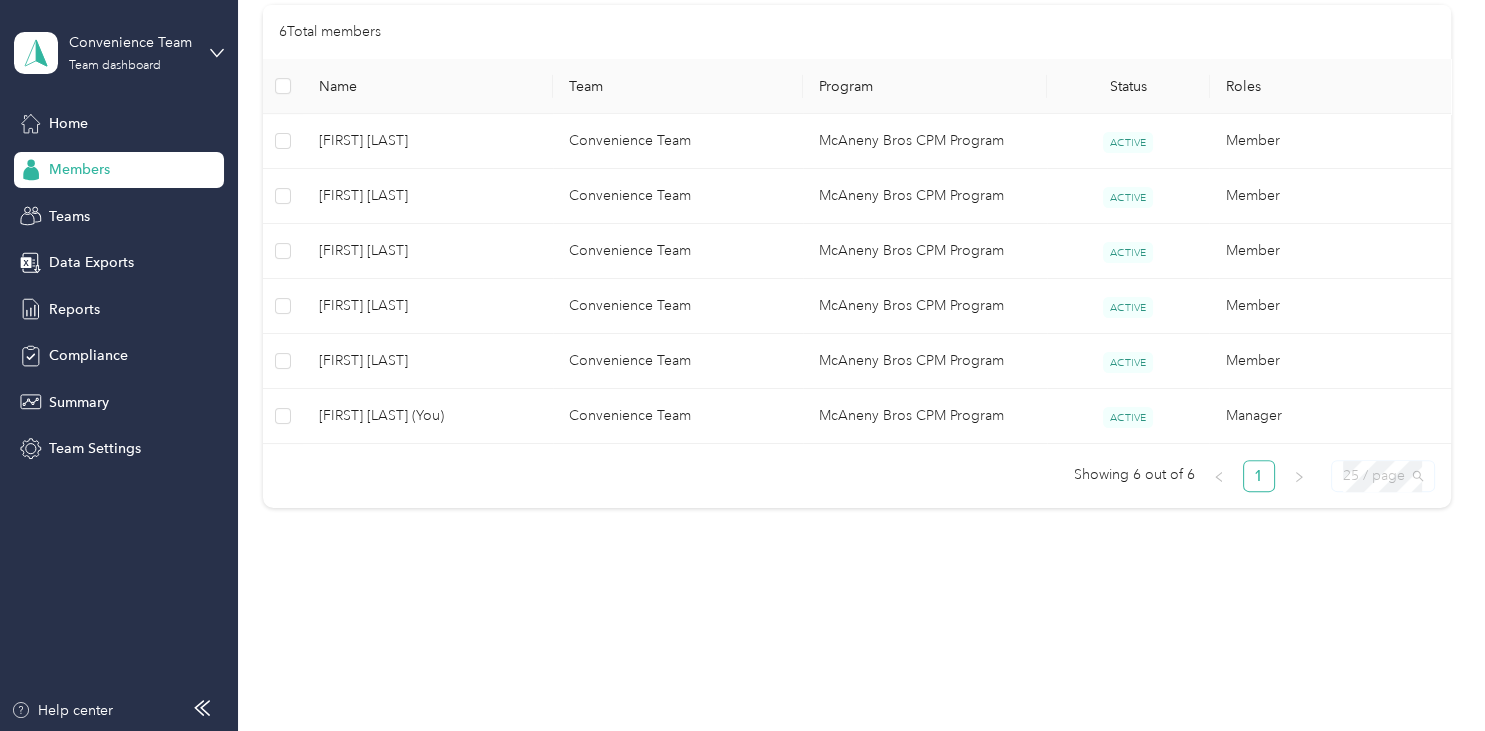 click on "25 / page" at bounding box center (1383, 476) 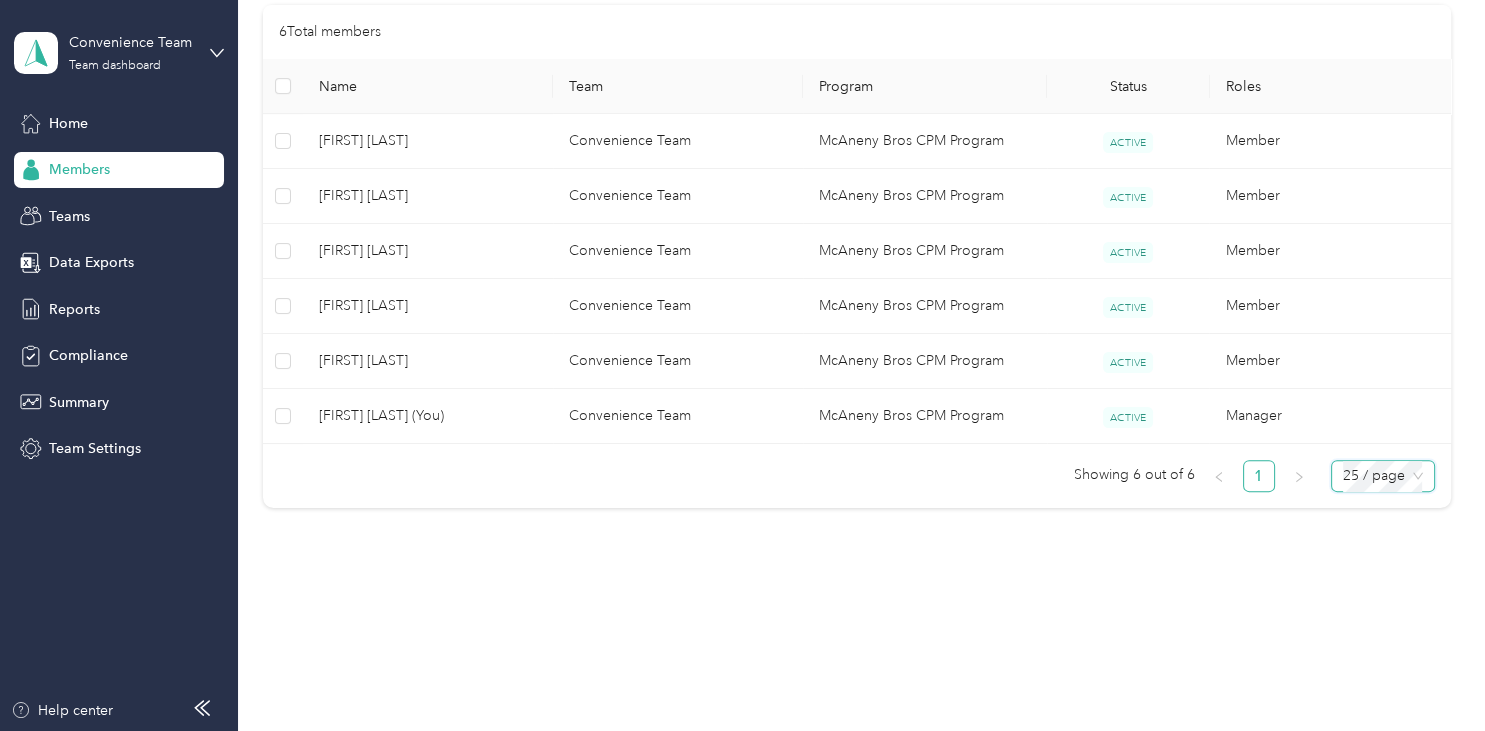 click on "Members All Members 6 Onboarding 0 NEW Securely sync your HR system with Everlance Integrate your HR system with Everlance to automatically update member profiles. Sync your HR system Edit role Edit team Export Selected  0  of  6   members Cancel Filters Show pending invites Show archived members Invite members Update via CSV Export Edit columns 6  Total members Name Team Program Status Roles             David Deter  Convenience Team McAneny Bros CPM Program ACTIVE Member Al Gratton  Convenience Team McAneny Bros CPM Program ACTIVE Member Lora Hosford  Convenience Team McAneny Bros CPM Program ACTIVE Member John McAlevy  Convenience Team McAneny Bros CPM Program ACTIVE Member Thomas Gallagher  Convenience Team McAneny Bros CPM Program ACTIVE Member Brian Scott  (You)  Convenience Team McAneny Bros CPM Program ACTIVE Manager Showing 6 out of 6 1 25 / page 25 / page 25 / page 50 / page 100 / page" at bounding box center [856, 80] 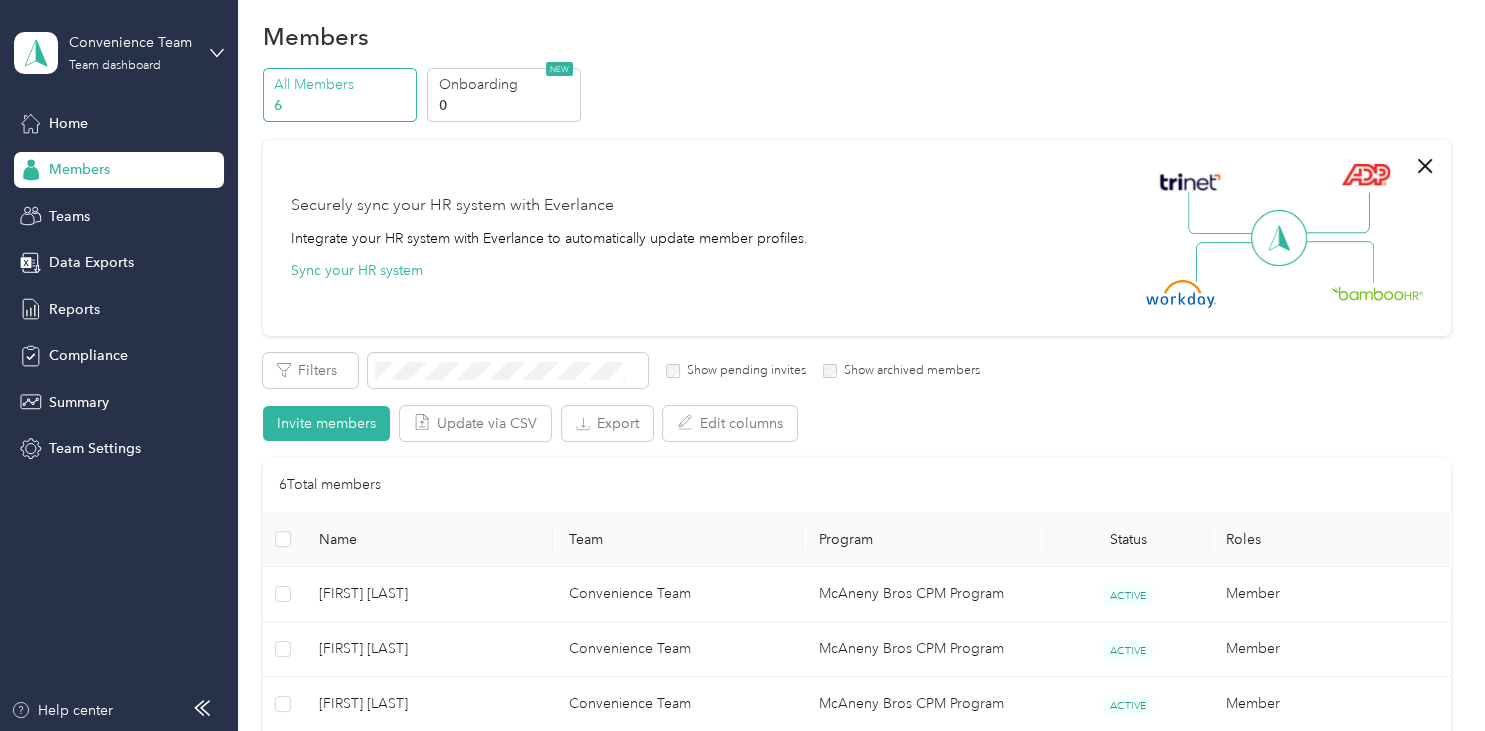 scroll, scrollTop: 0, scrollLeft: 0, axis: both 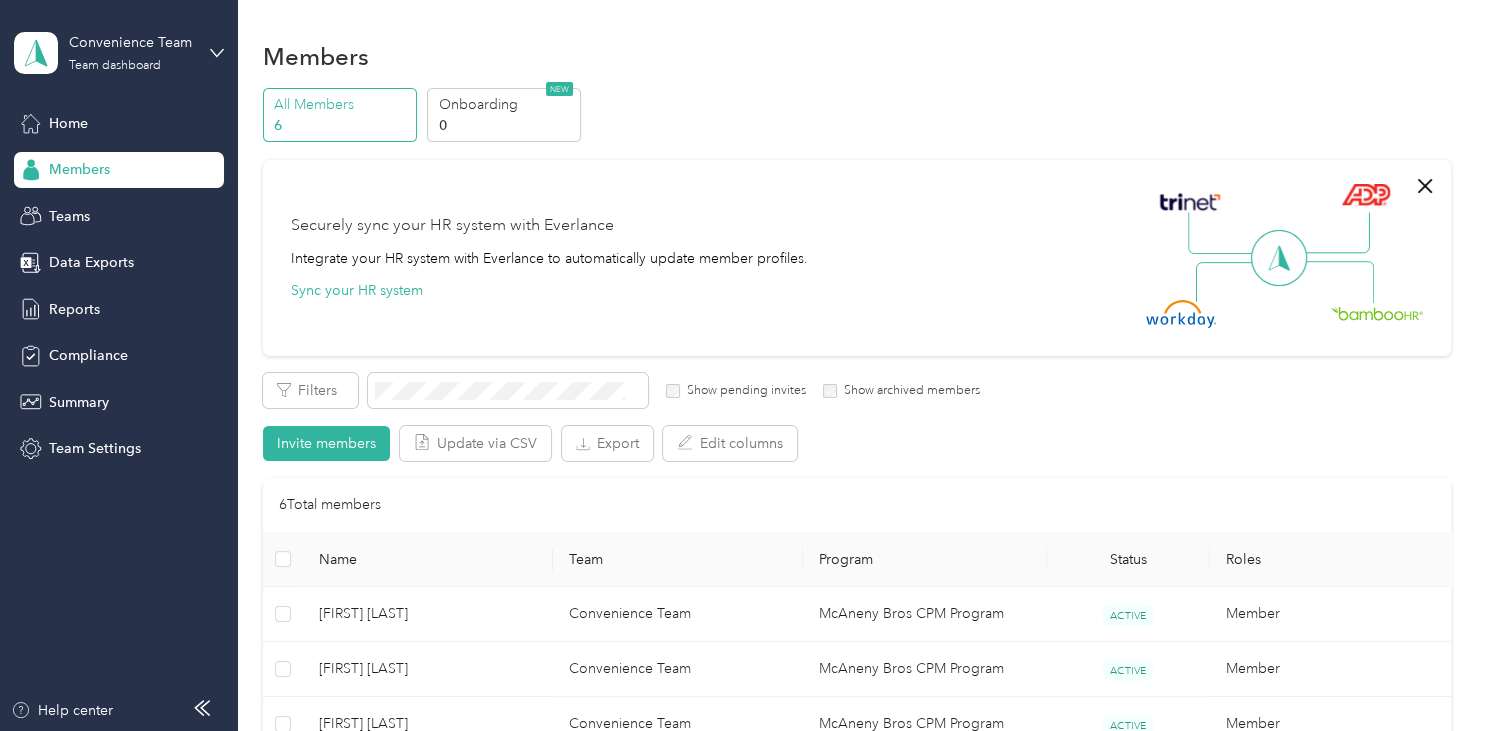 click on "Members" at bounding box center [857, 56] 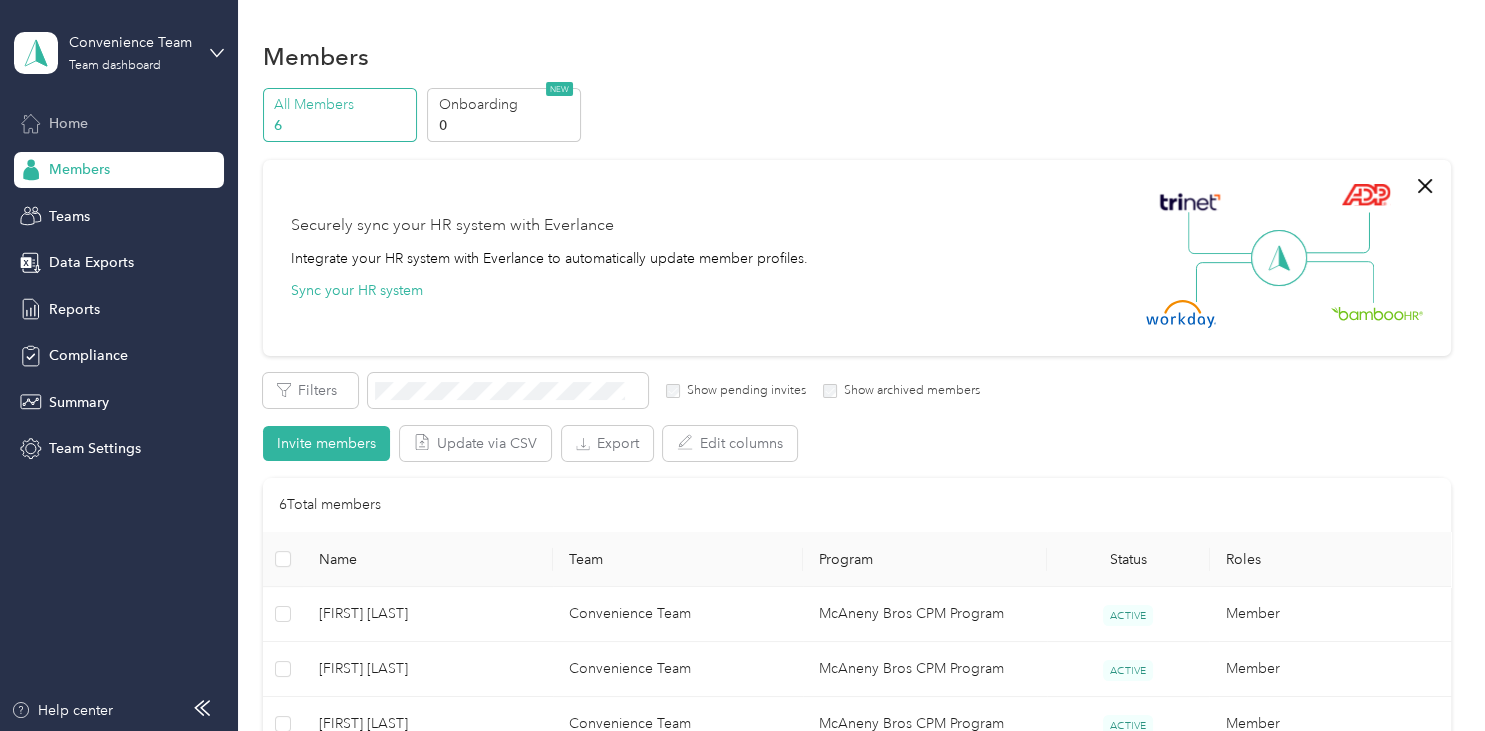 click on "Home" at bounding box center (119, 123) 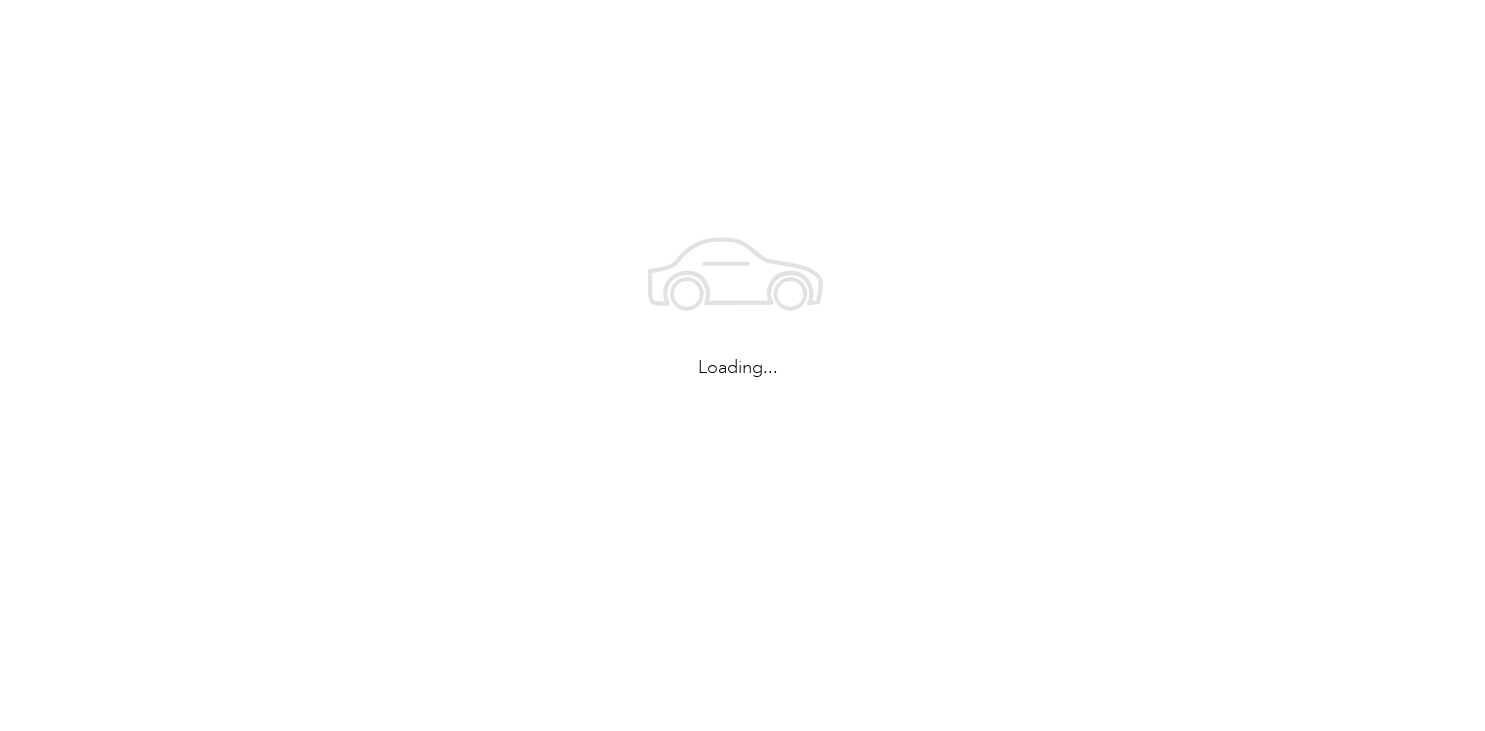 scroll, scrollTop: 0, scrollLeft: 0, axis: both 